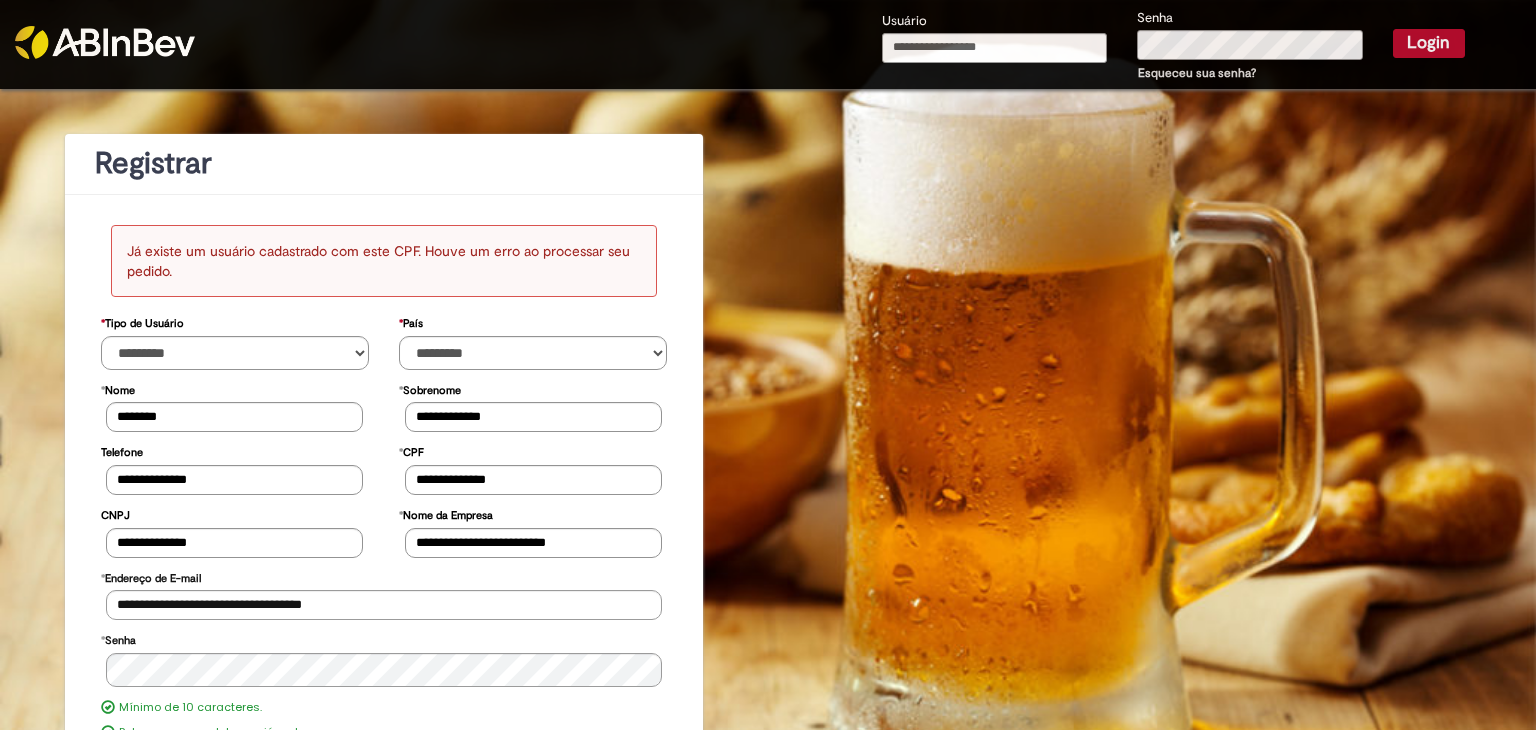 select on "*********" 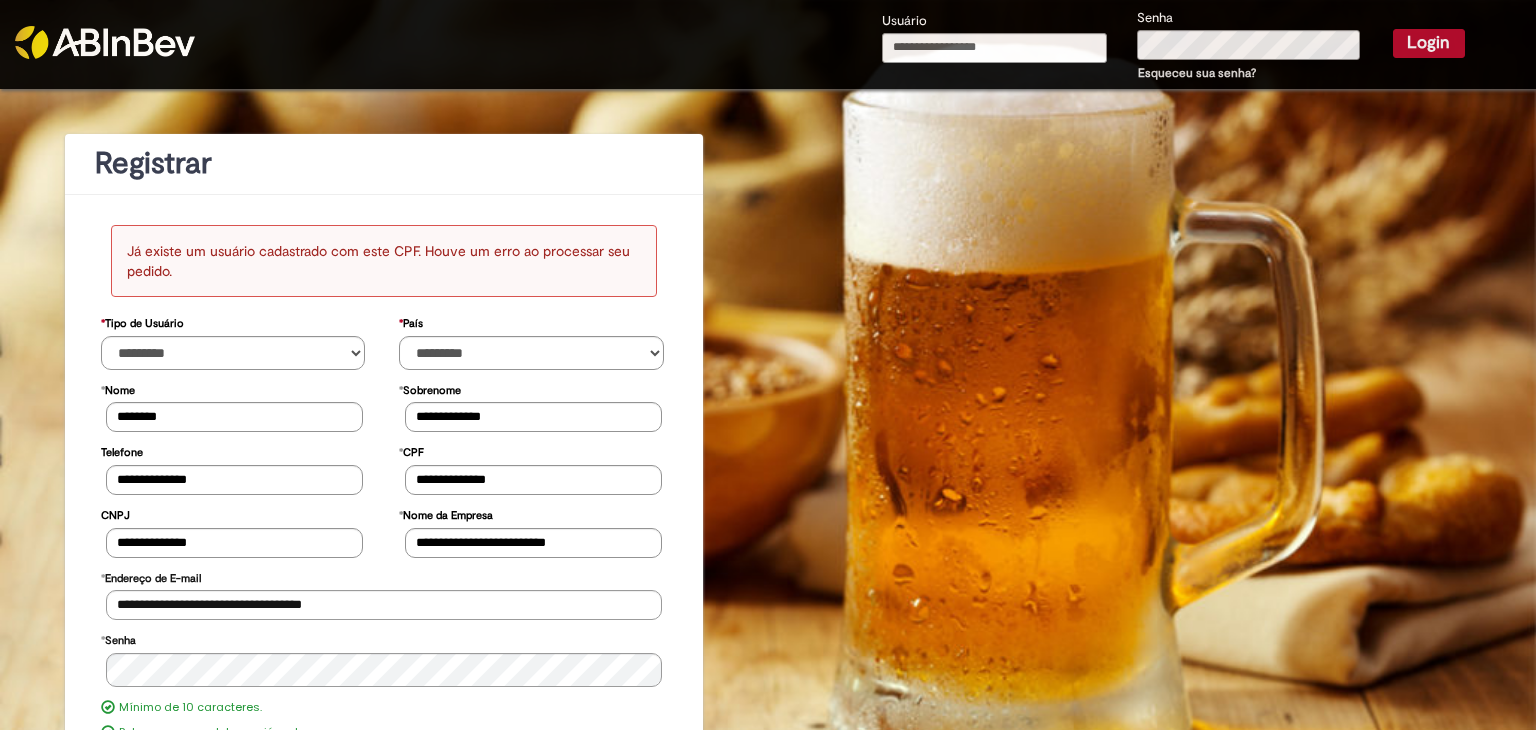 scroll, scrollTop: 0, scrollLeft: 0, axis: both 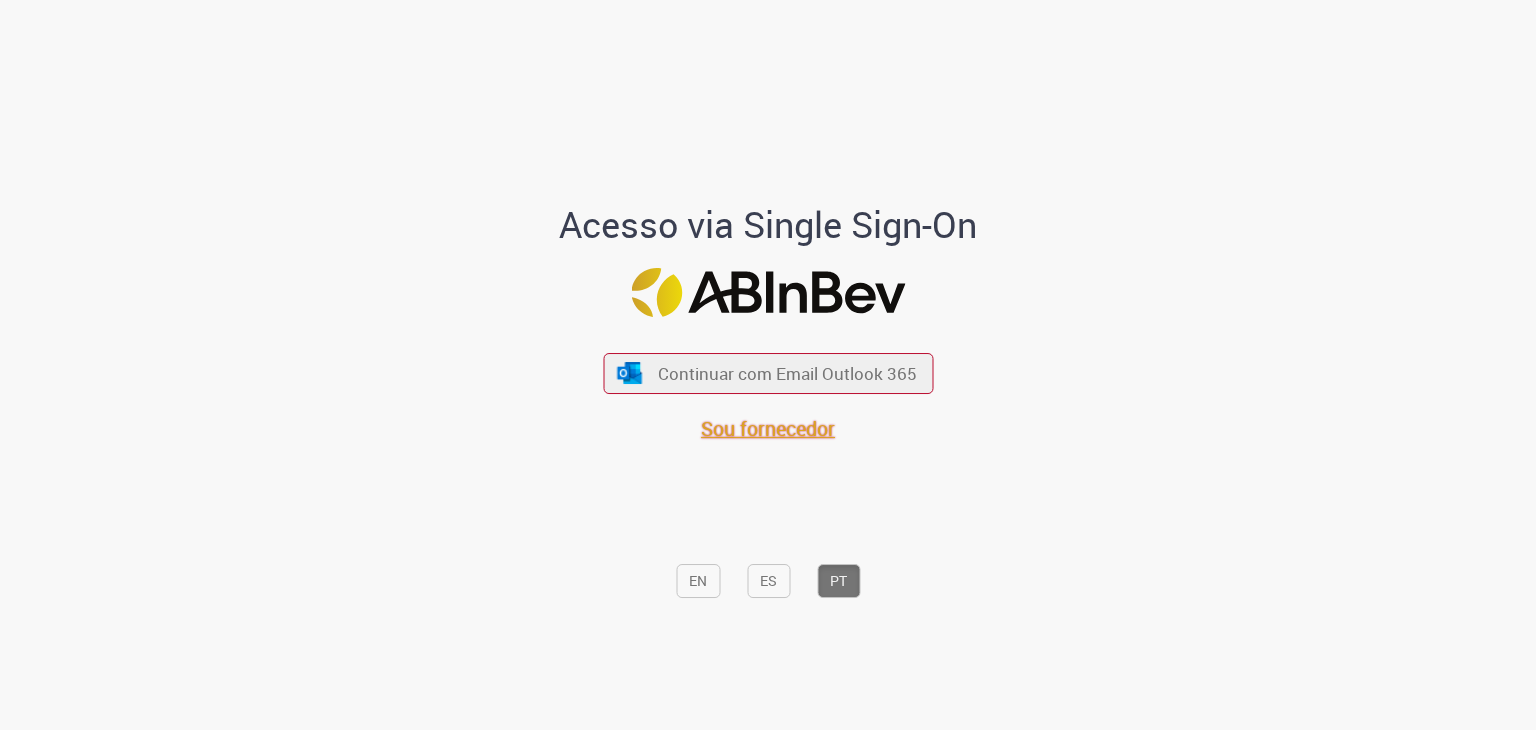 click on "Sou fornecedor" at bounding box center (768, 428) 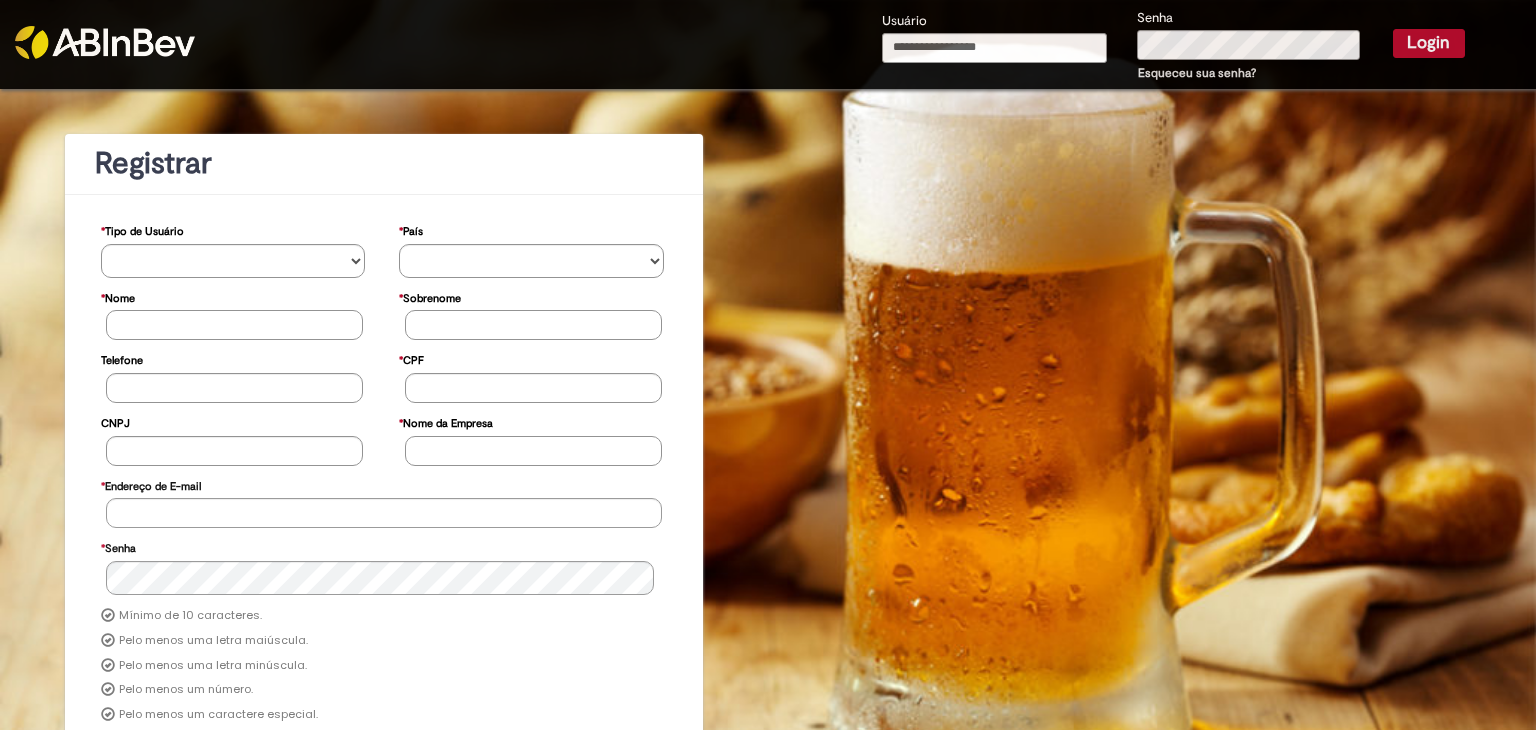 scroll, scrollTop: 0, scrollLeft: 0, axis: both 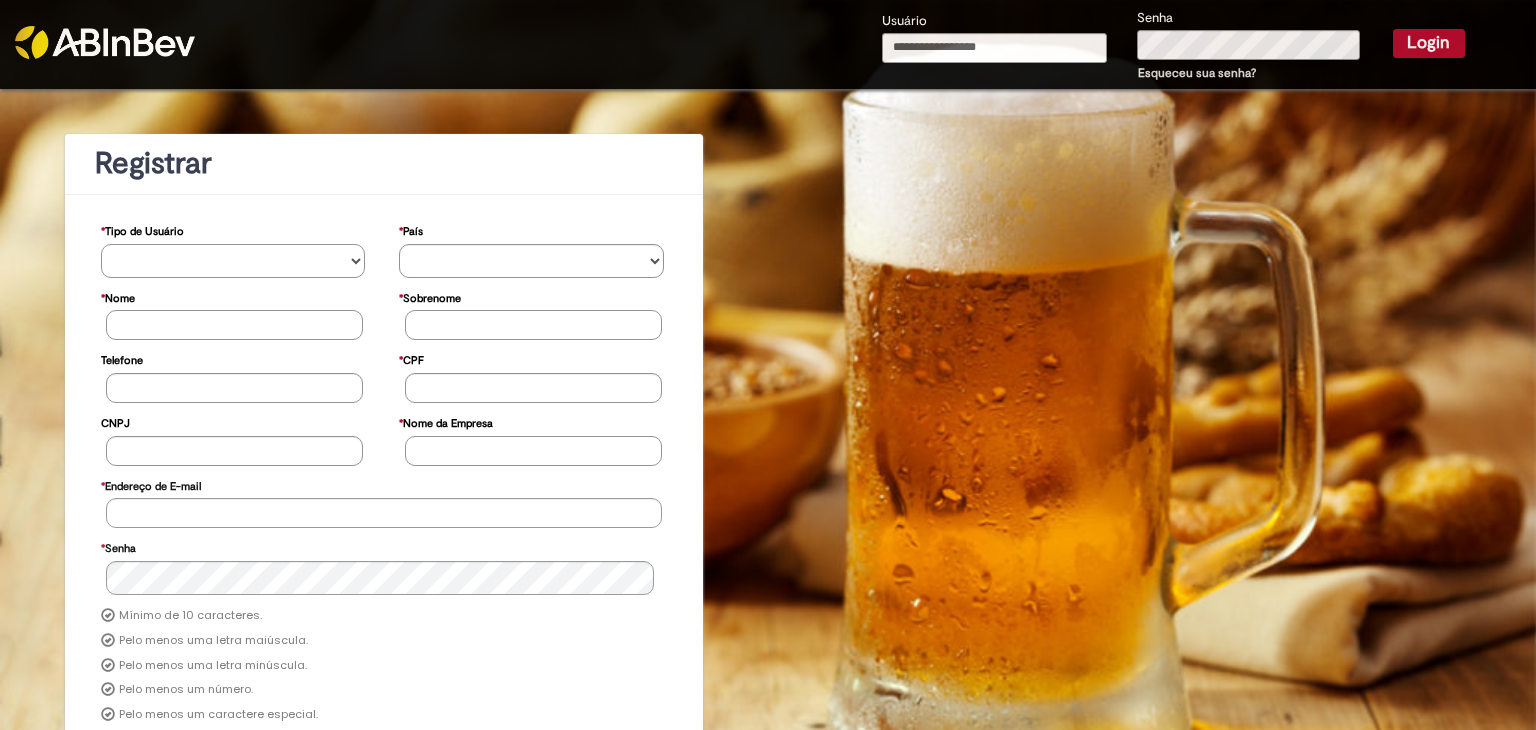 click on "**********" at bounding box center [233, 261] 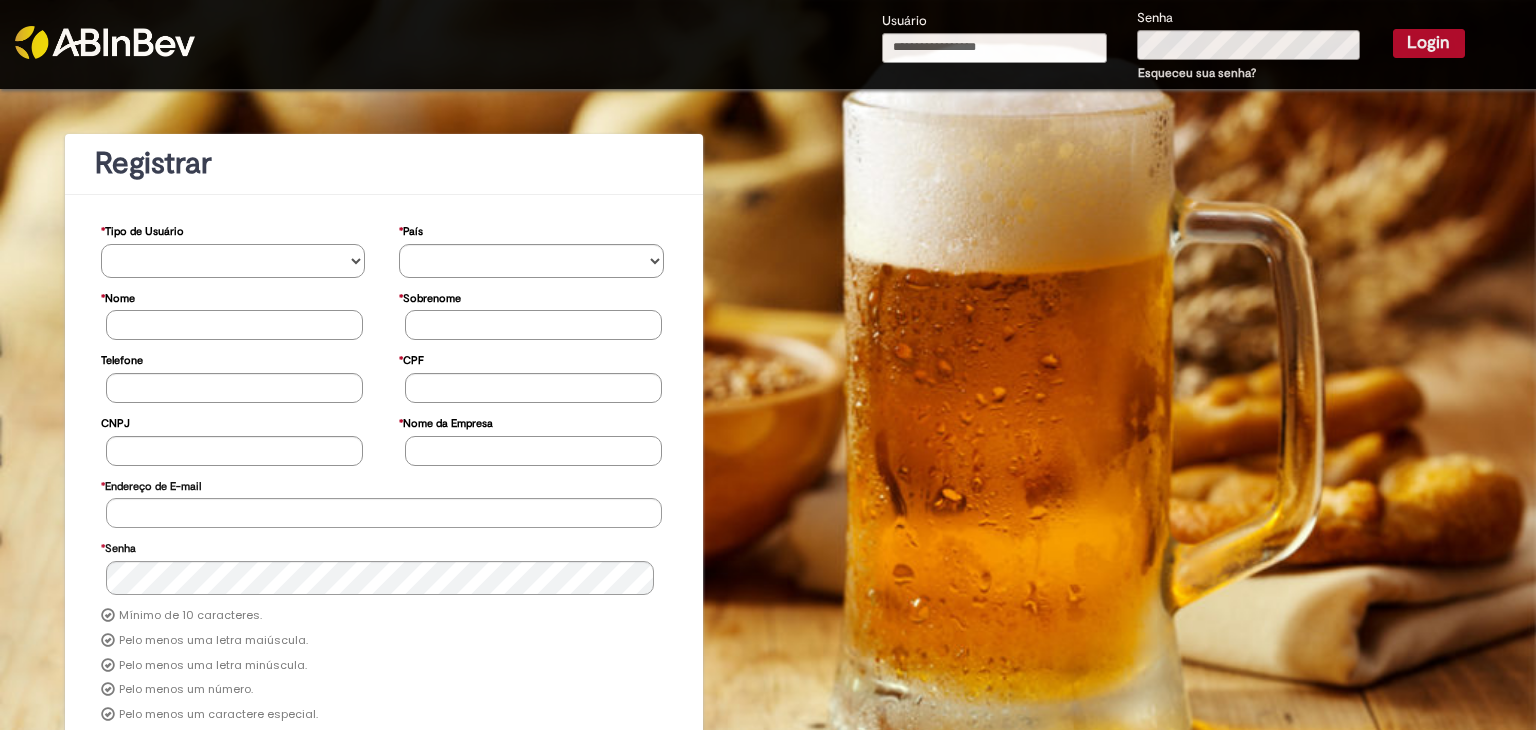 click on "**********" at bounding box center (233, 261) 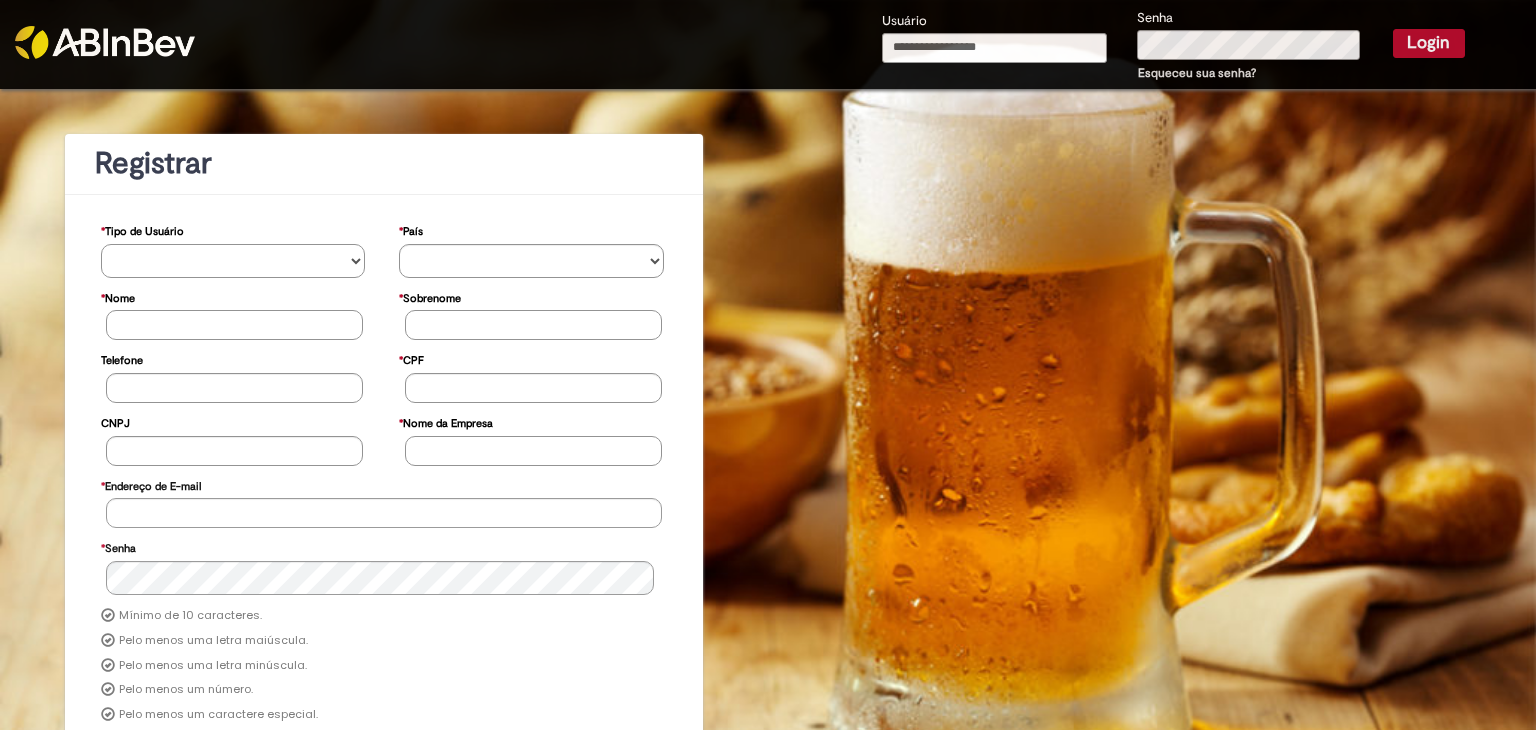 select on "*********" 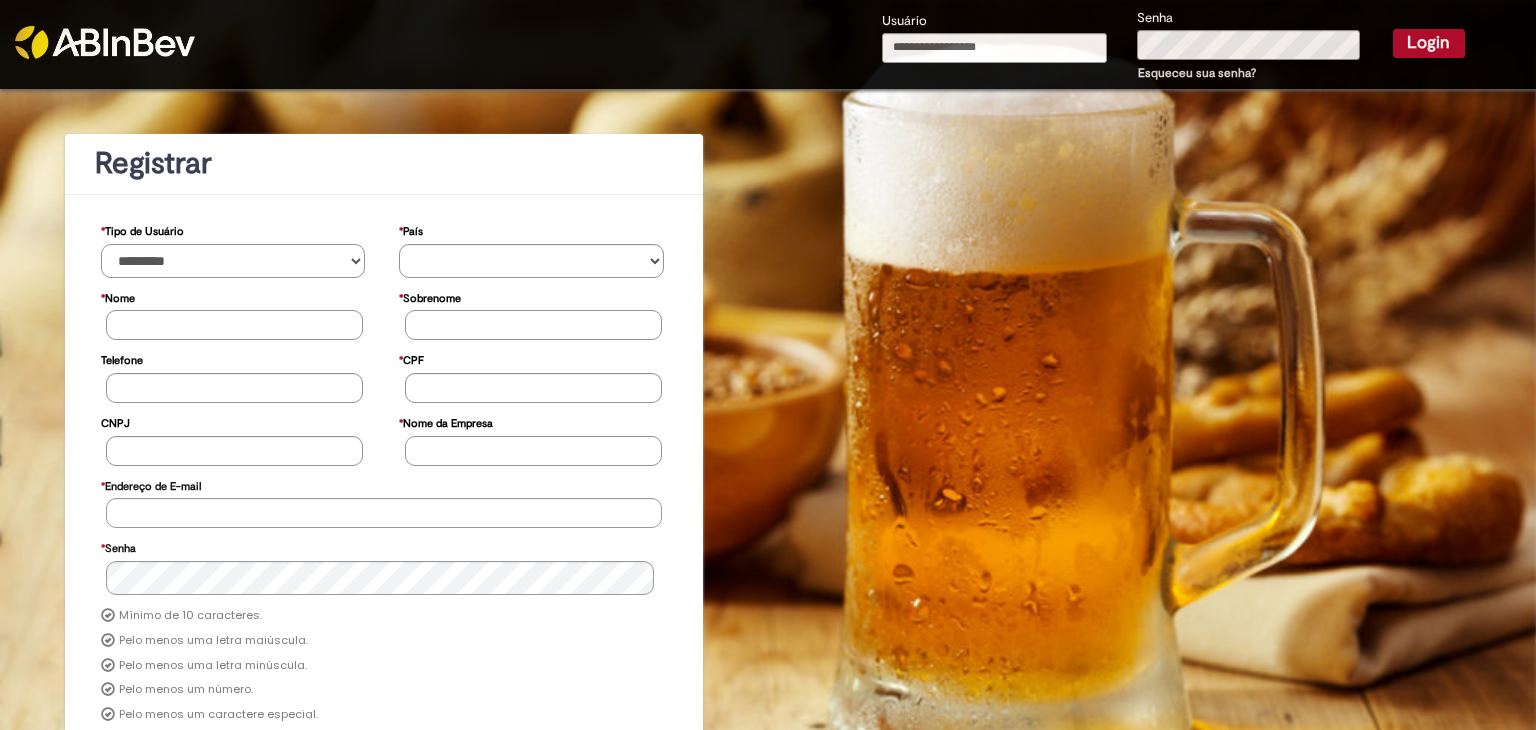 click on "**********" at bounding box center (233, 261) 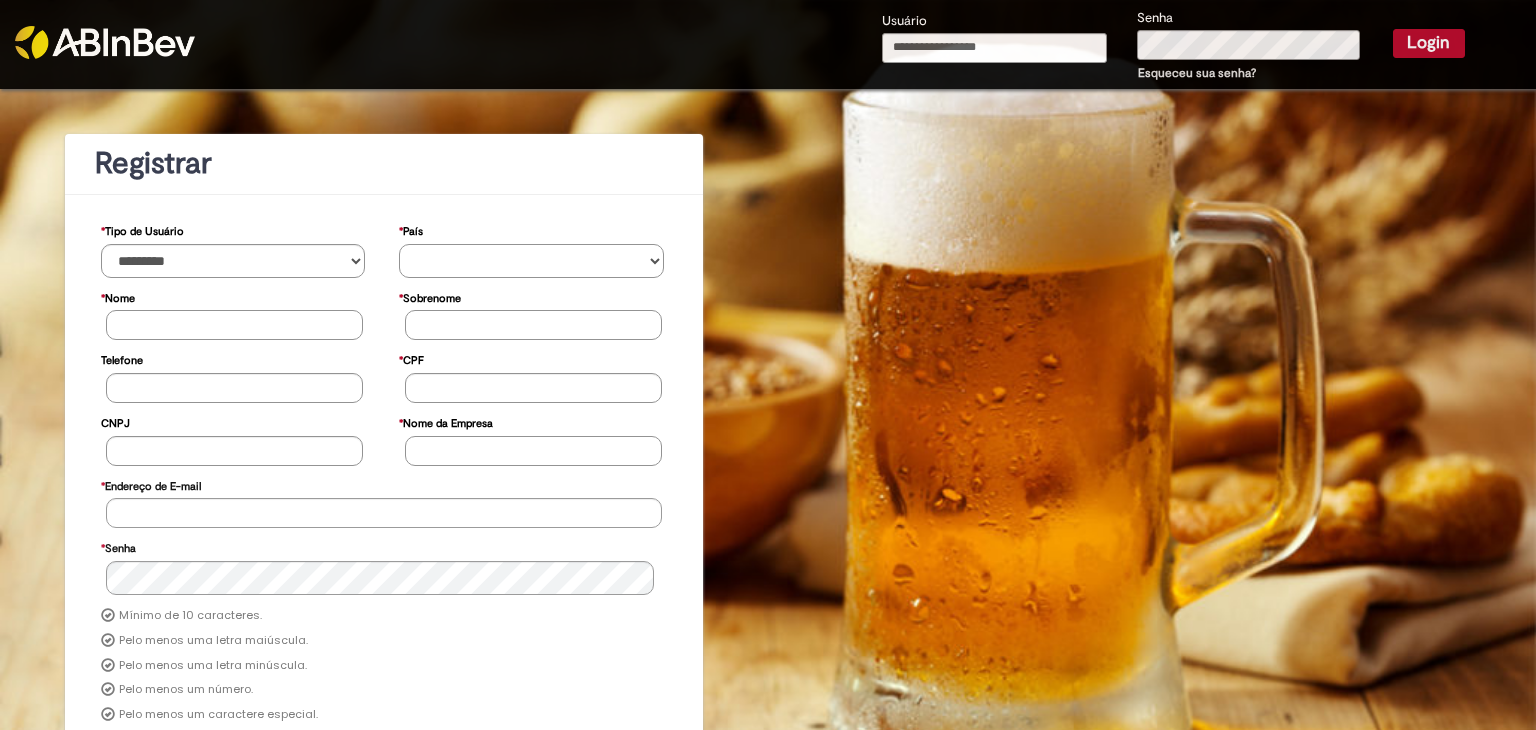 click on "*********   *******   ******   *****   ********   *******" at bounding box center (531, 261) 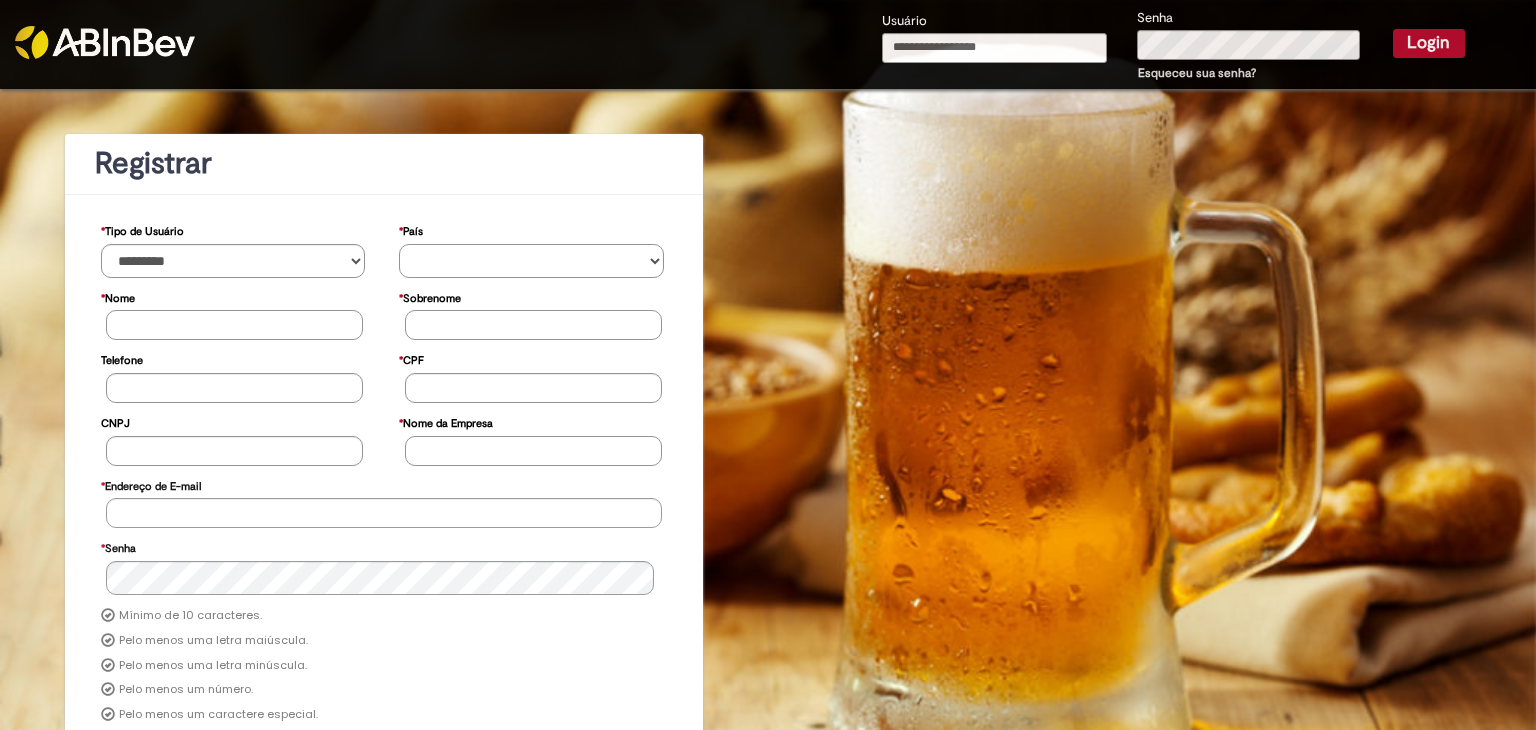 select on "**" 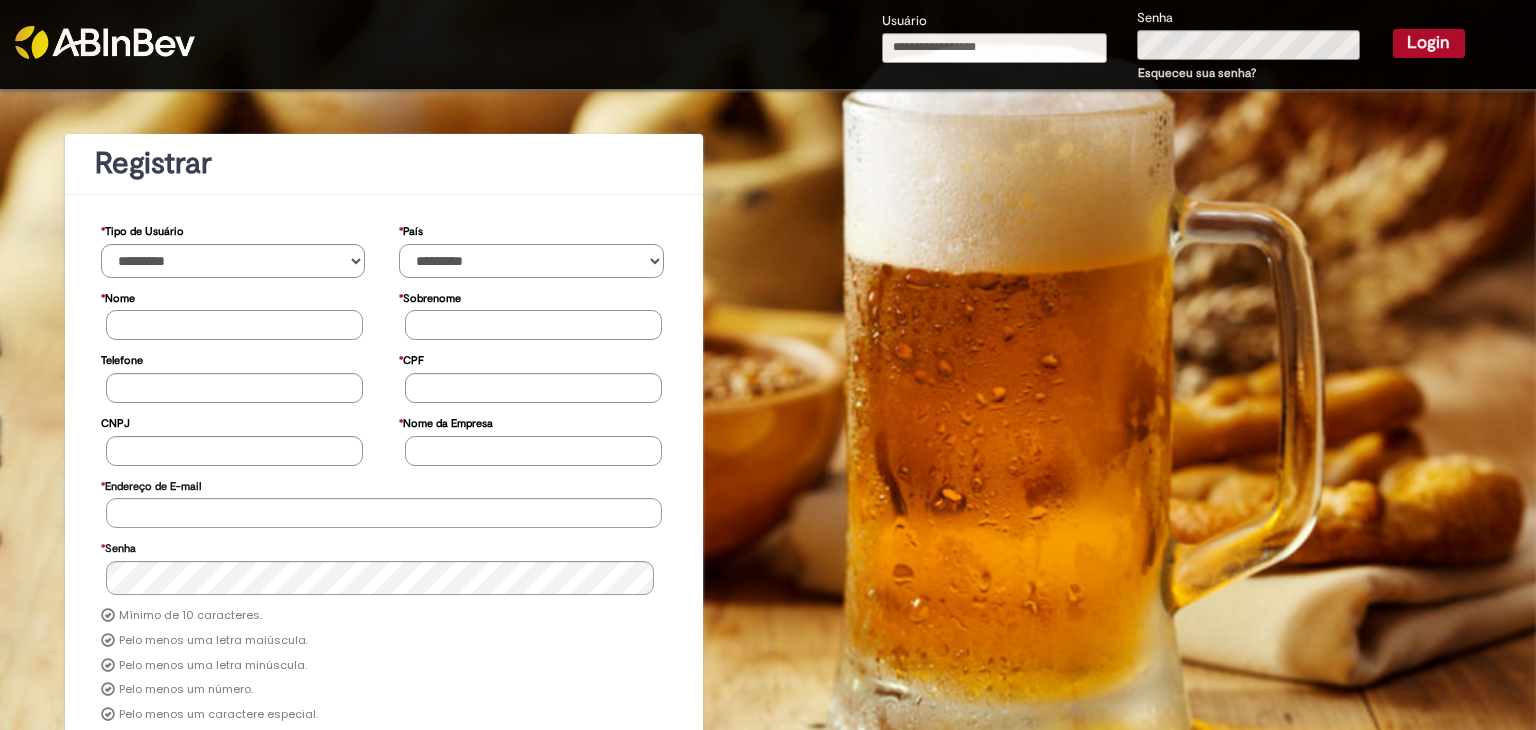 click on "*********   *******   ******   *****   ********   *******" at bounding box center (531, 261) 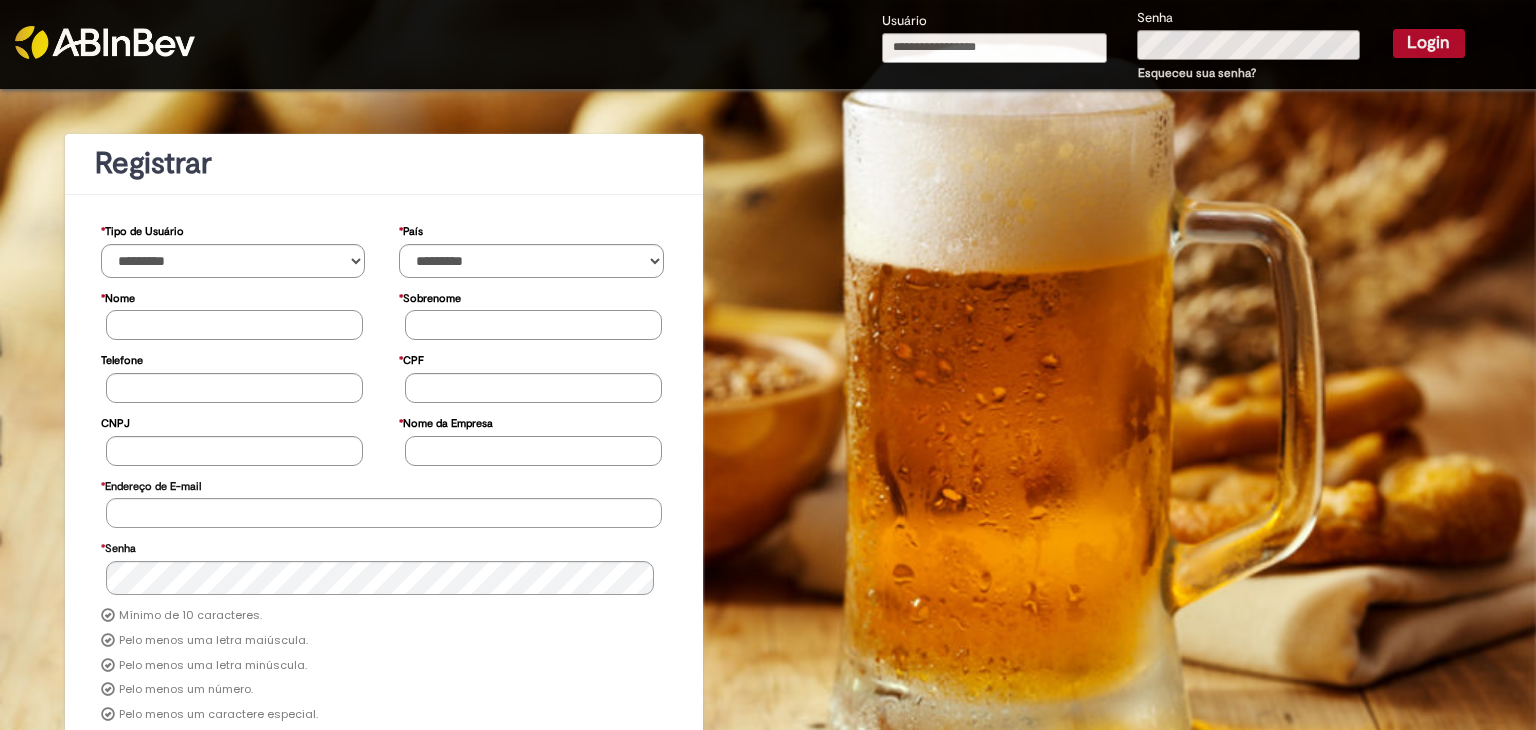click on "*  Nome" at bounding box center [234, 325] 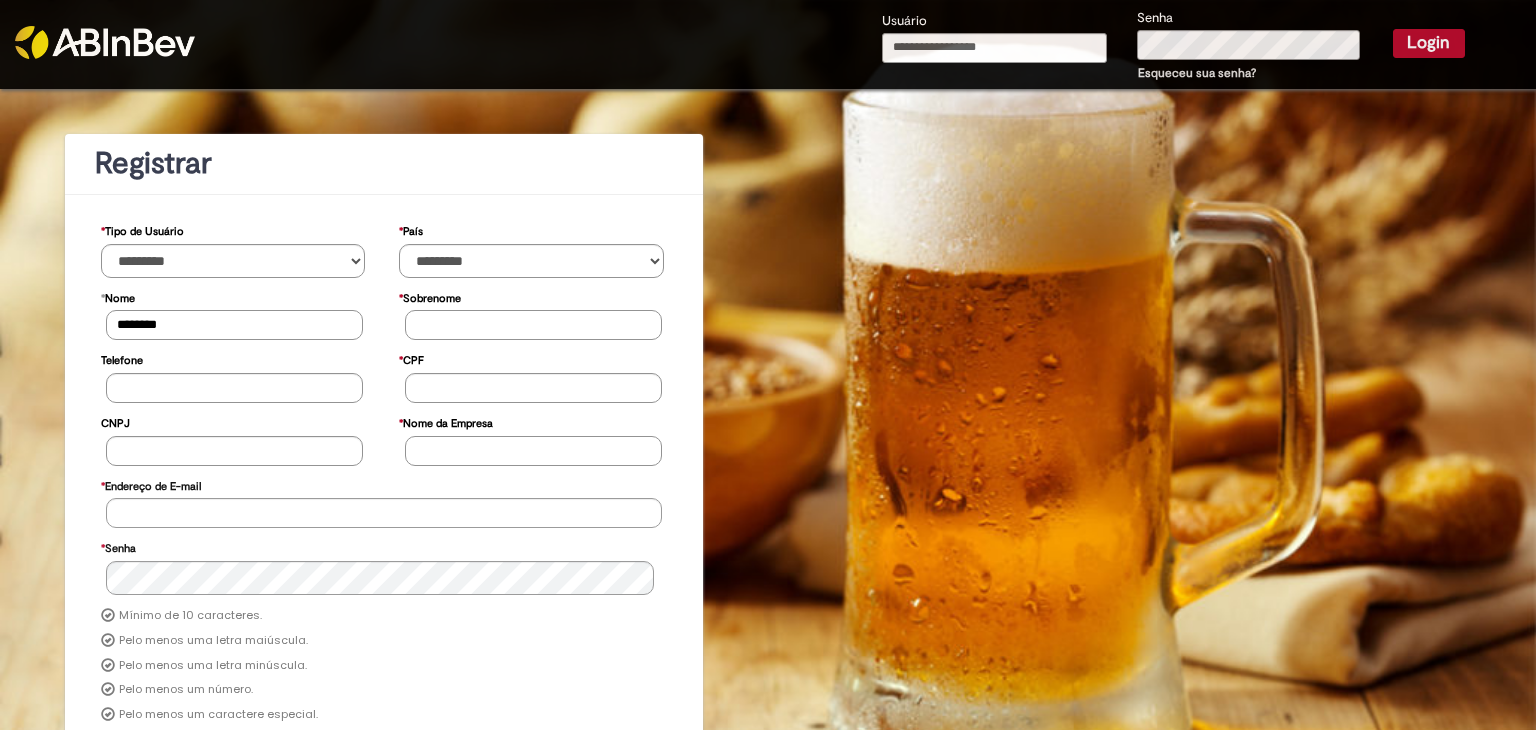 type on "********" 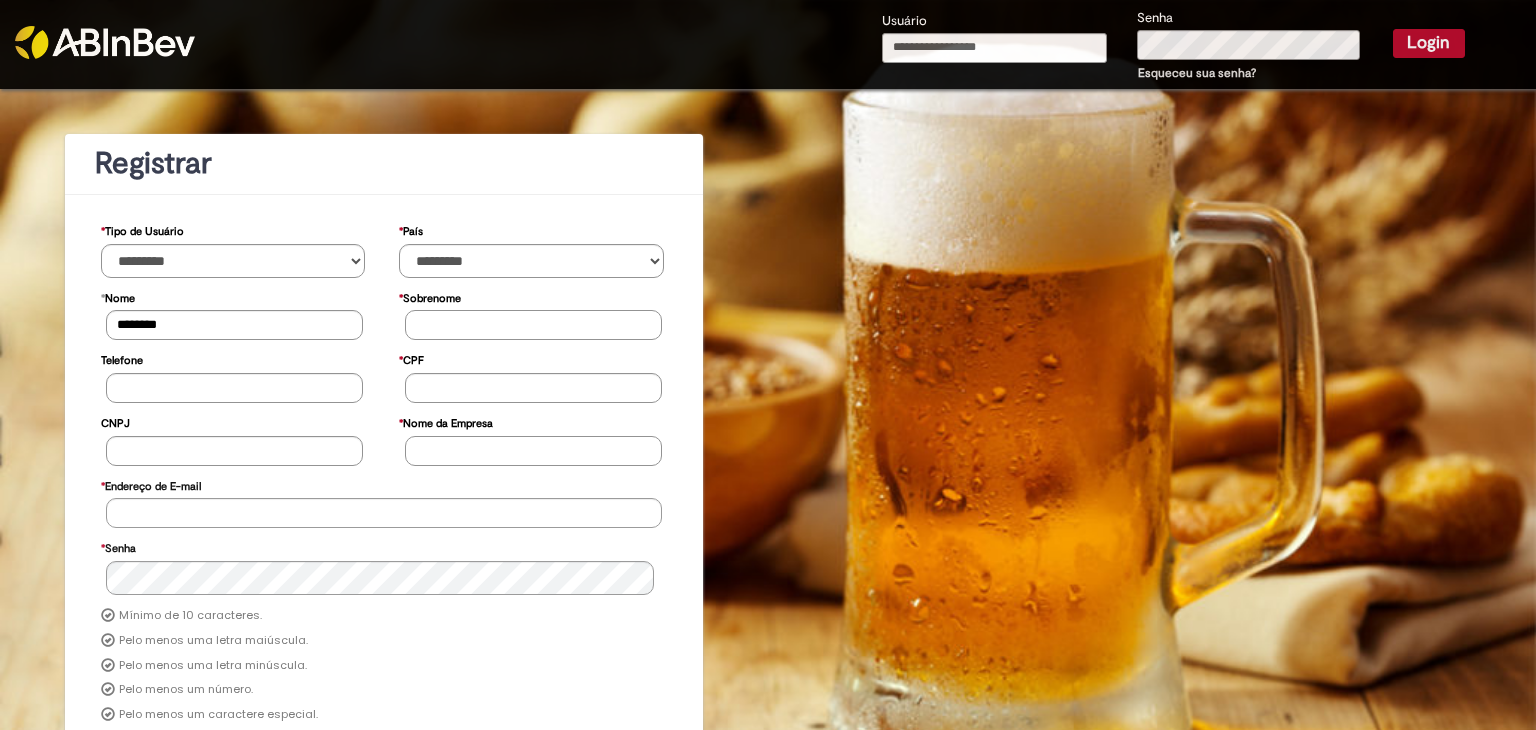click on "*  Sobrenome" at bounding box center [533, 325] 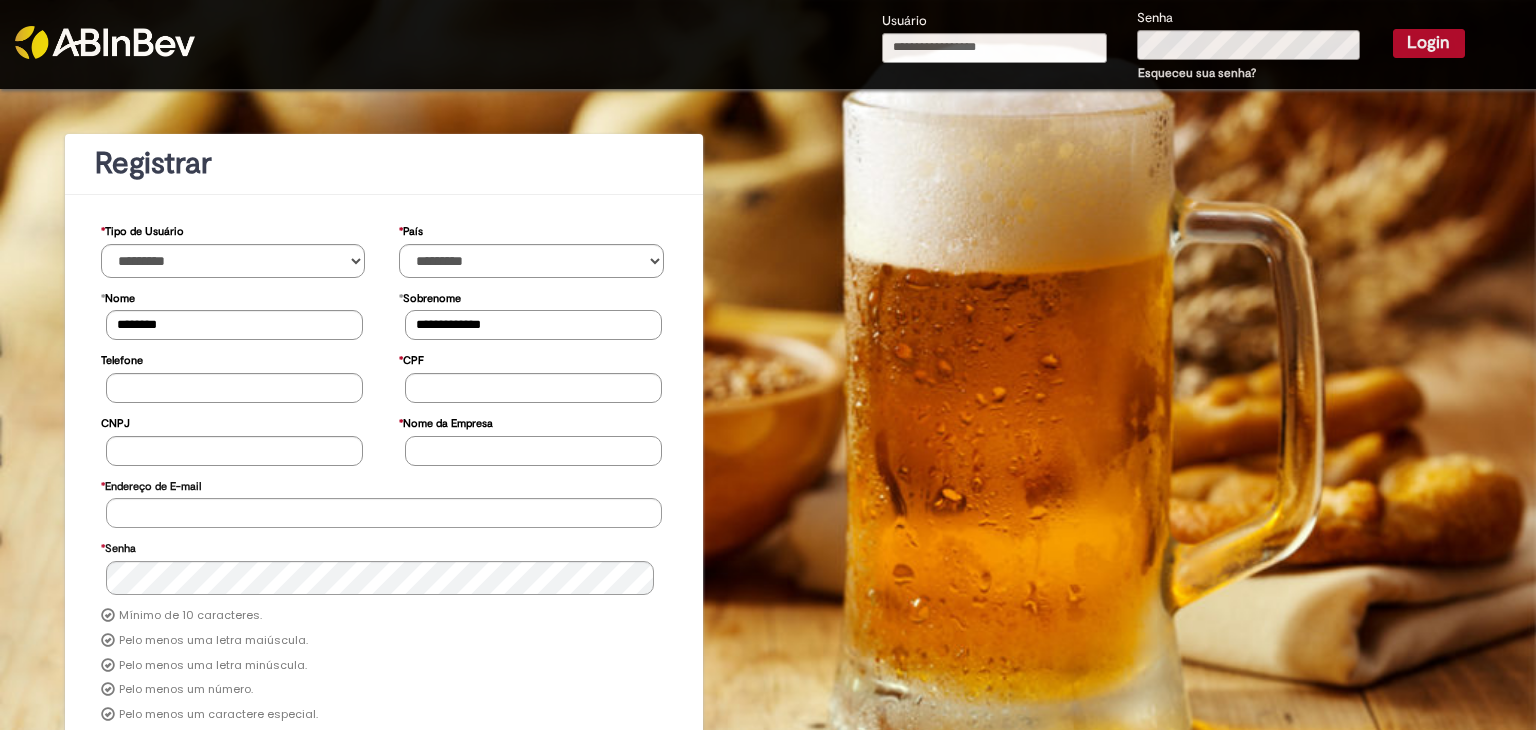 type on "**********" 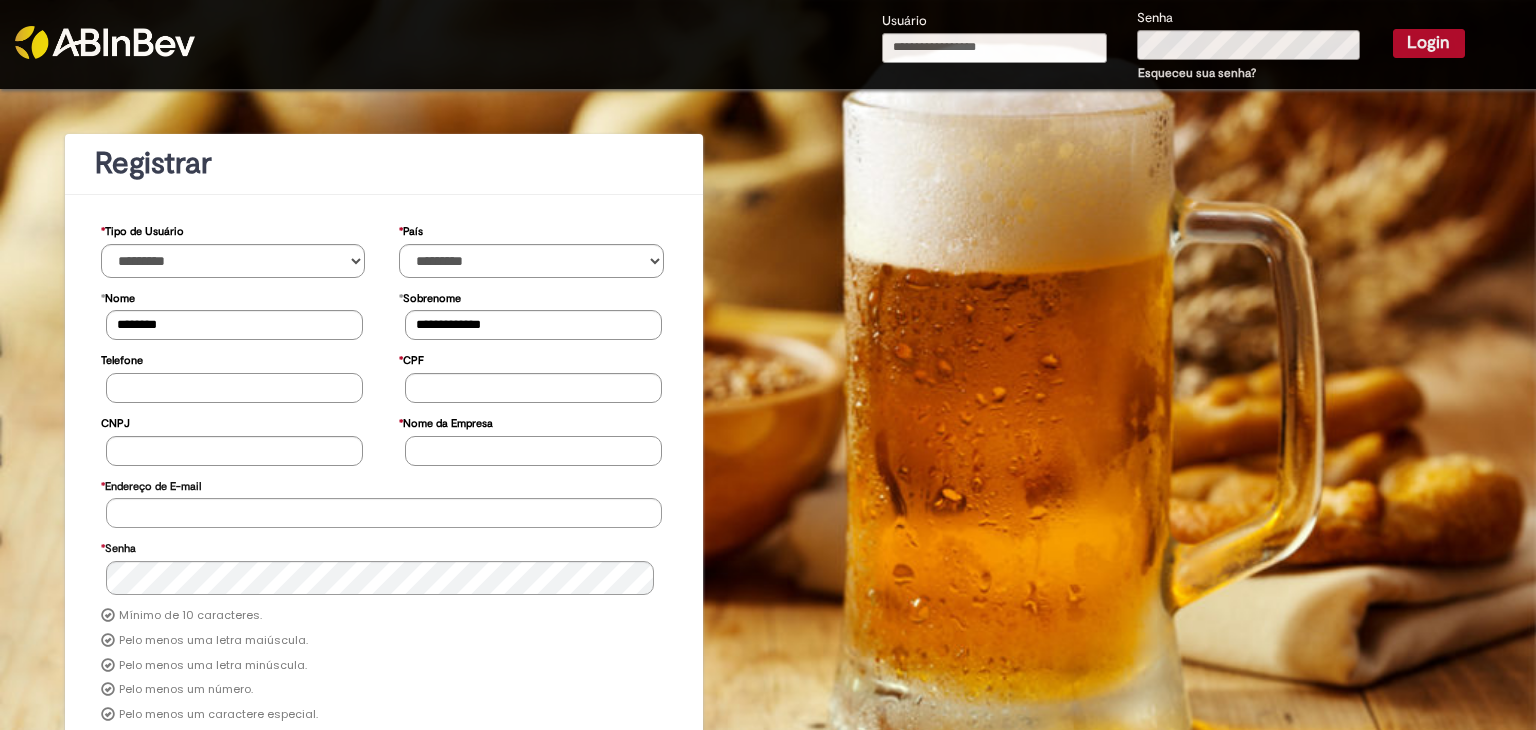 click on "Telefone" at bounding box center [234, 388] 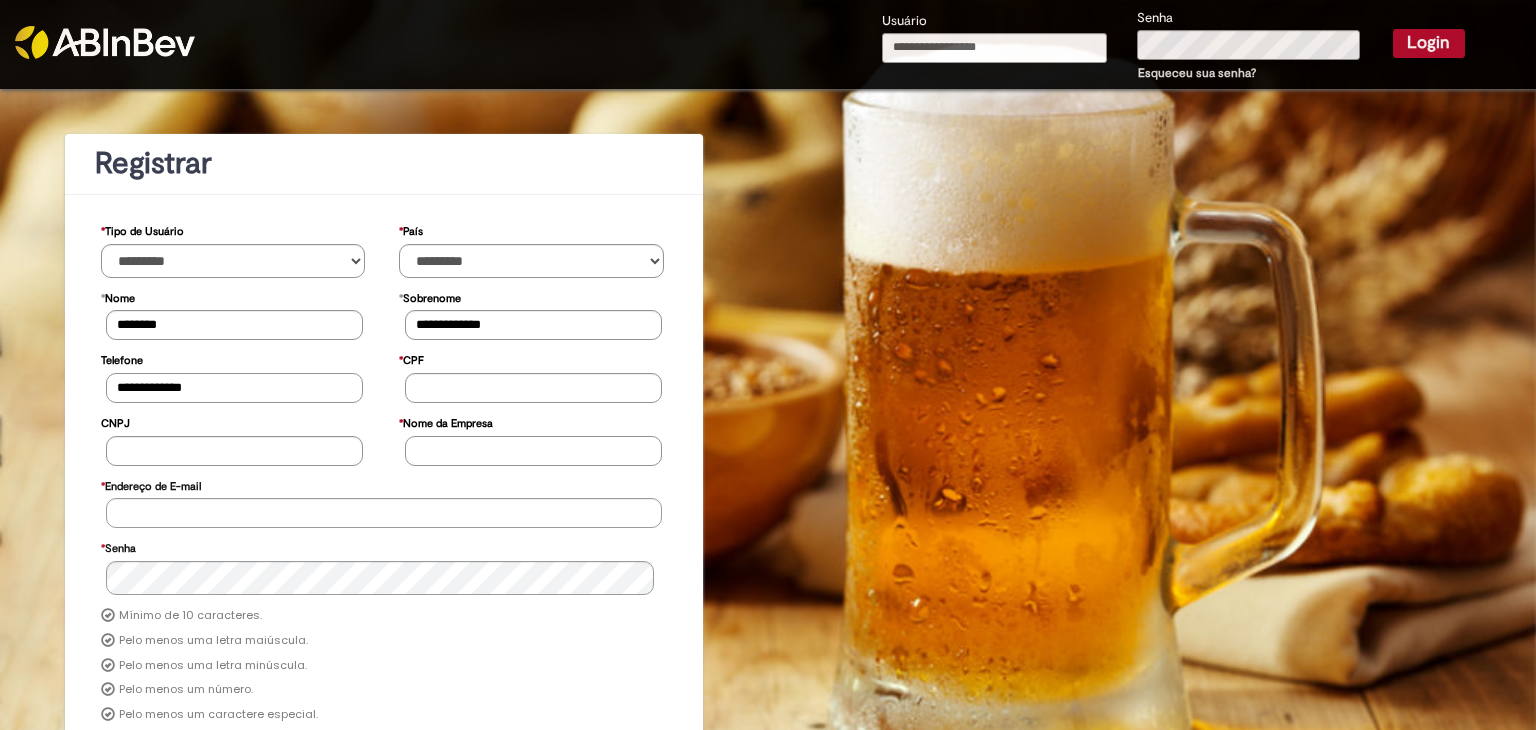 type on "**********" 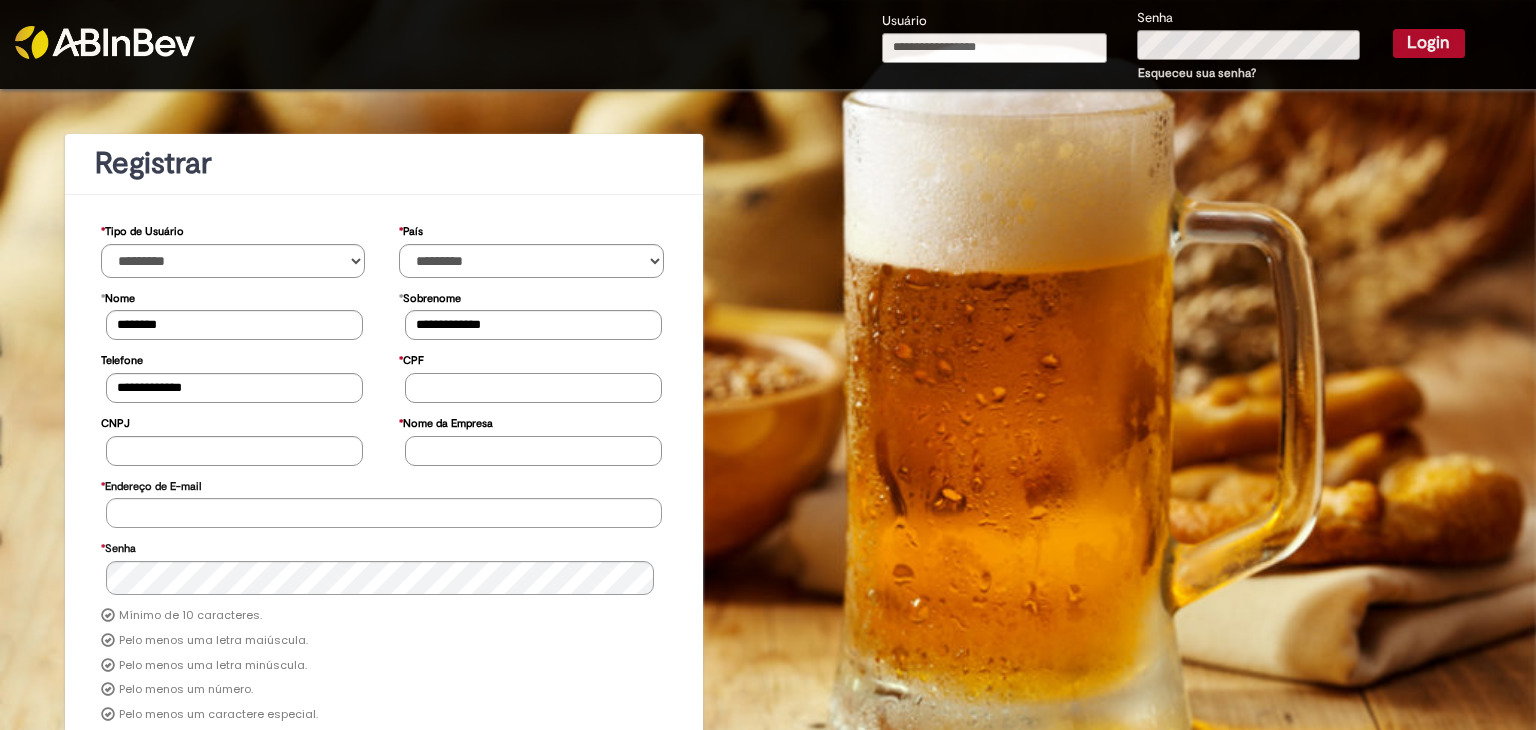 click on "*  CPF" at bounding box center (533, 388) 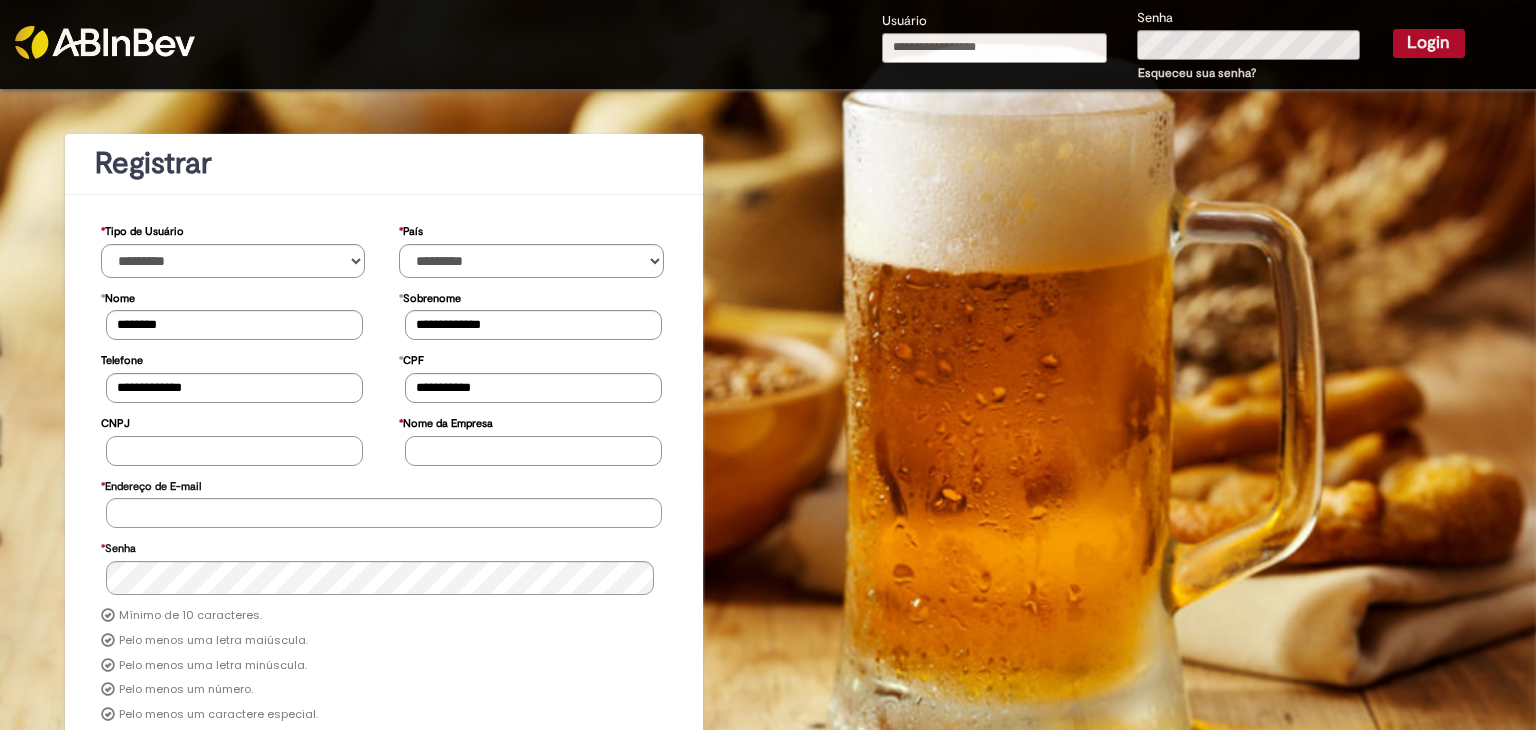 type on "**********" 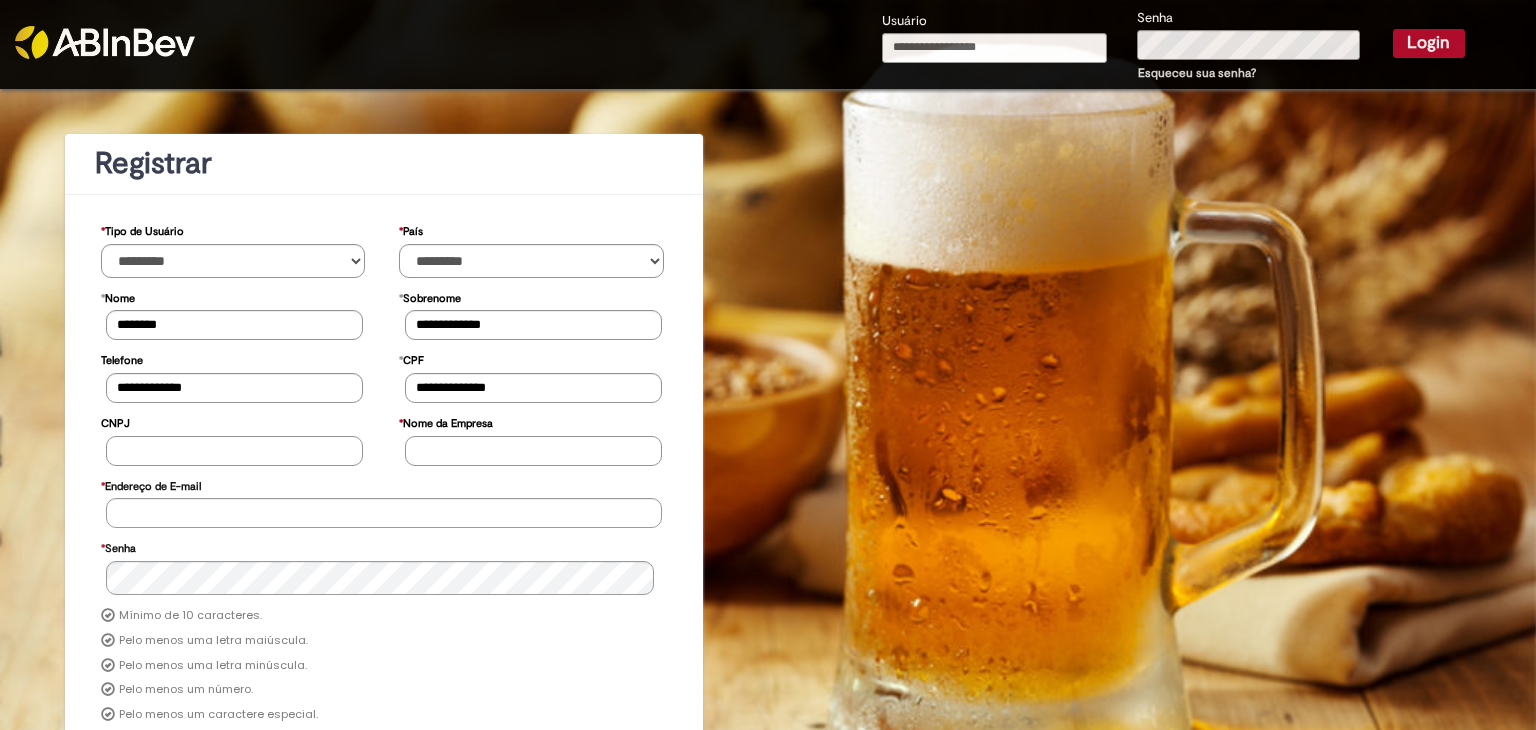 click on "CNPJ" at bounding box center [234, 451] 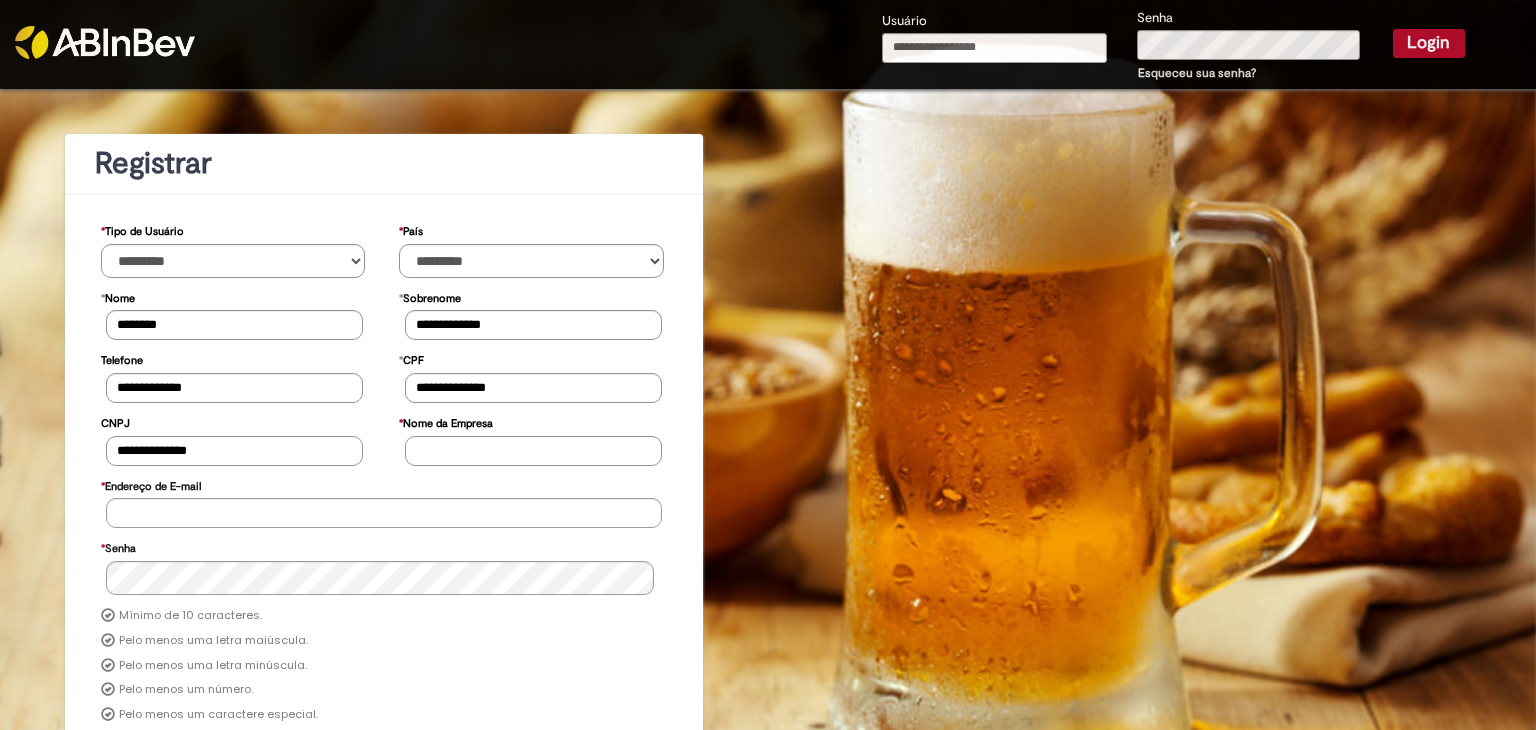 type on "**********" 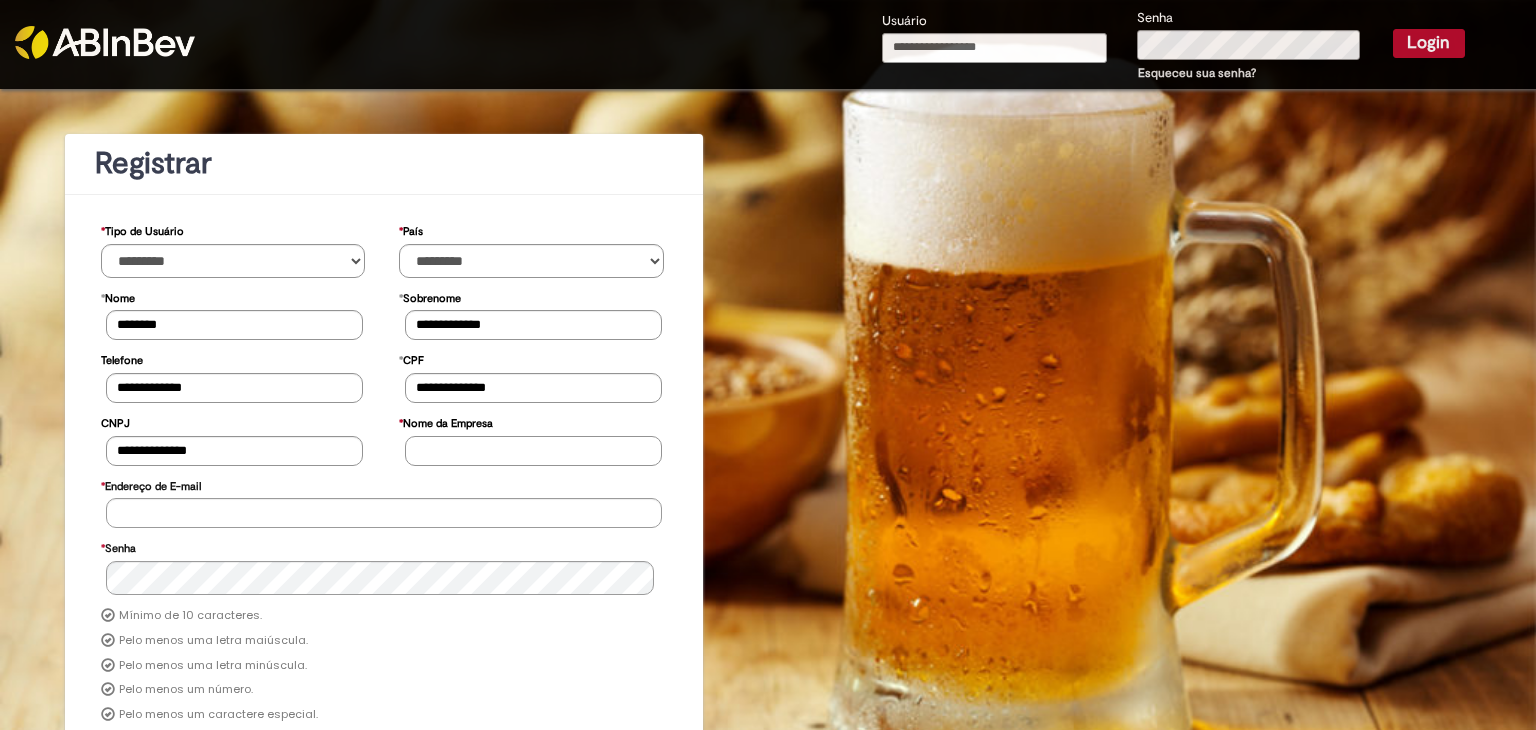 click on "*  Nome da Empresa" at bounding box center (533, 451) 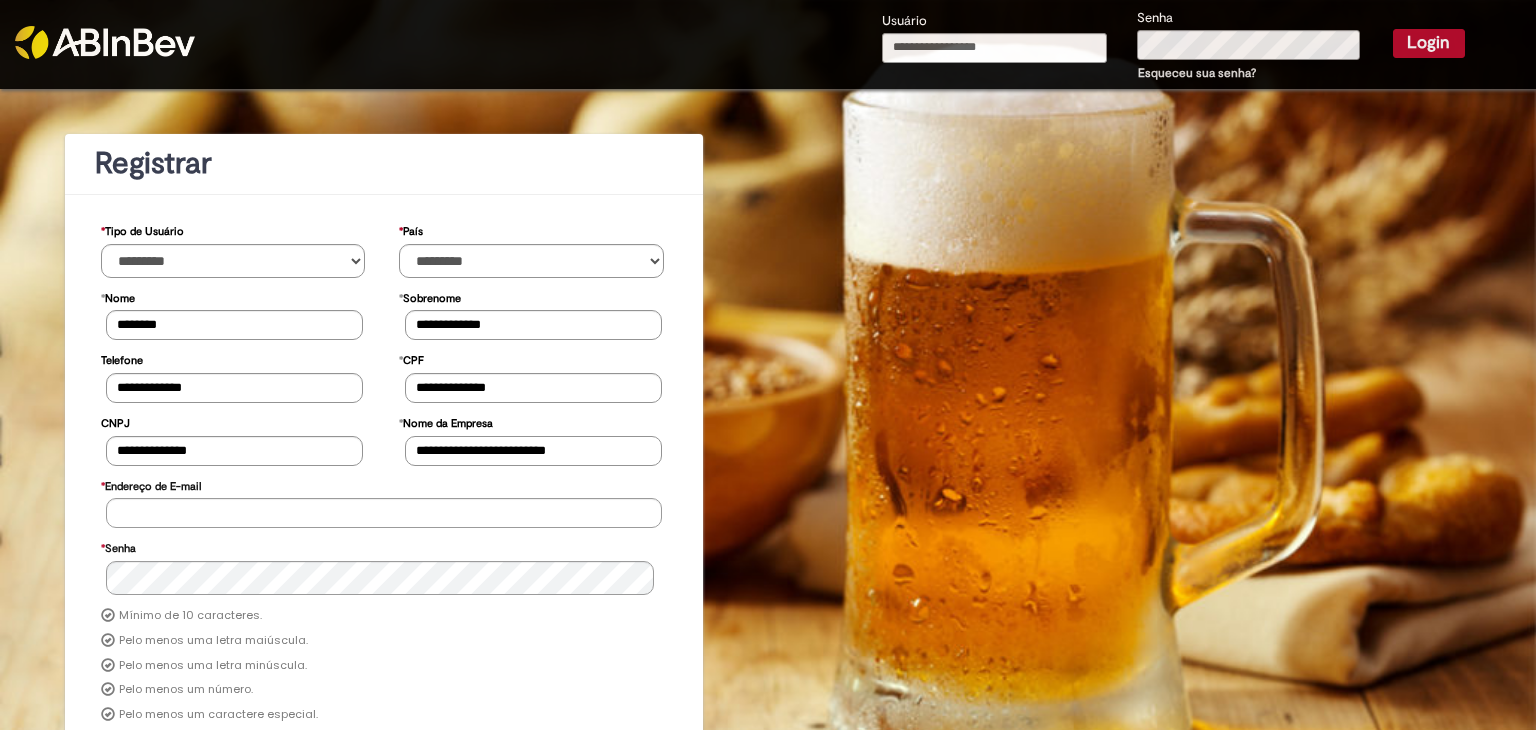type on "**********" 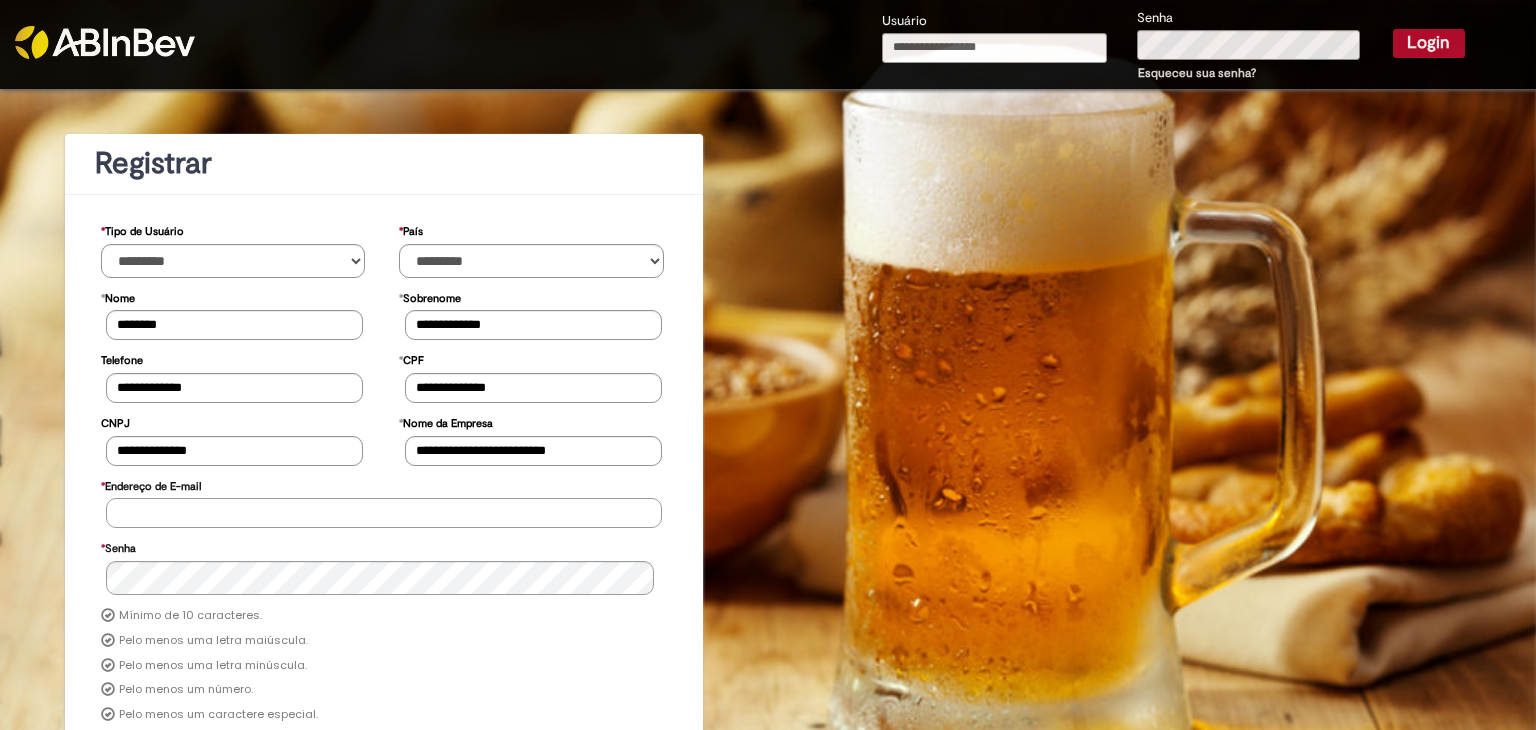click on "*  Endereço de E-mail" at bounding box center [384, 513] 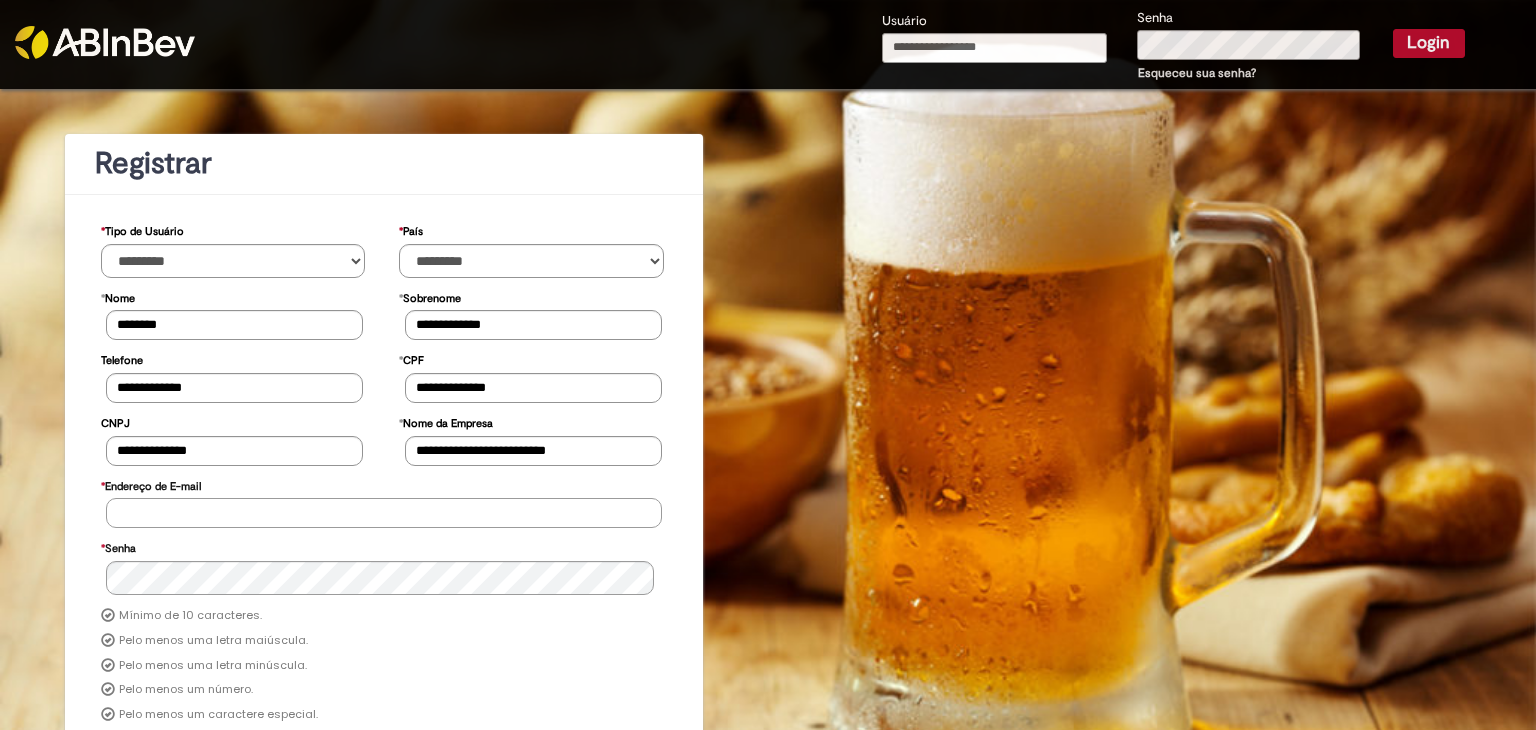 type on "**********" 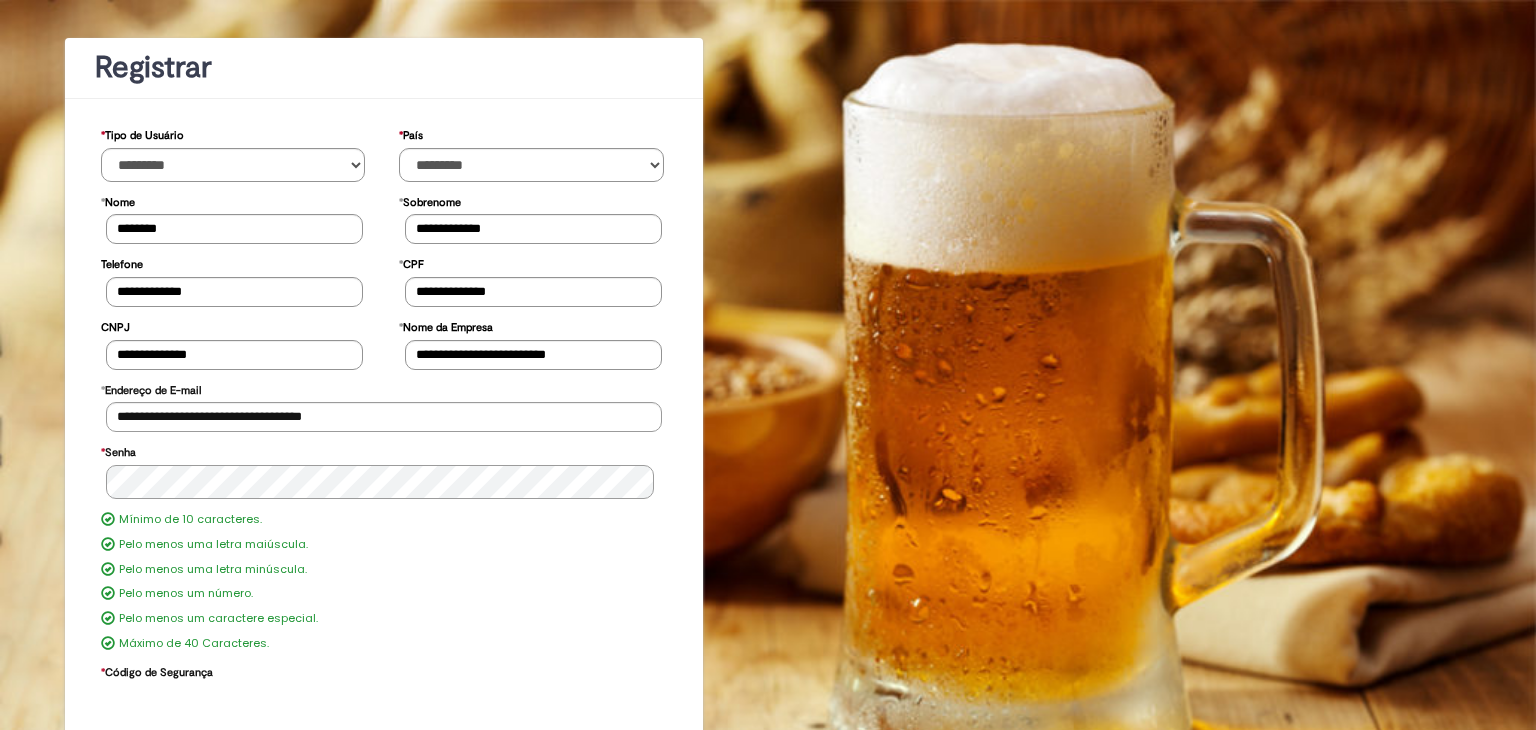 scroll, scrollTop: 190, scrollLeft: 0, axis: vertical 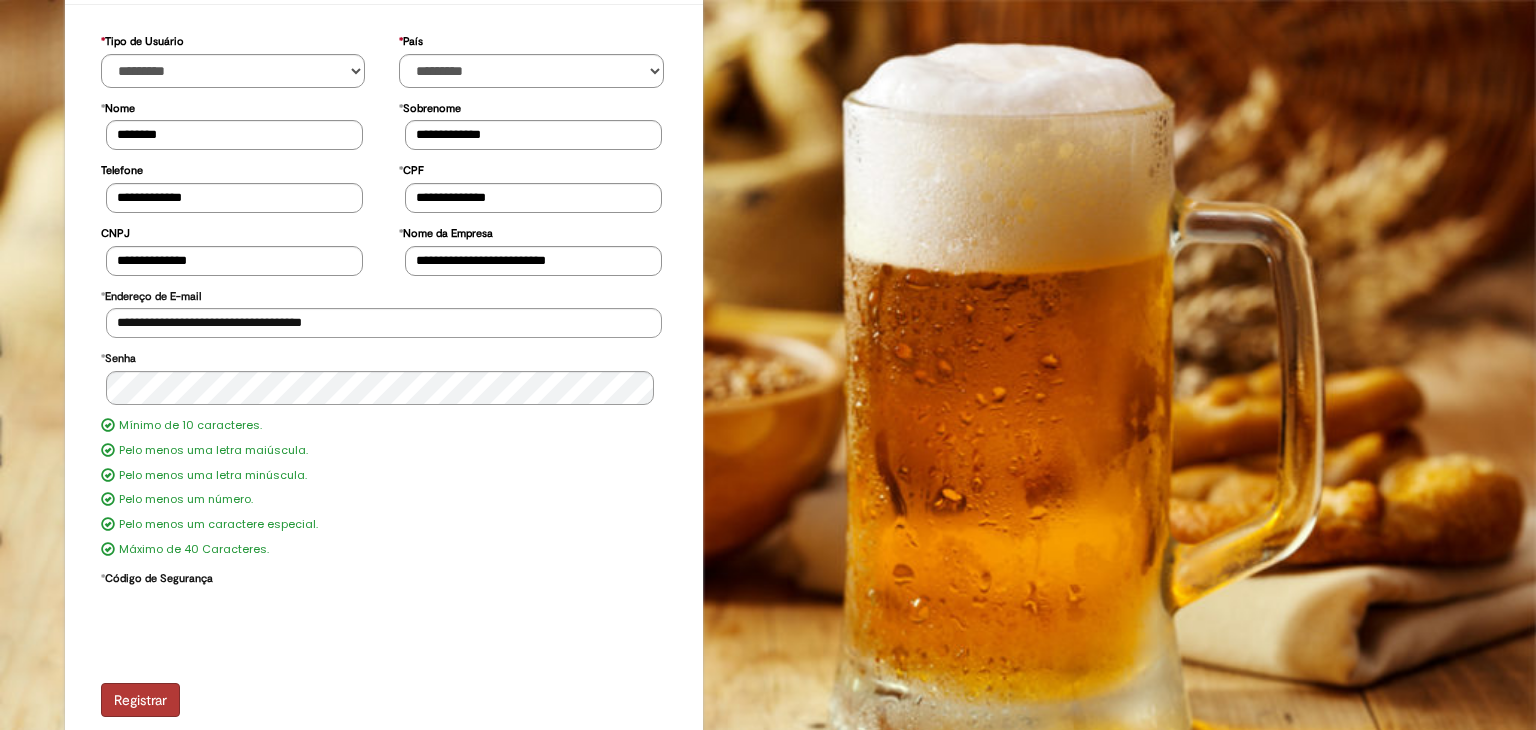 click on "Registrar" at bounding box center [140, 700] 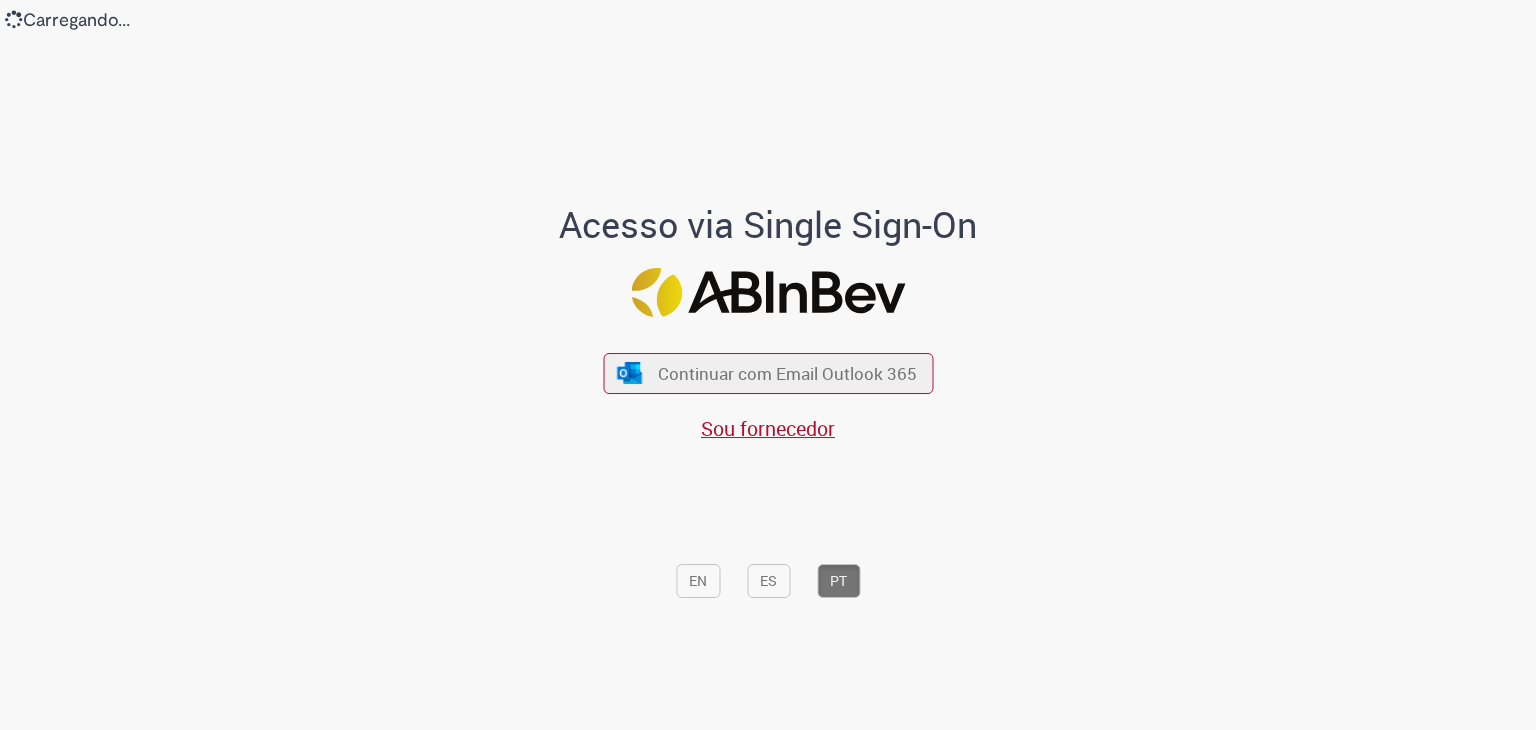 scroll, scrollTop: 0, scrollLeft: 0, axis: both 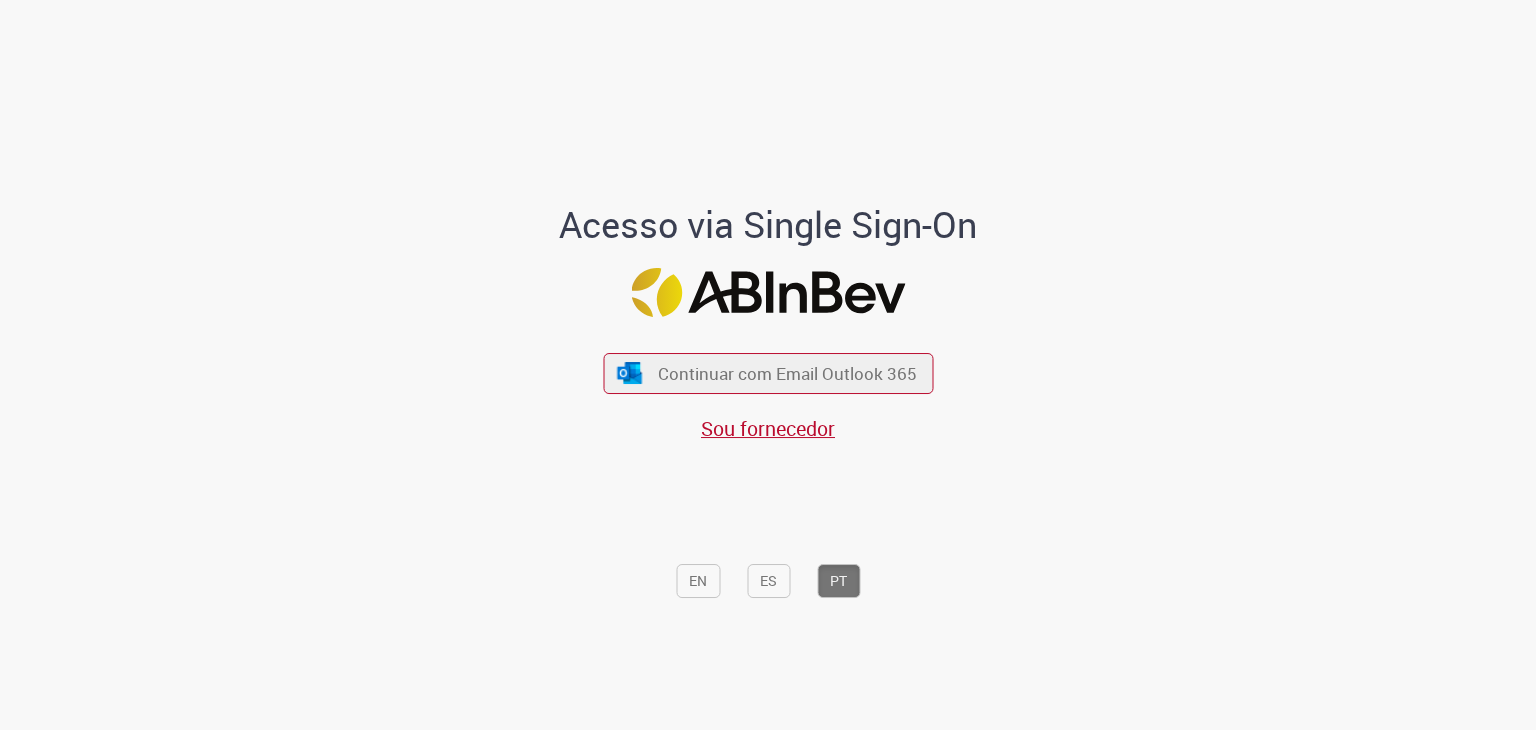 click on "Sou fornecedor" at bounding box center [768, 429] 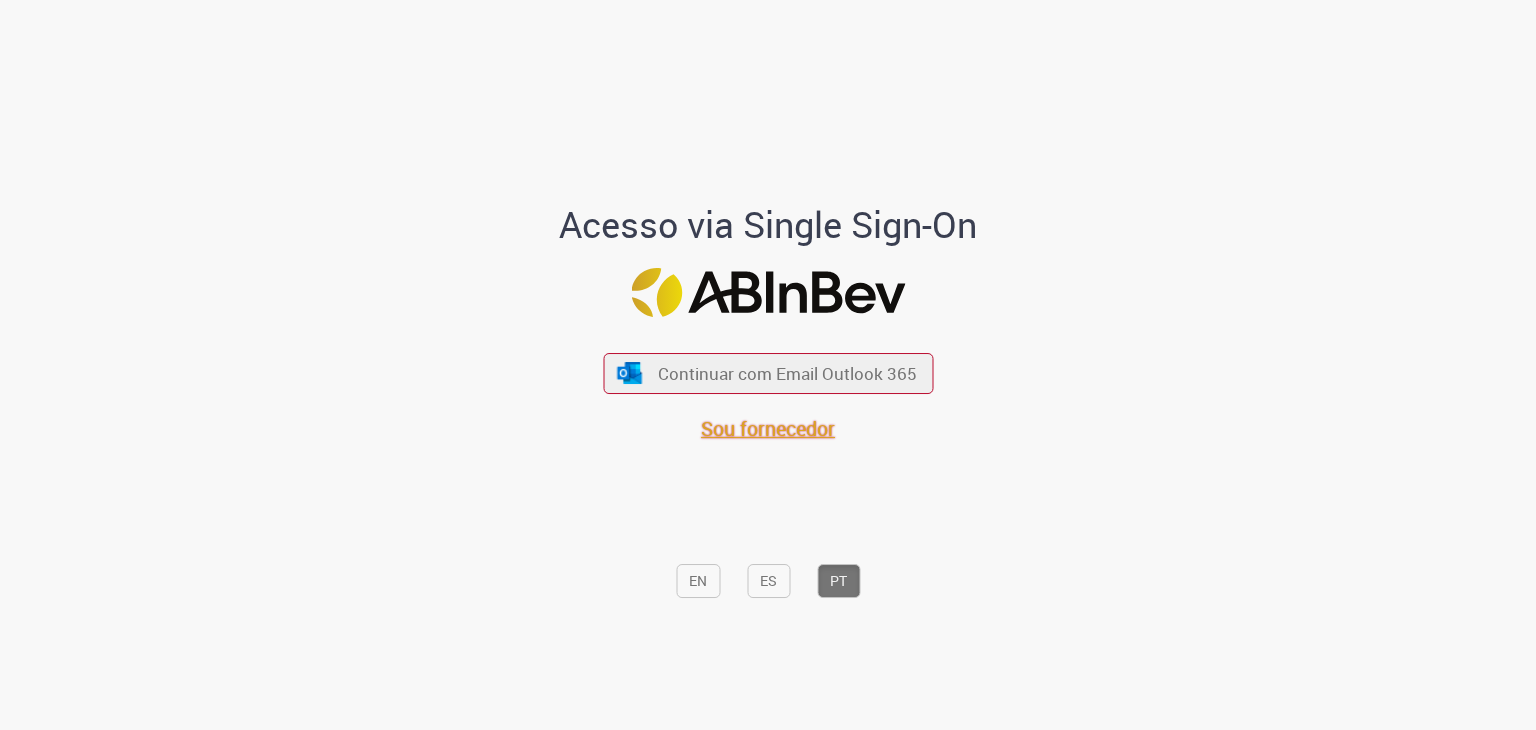 click on "Sou fornecedor" at bounding box center [768, 428] 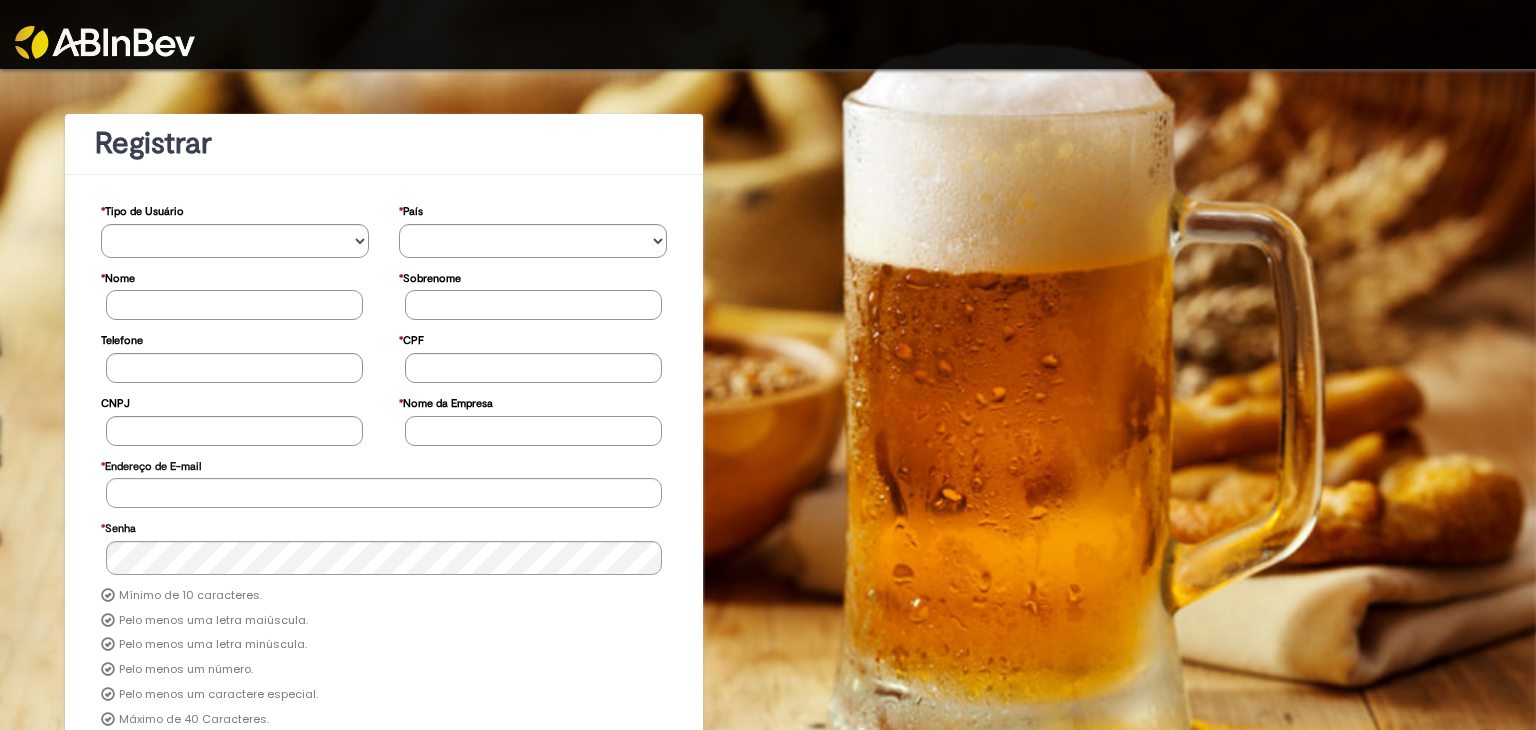 scroll, scrollTop: 0, scrollLeft: 0, axis: both 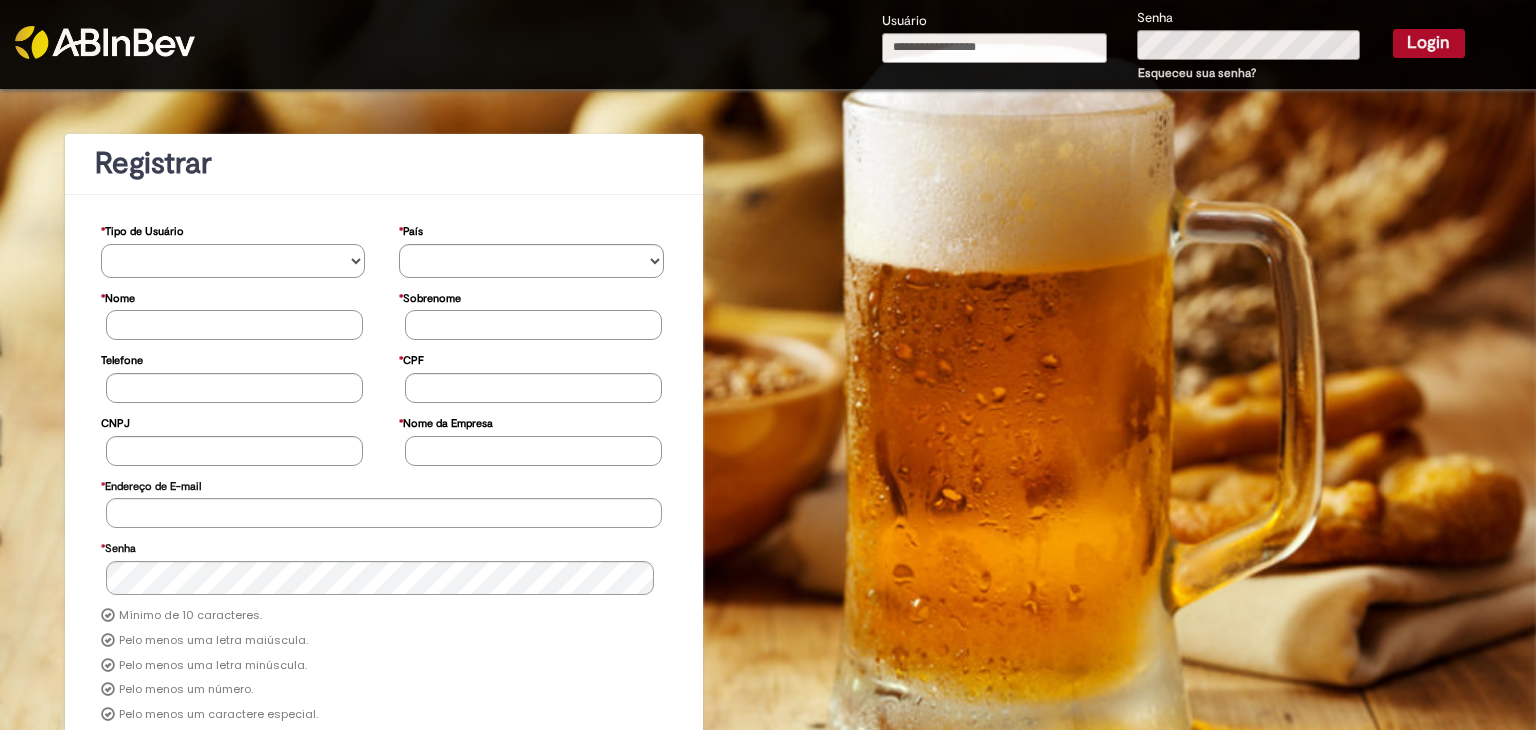 click on "**********" at bounding box center [233, 261] 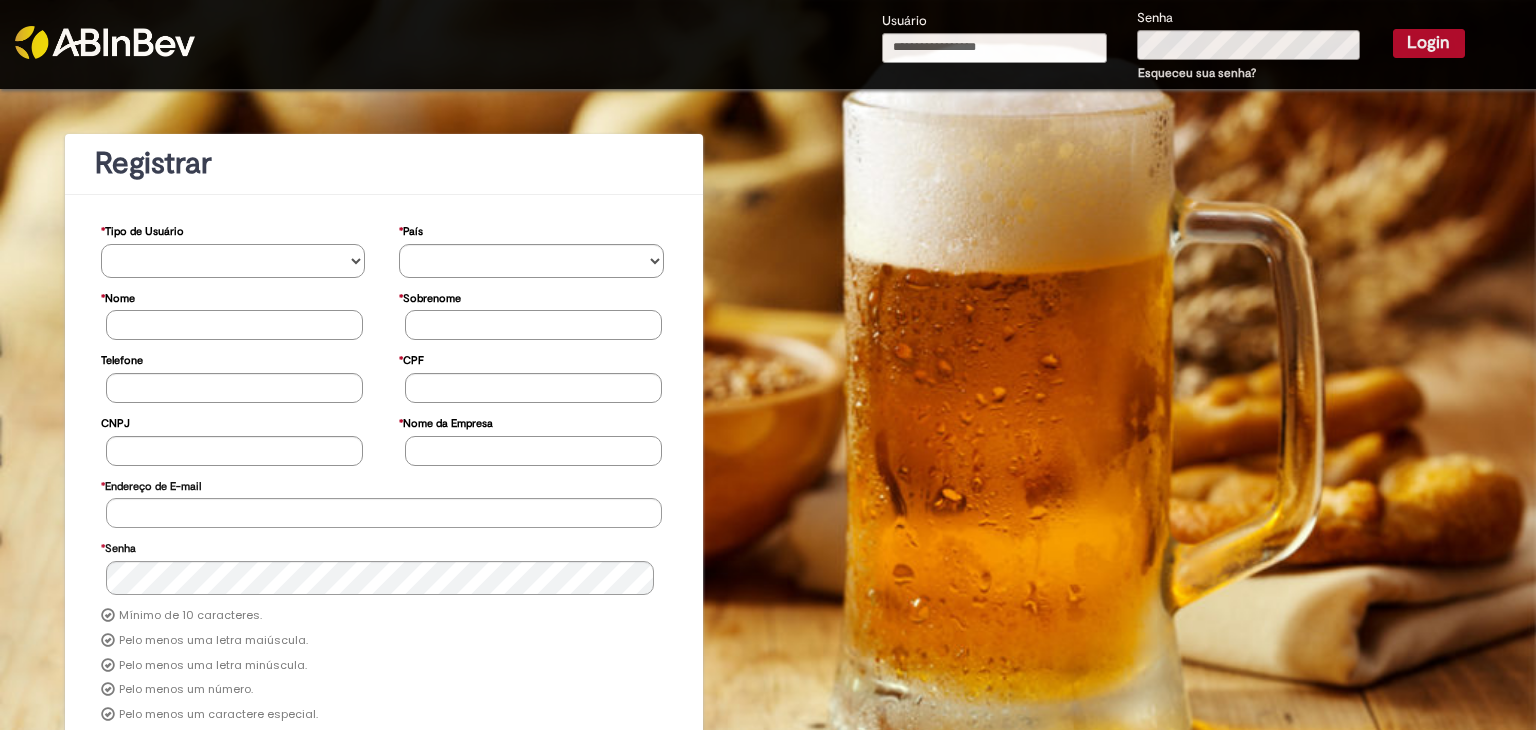 select on "*********" 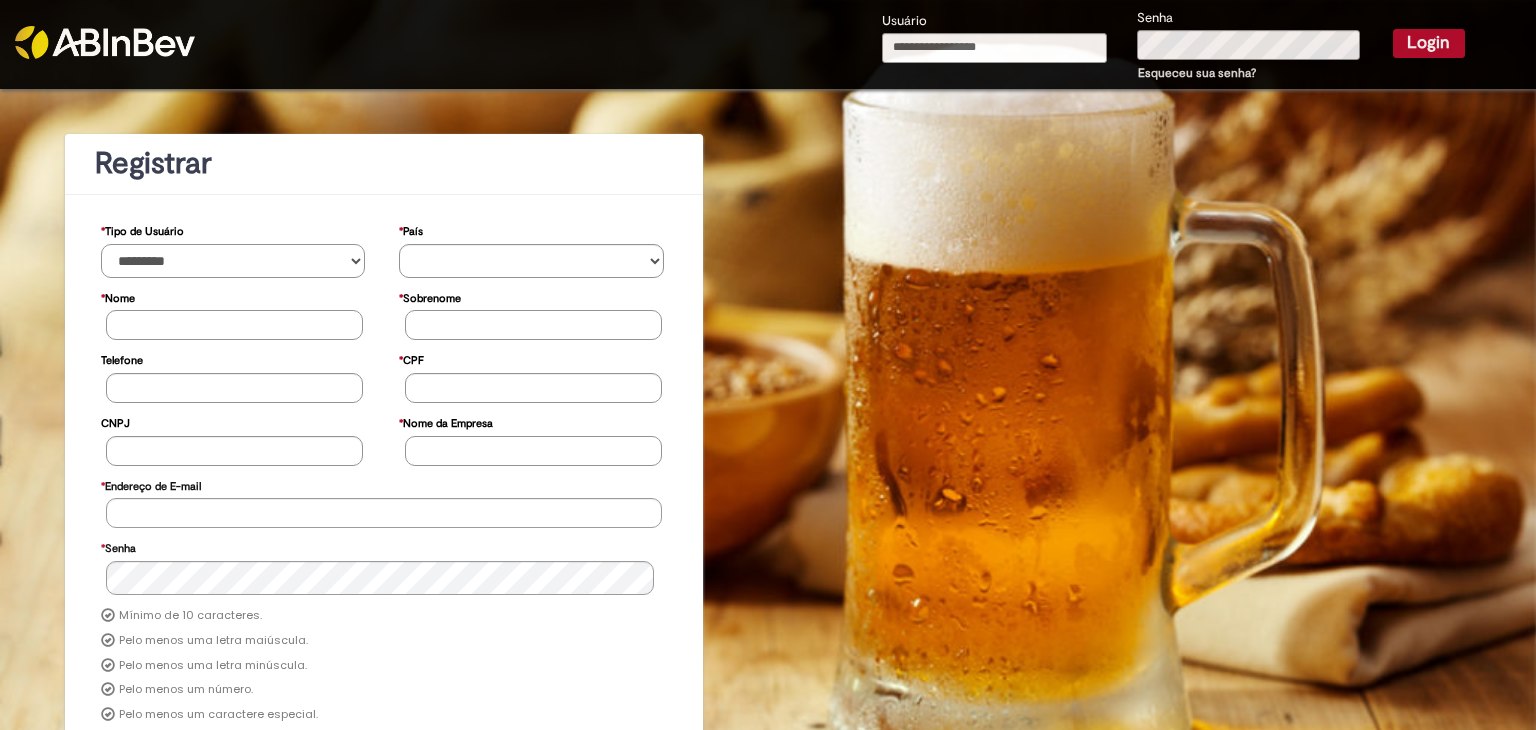 click on "**********" at bounding box center (233, 261) 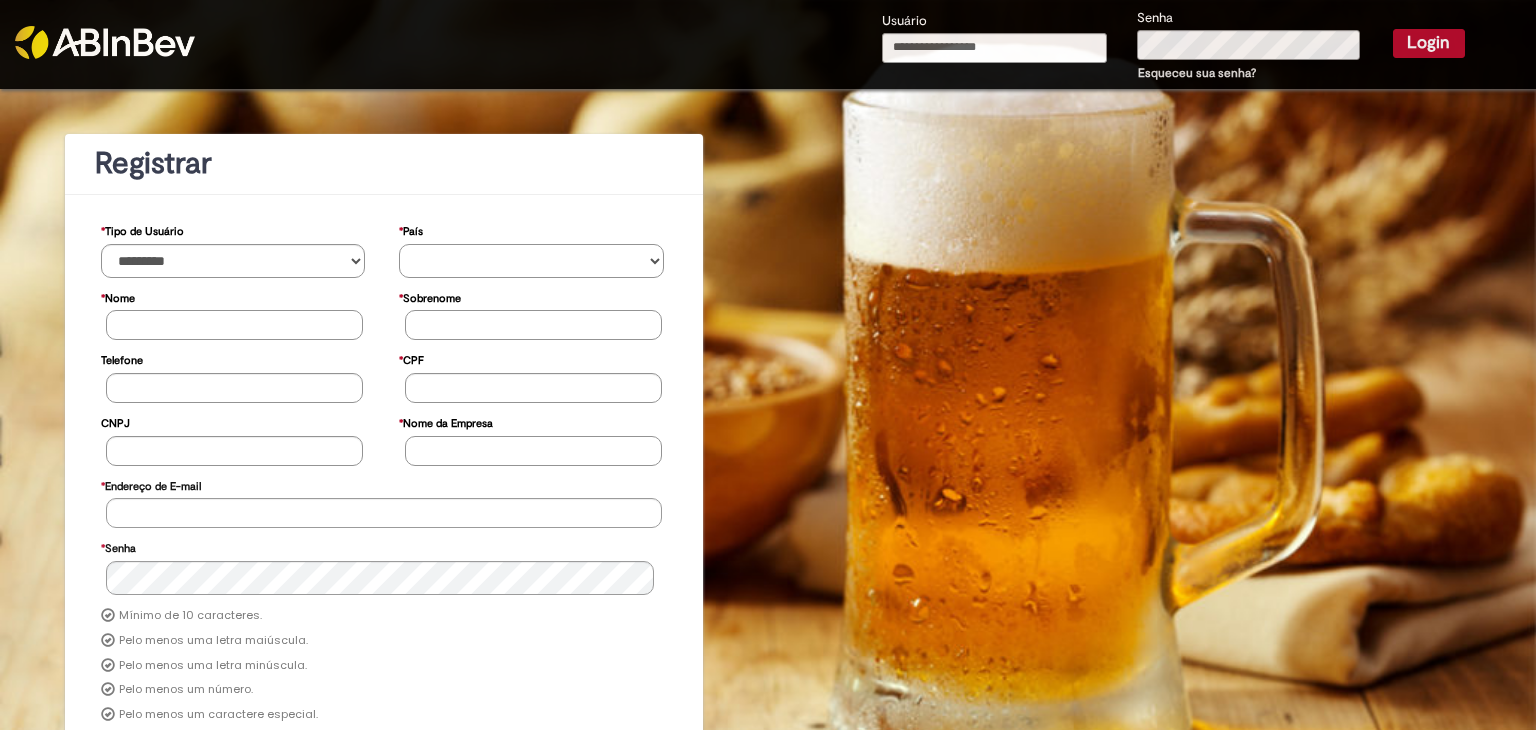 click on "*********   *******   ******   *****   ********   *******" at bounding box center [531, 261] 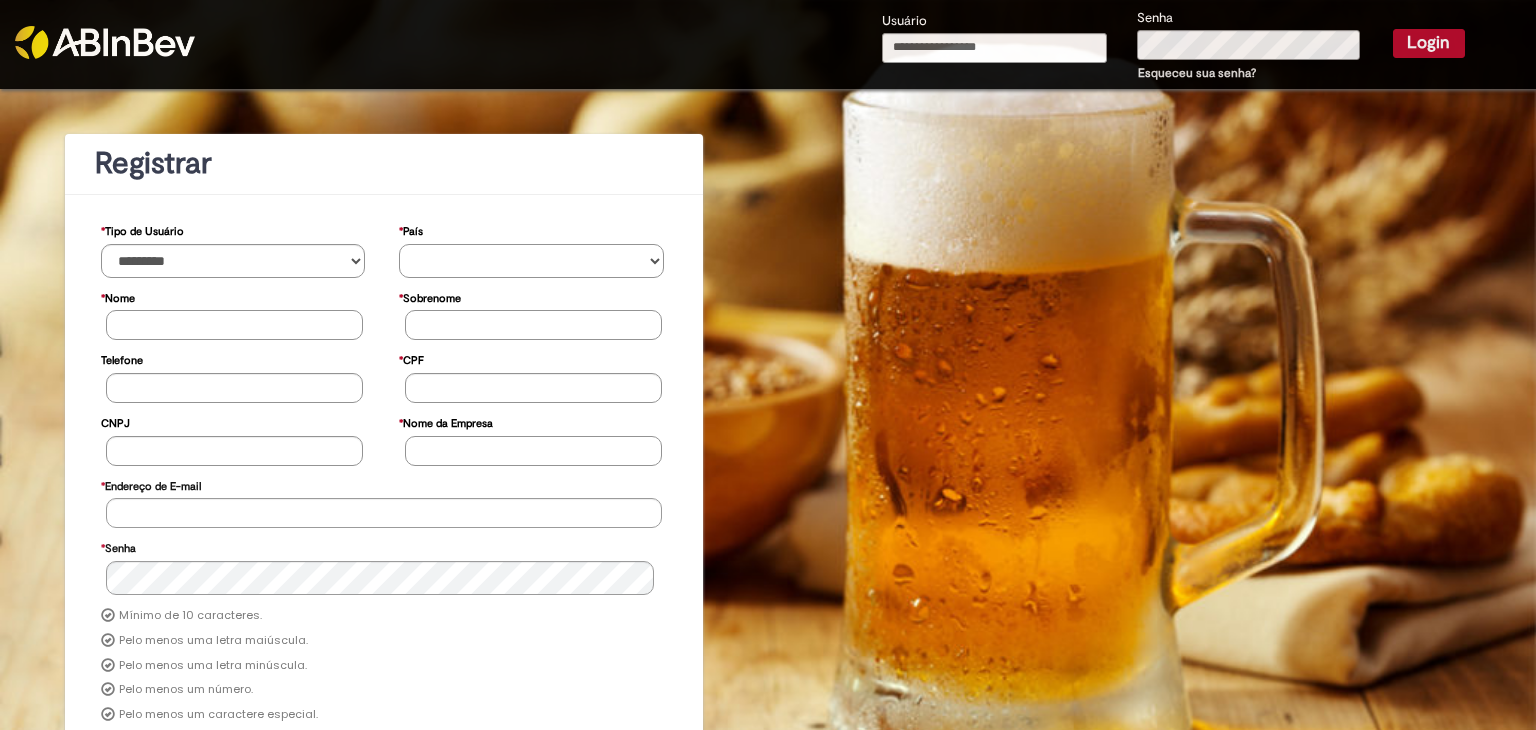 select on "**" 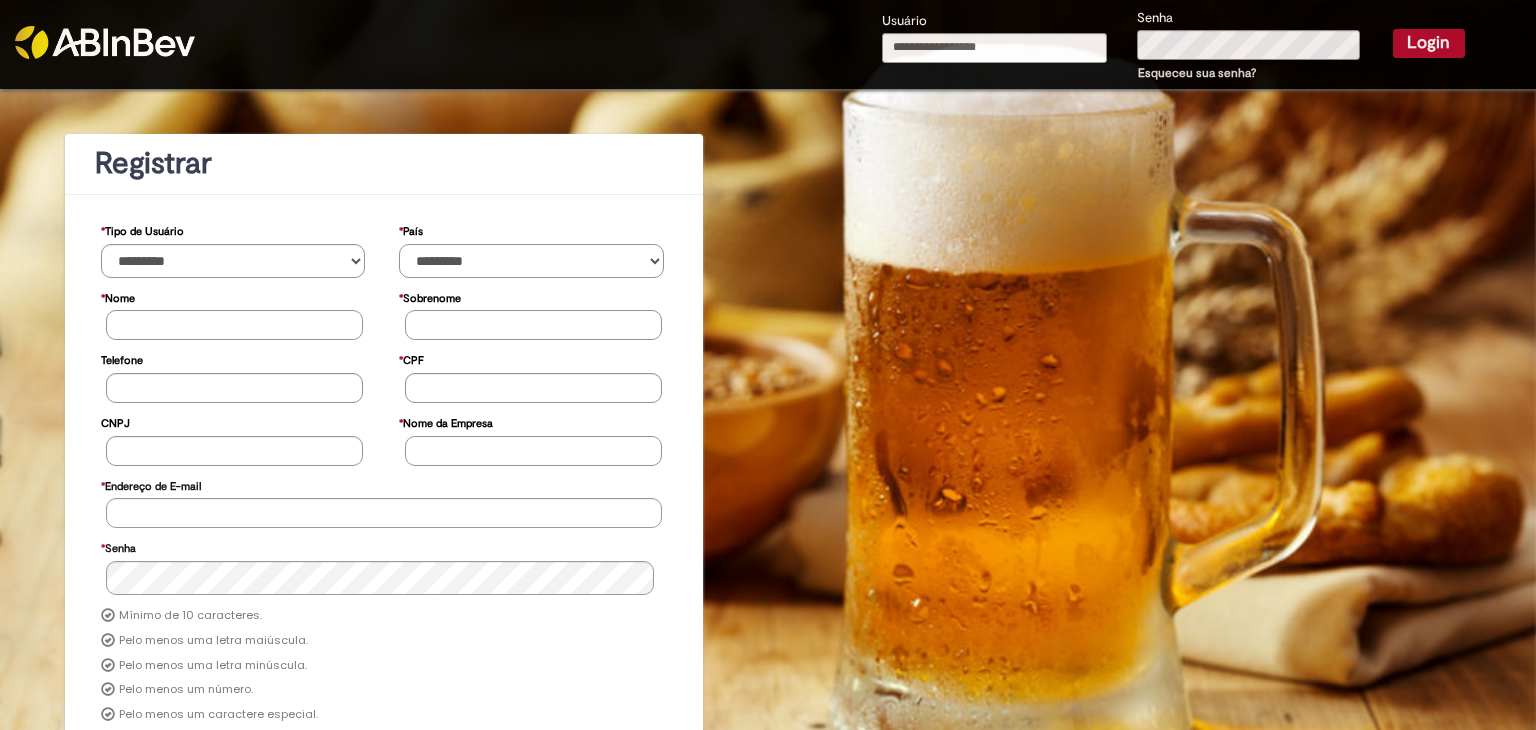 click on "*********   *******   ******   *****   ********   *******" at bounding box center (531, 261) 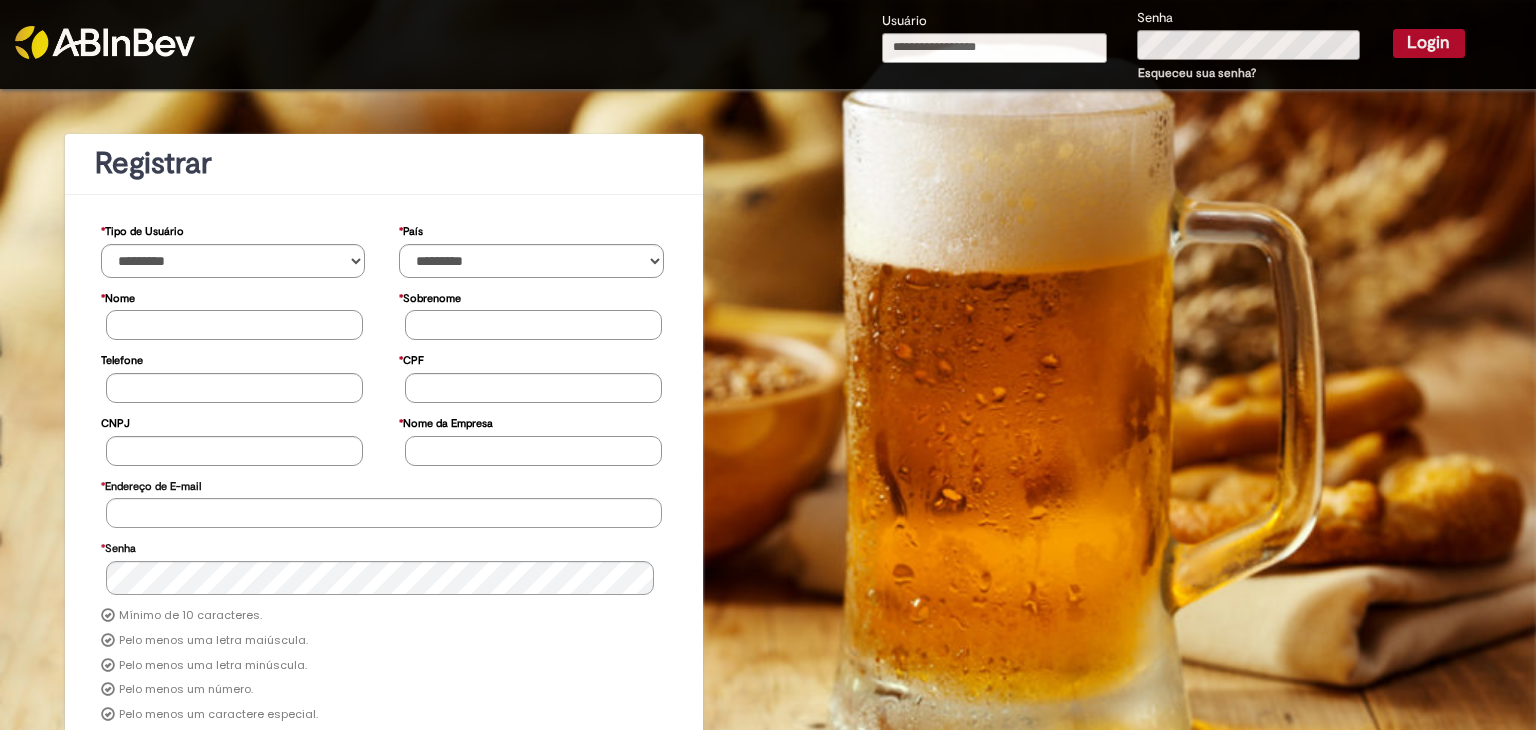 click on "*  Nome" at bounding box center (234, 325) 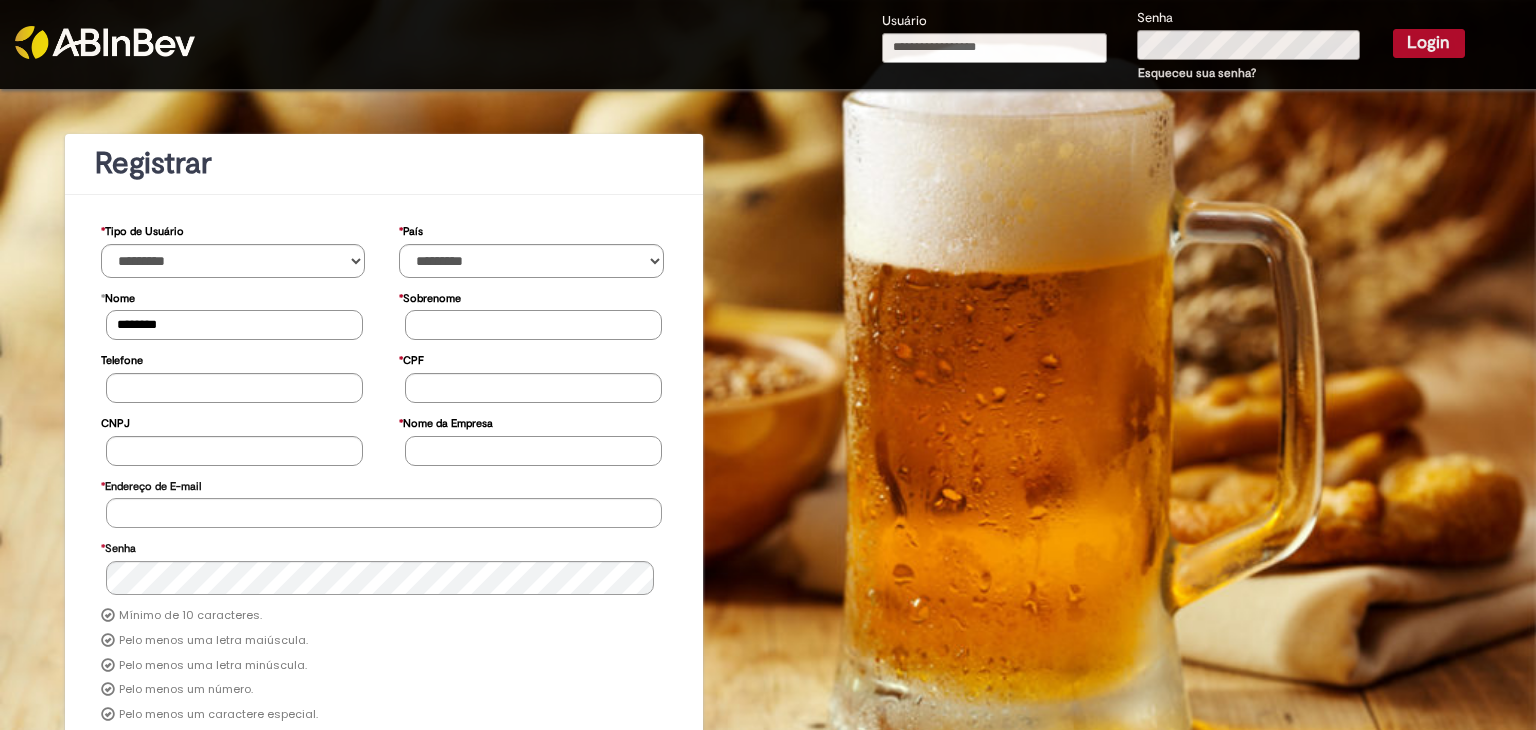 type on "********" 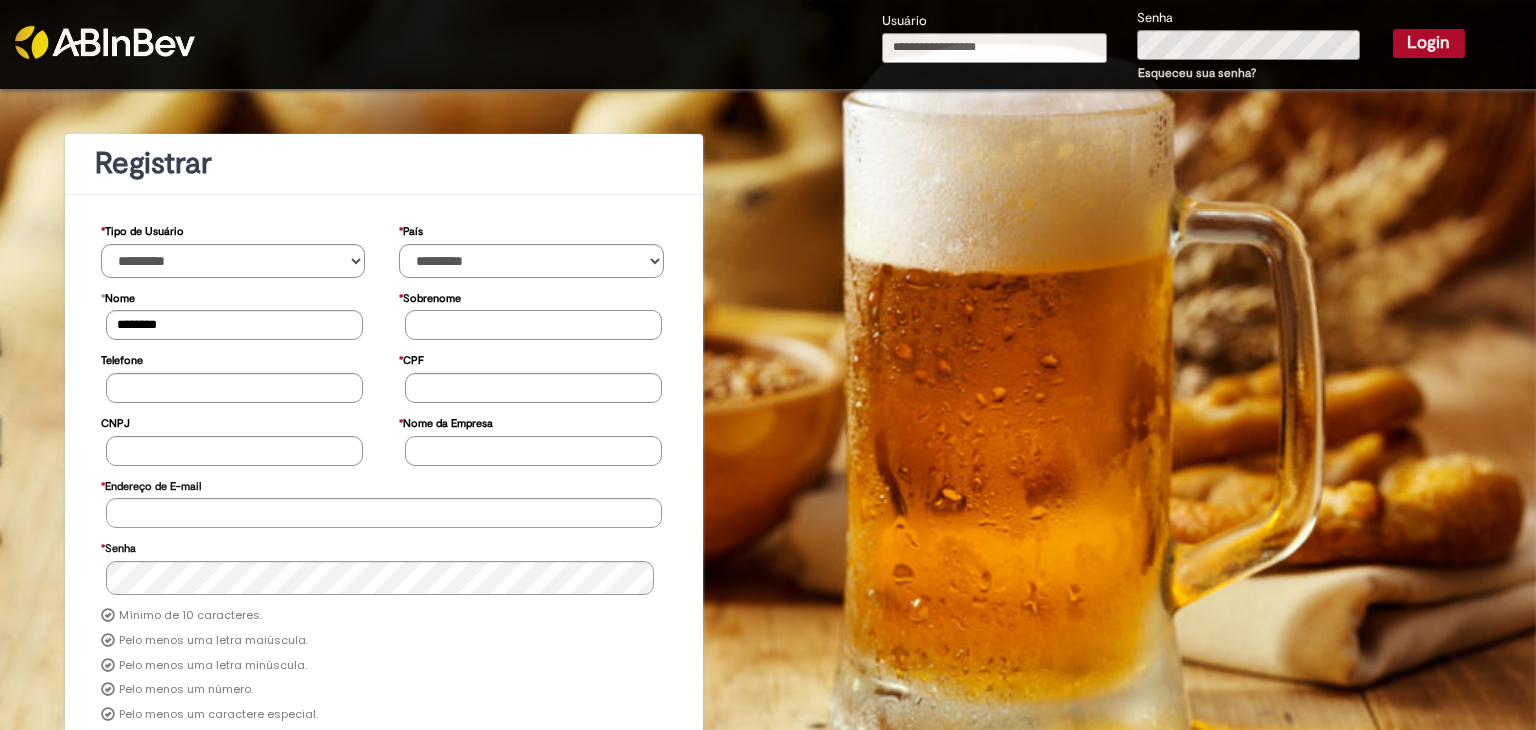 click on "*  Sobrenome" at bounding box center [533, 325] 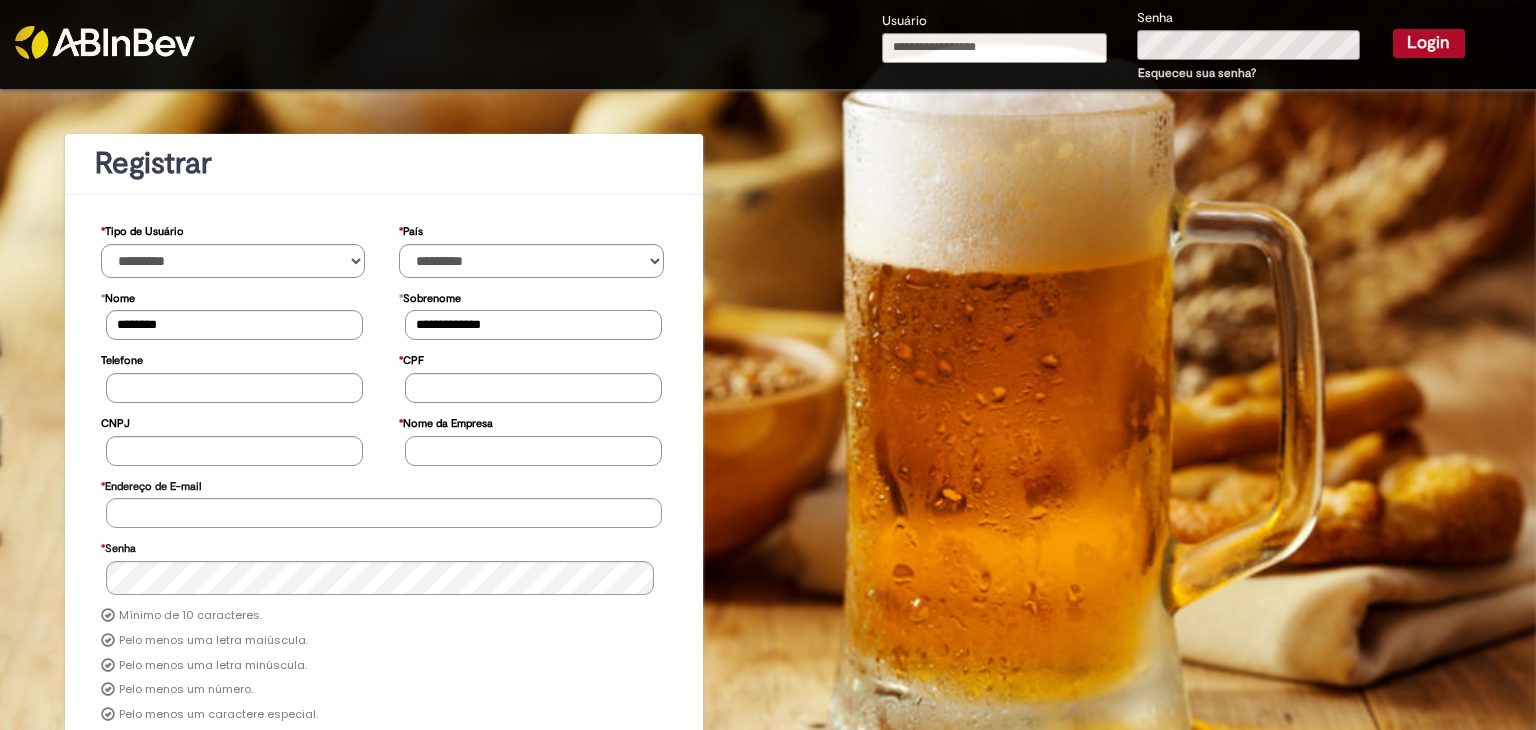type on "**********" 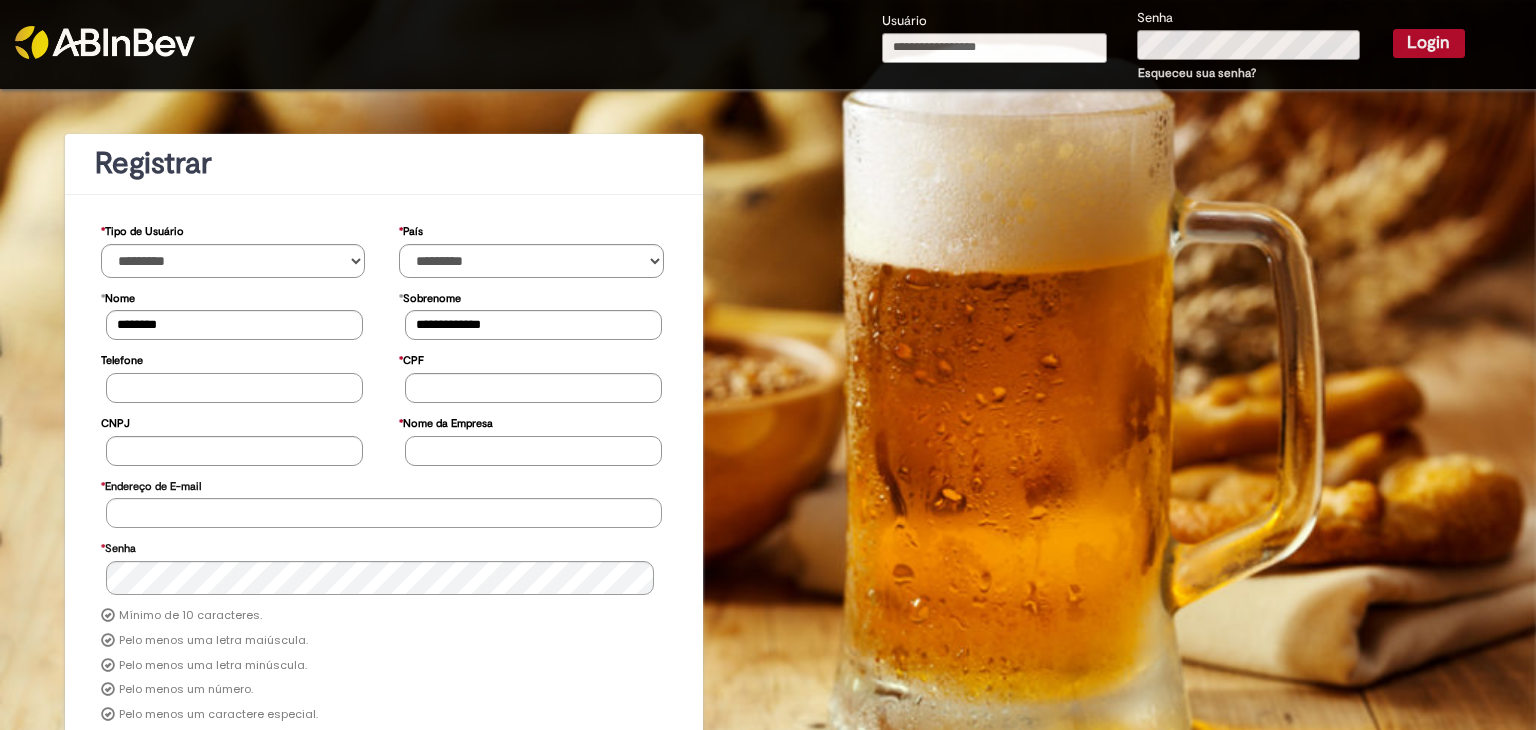 click on "Telefone" at bounding box center (234, 388) 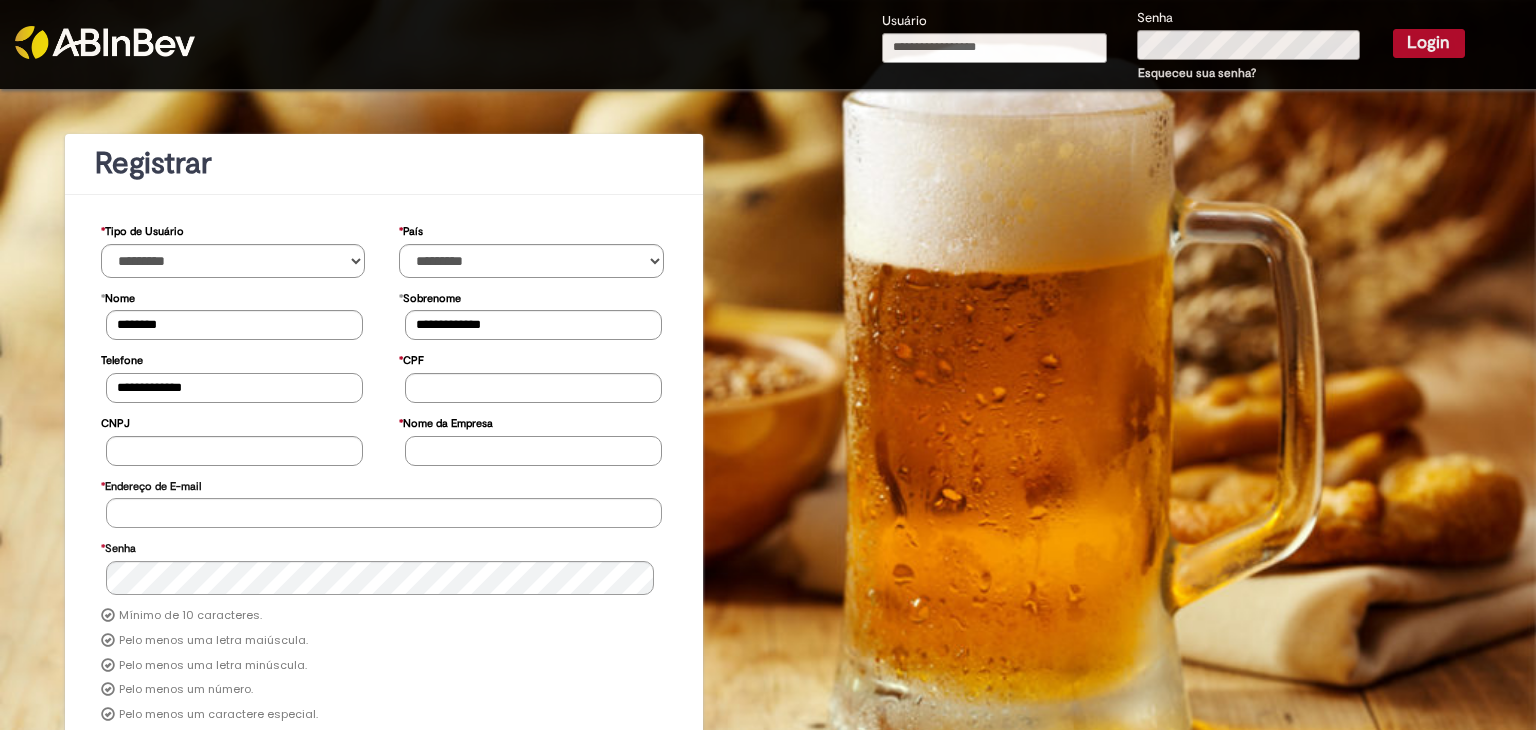 type on "**********" 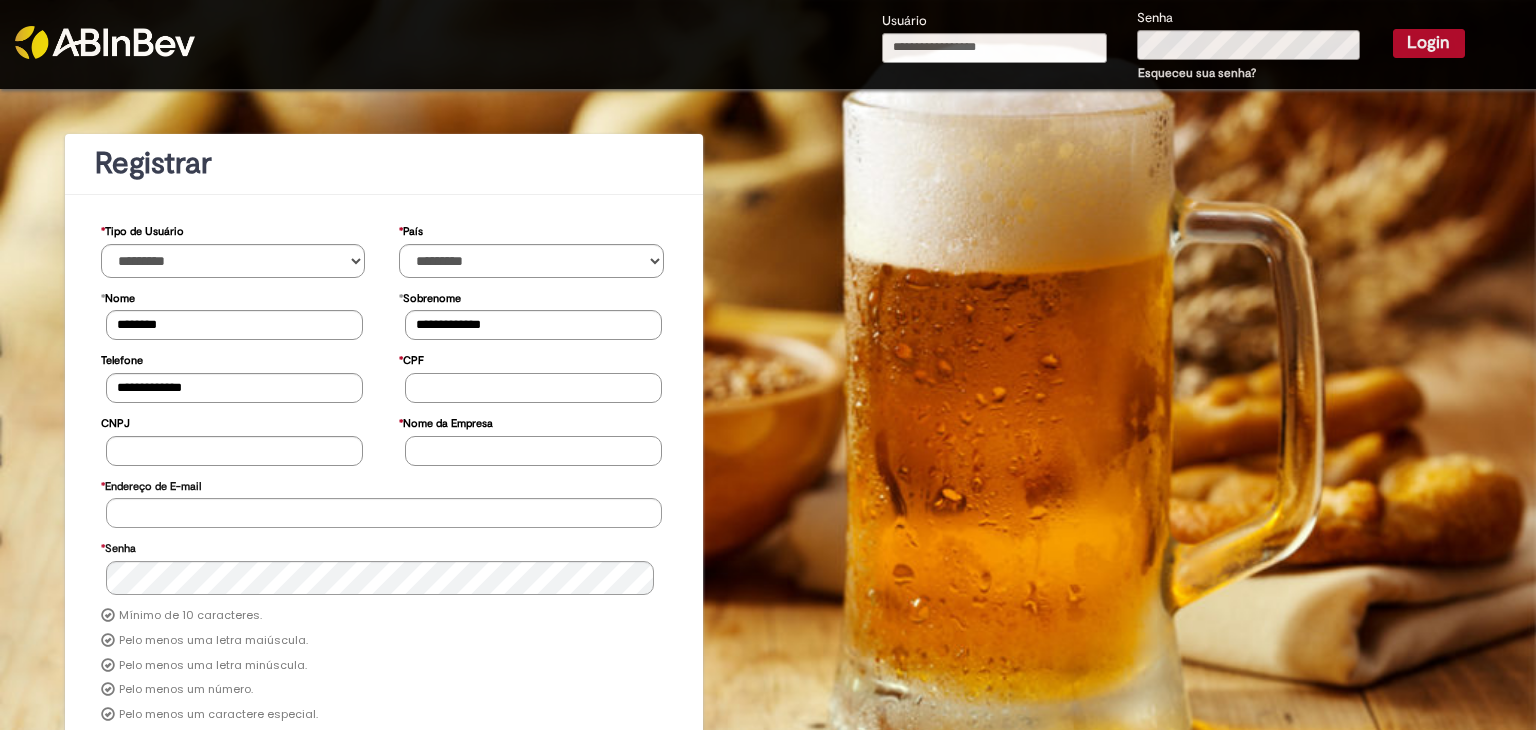 click on "*  CPF" at bounding box center (533, 388) 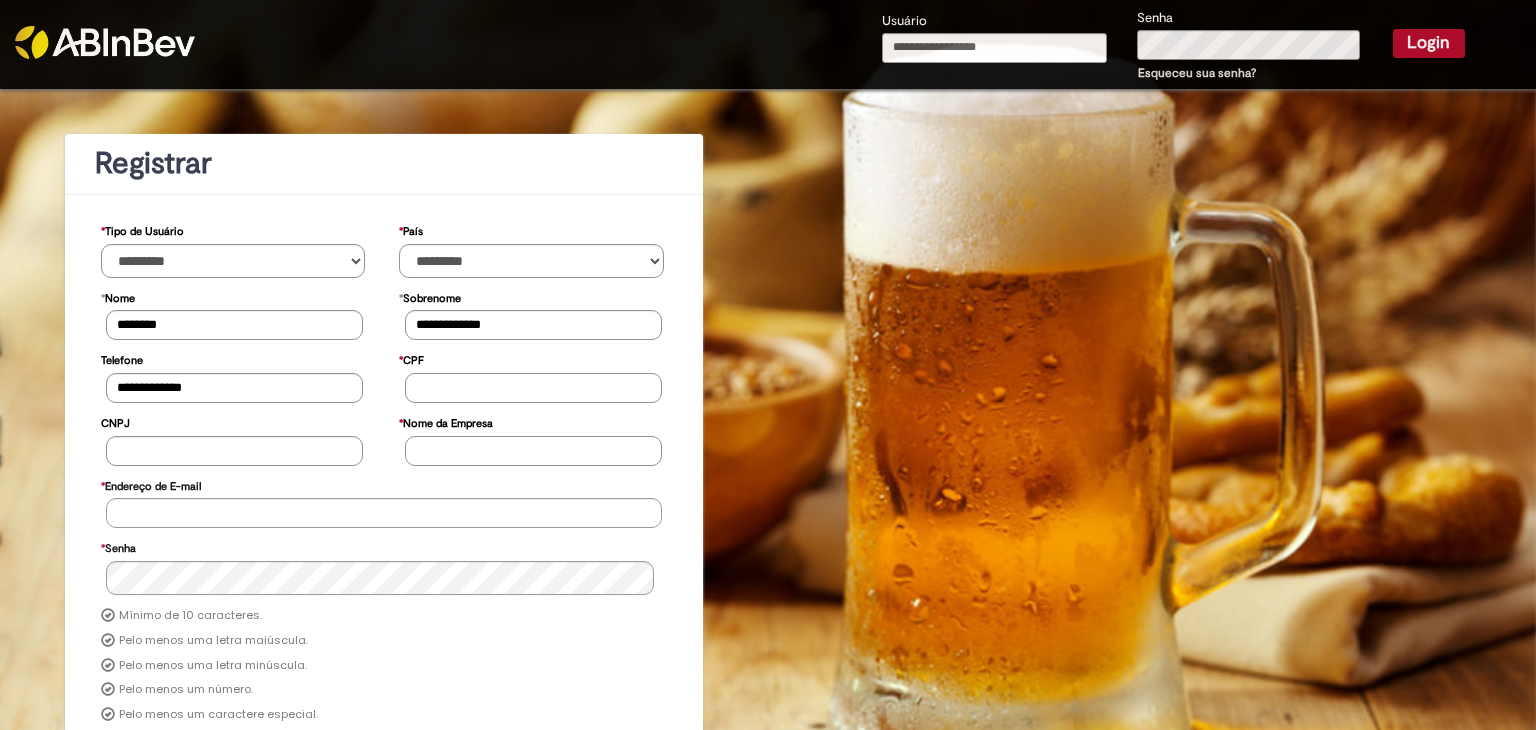 type on "**********" 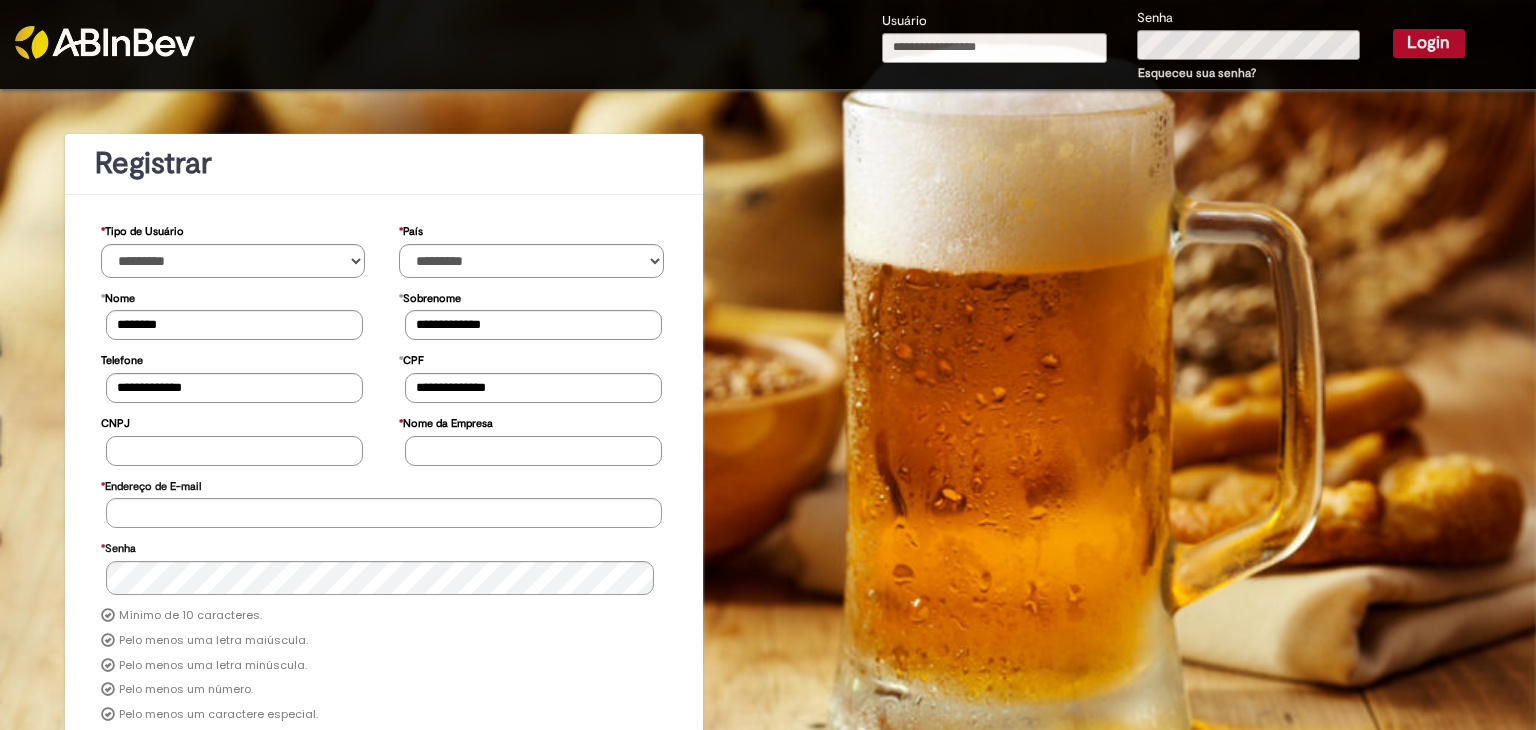 click on "CNPJ" at bounding box center [234, 451] 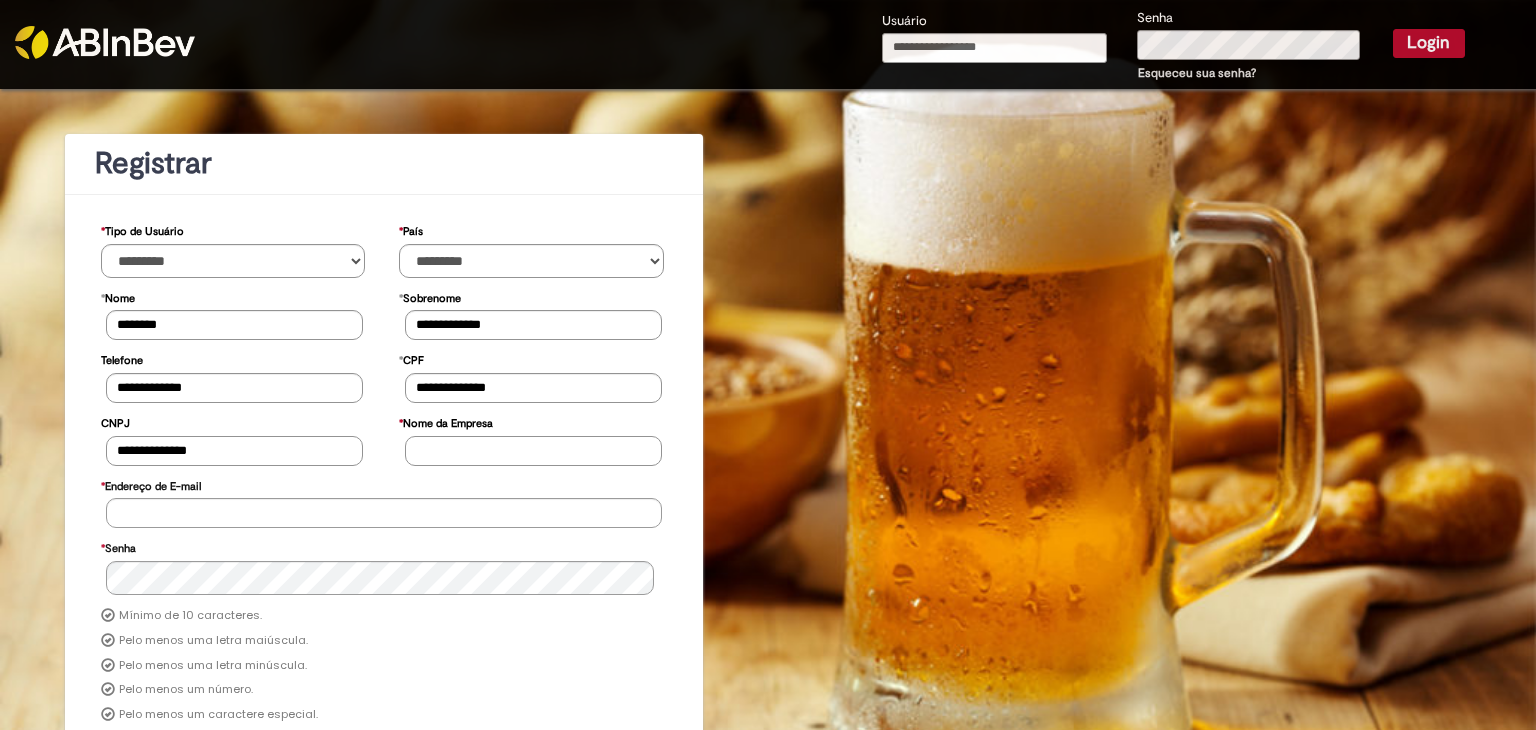 type on "**********" 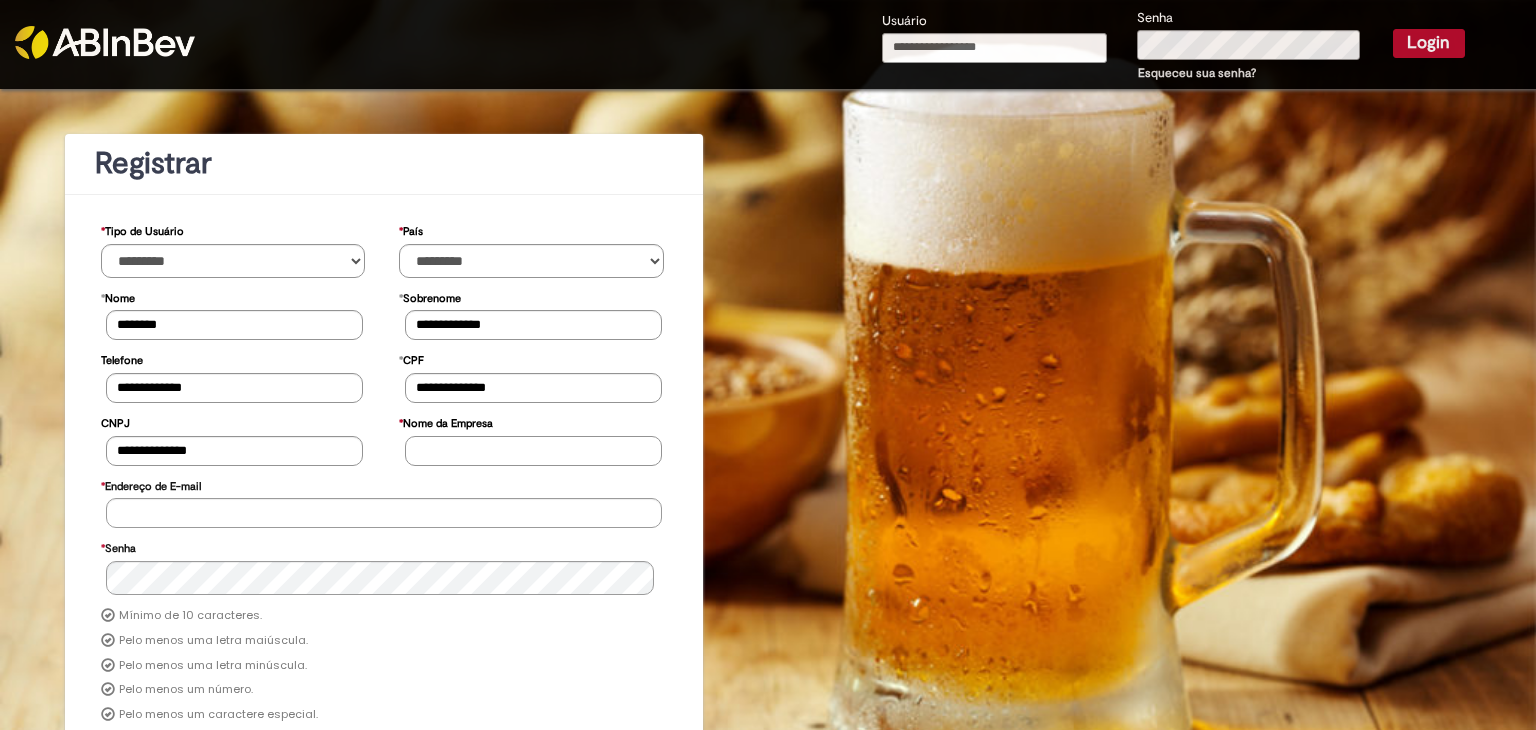 click on "*  Nome da Empresa" at bounding box center [533, 451] 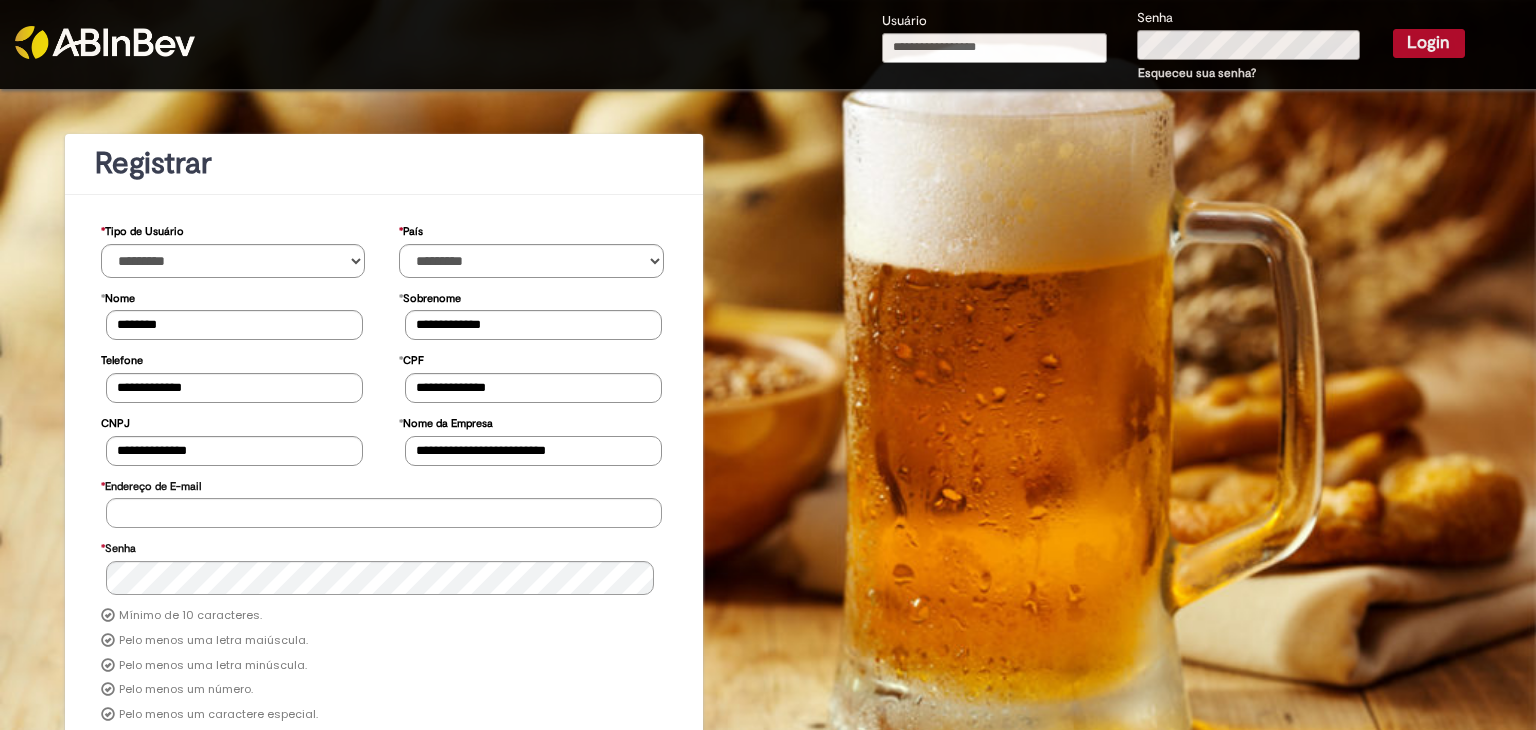 type on "**********" 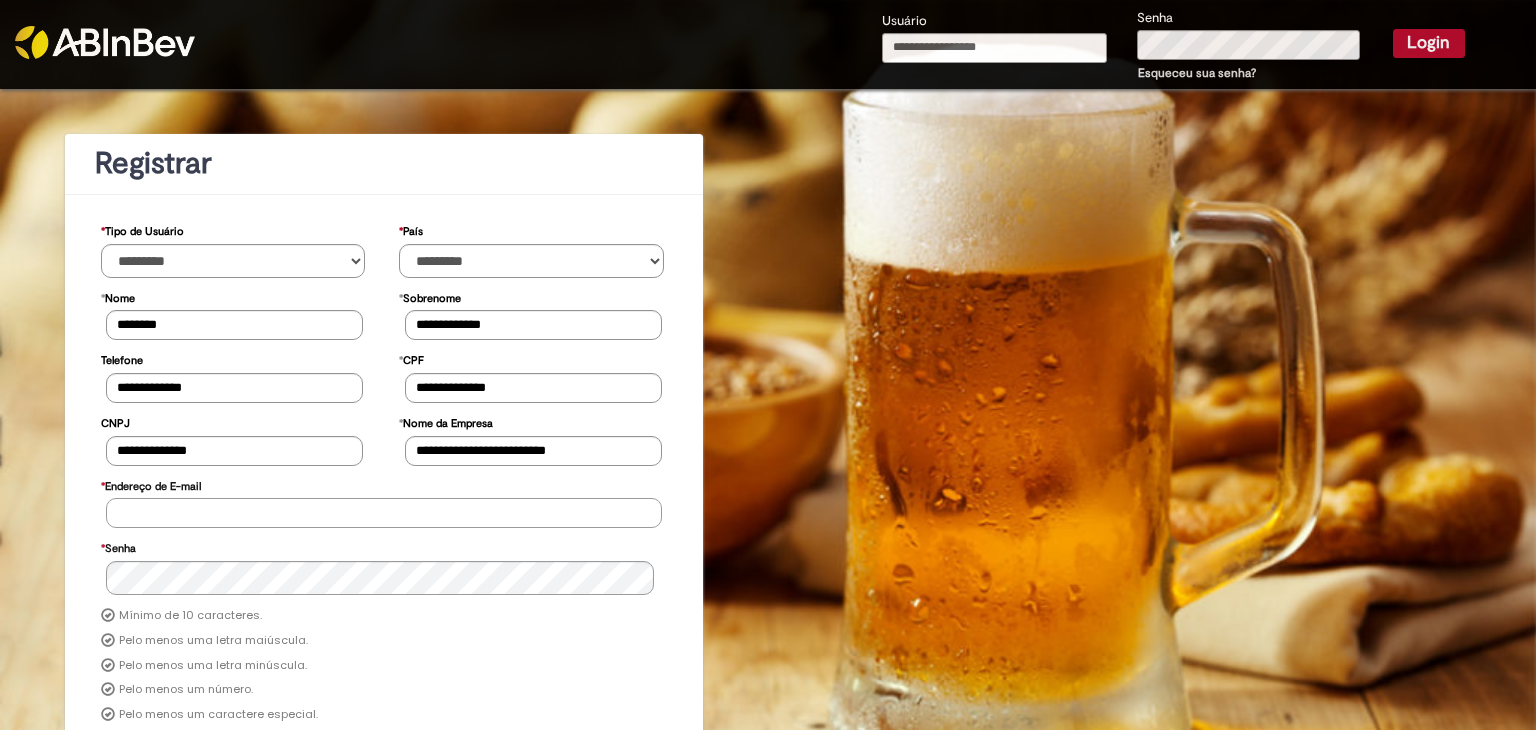click on "*  Endereço de E-mail" at bounding box center [384, 513] 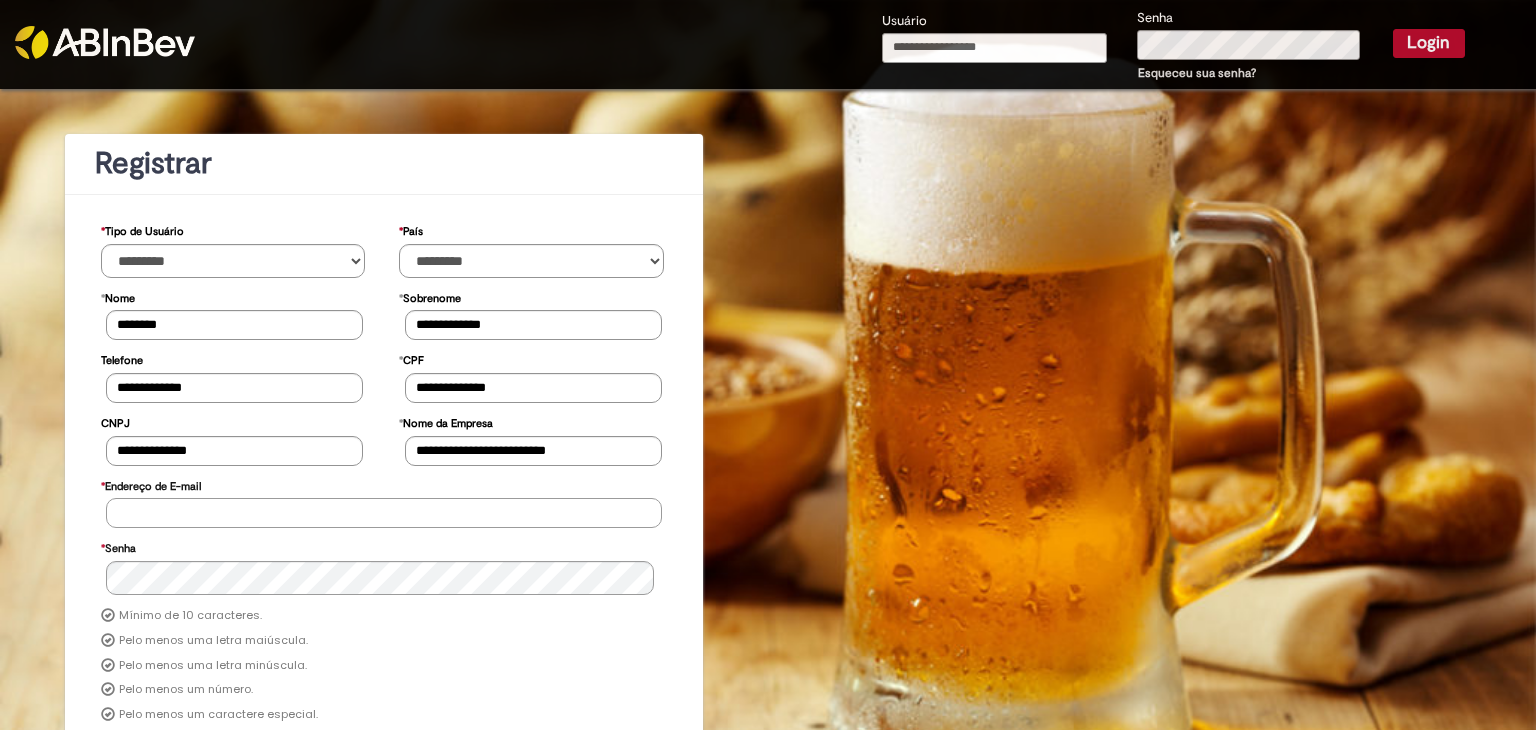 type on "**********" 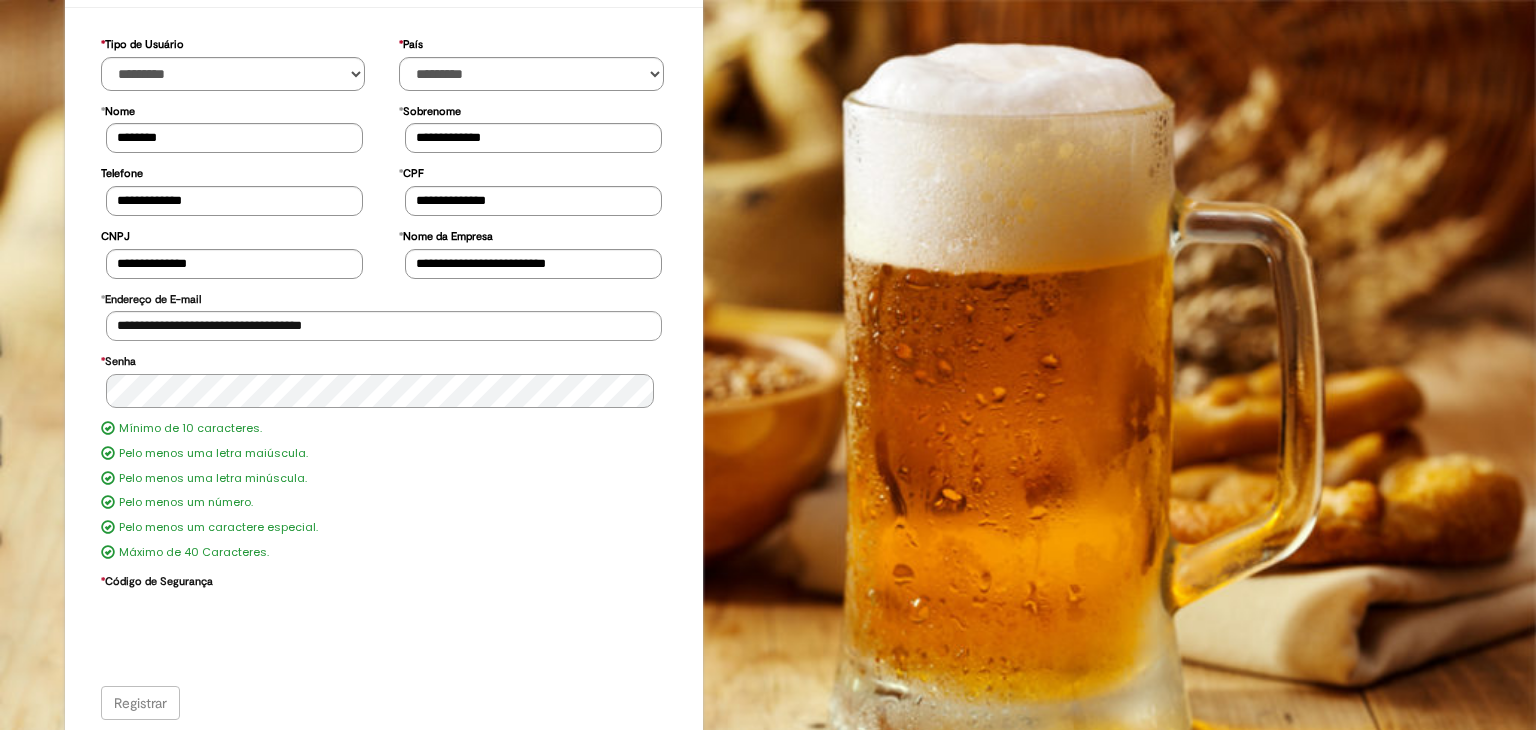 scroll, scrollTop: 190, scrollLeft: 0, axis: vertical 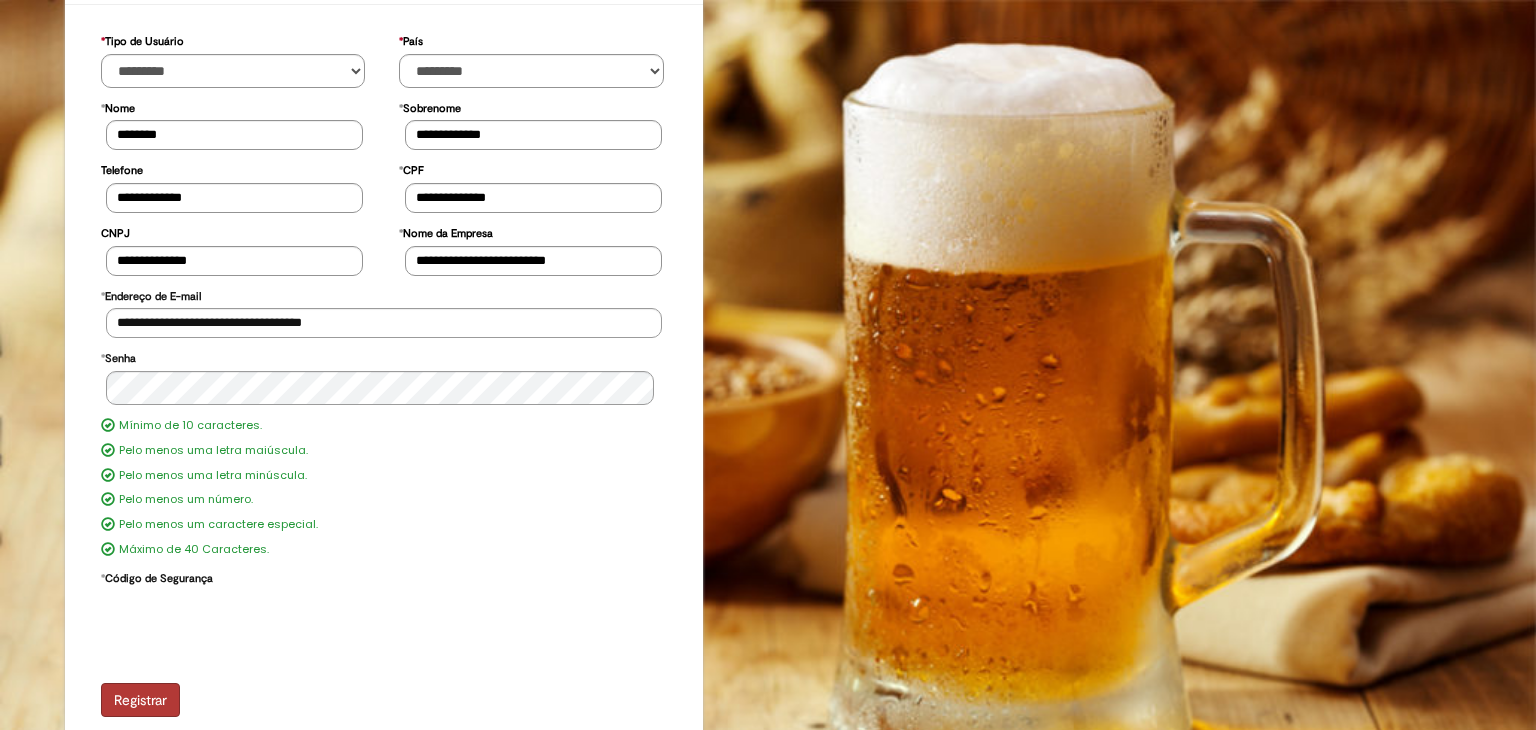 click on "Registrar" at bounding box center [140, 700] 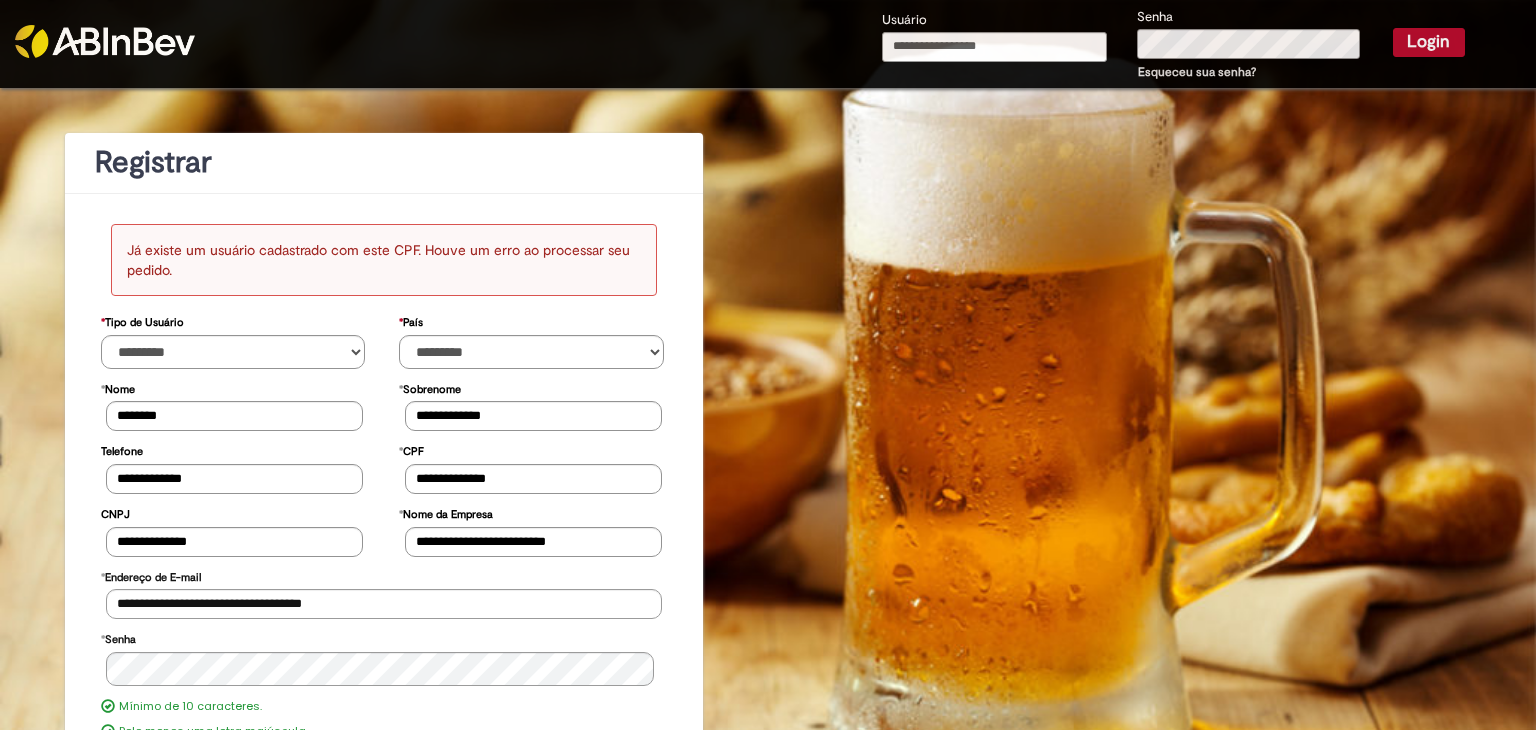 scroll, scrollTop: 0, scrollLeft: 0, axis: both 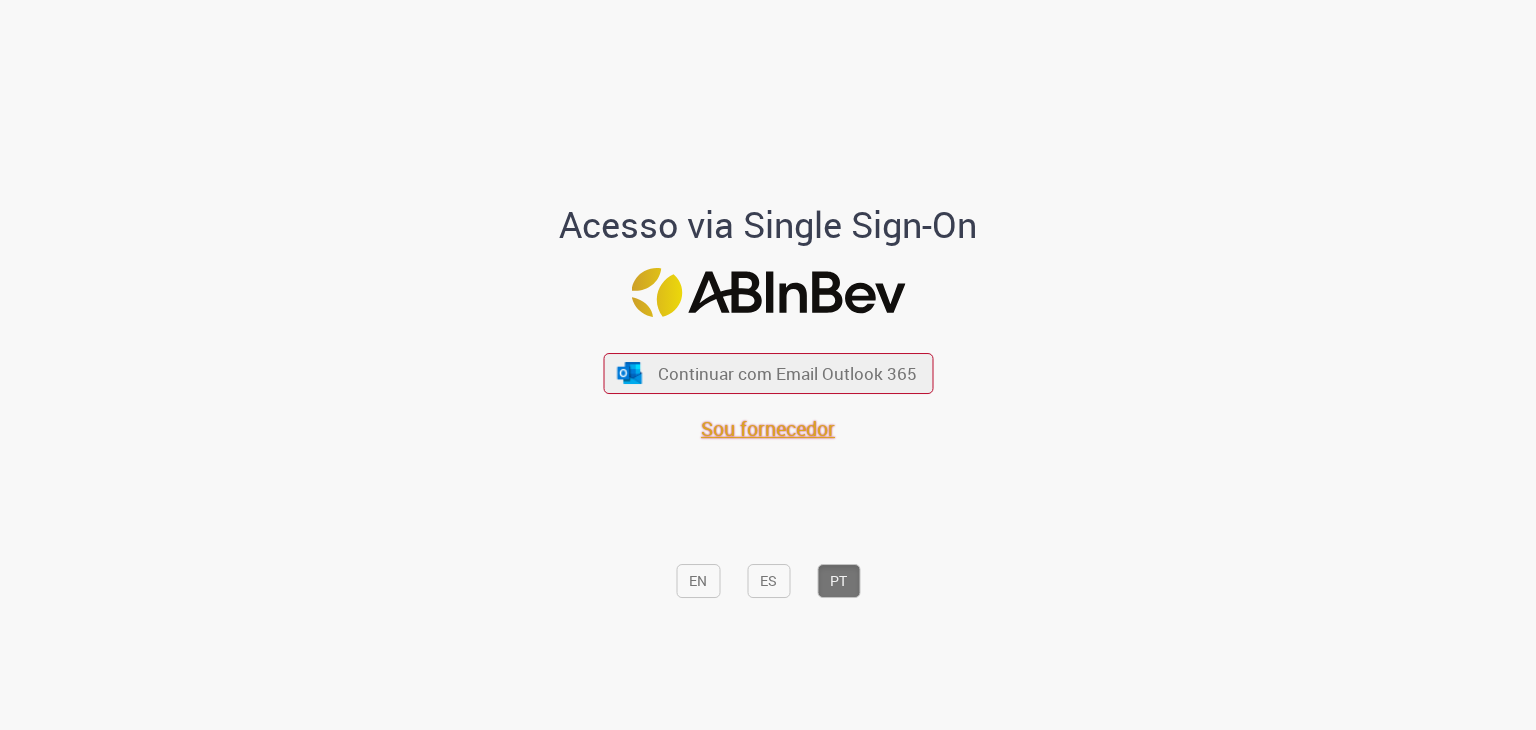click on "Sou fornecedor" at bounding box center (768, 428) 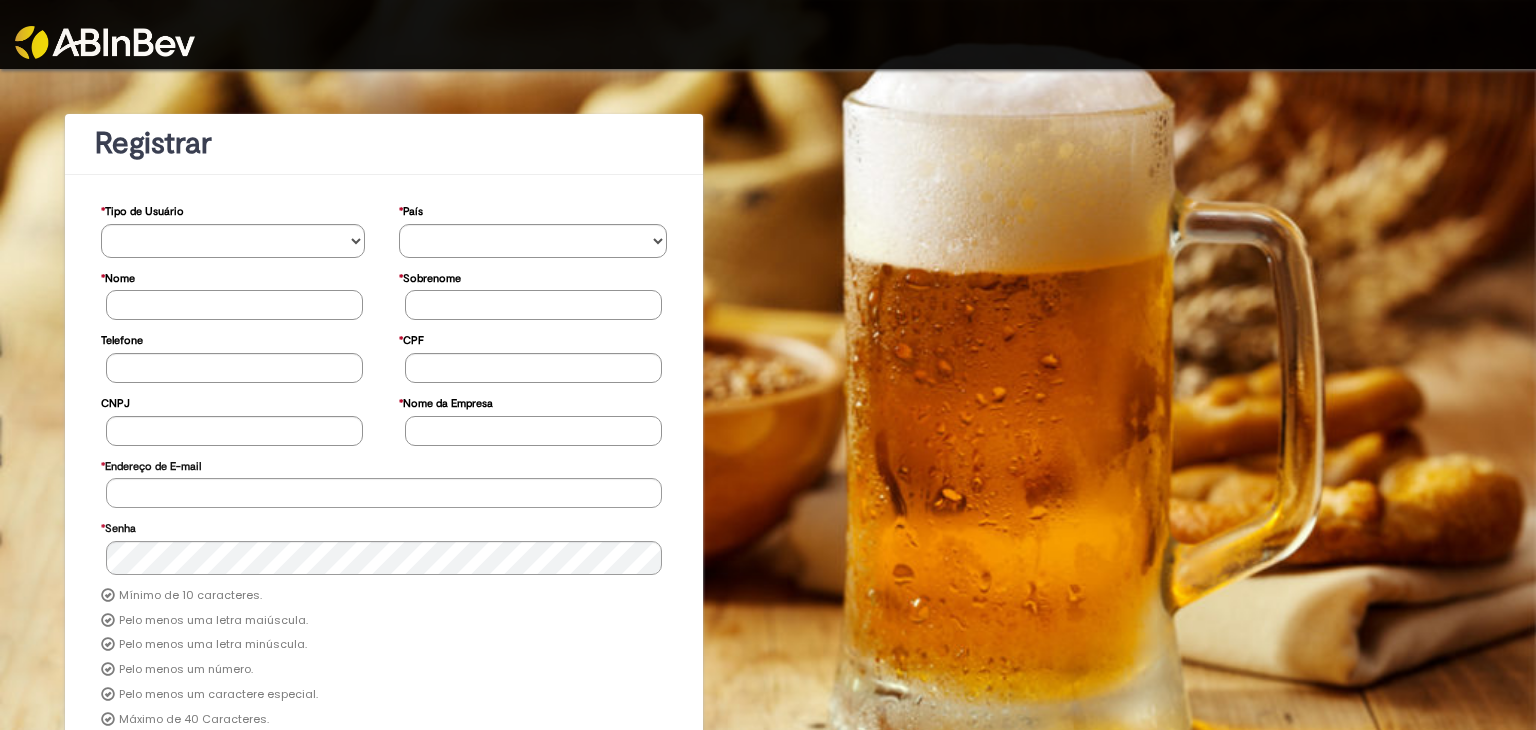 scroll, scrollTop: 0, scrollLeft: 0, axis: both 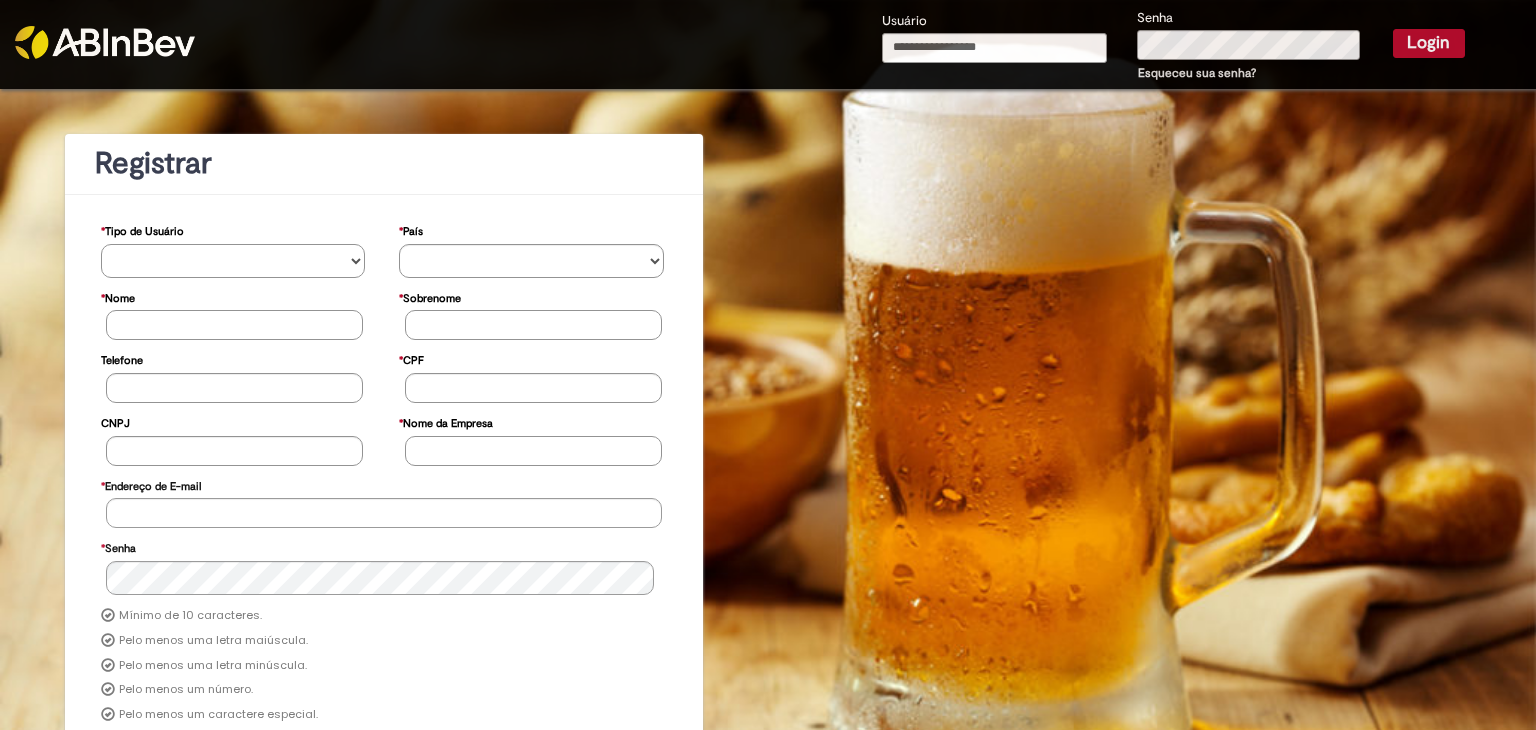 click on "**********" at bounding box center (233, 261) 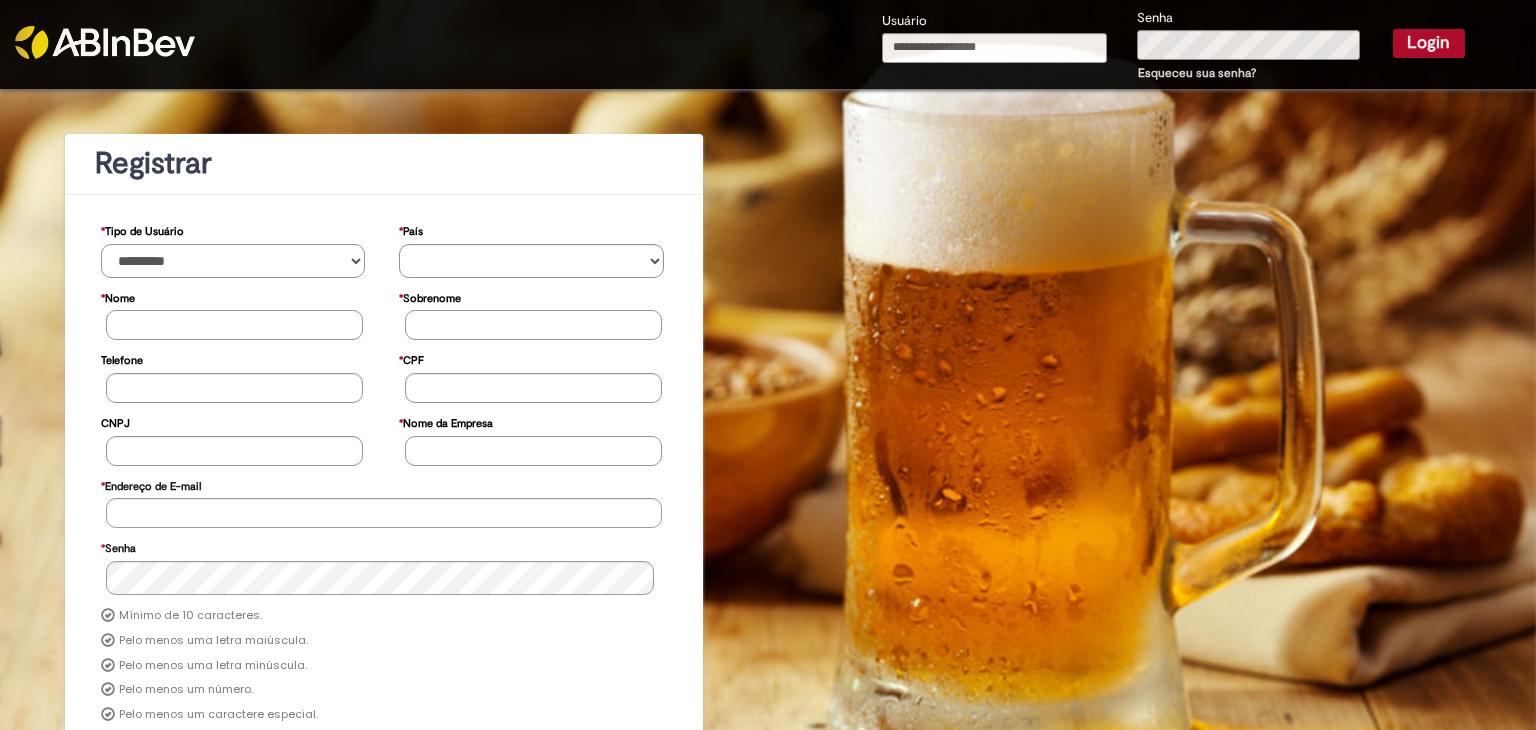 click on "**********" at bounding box center [233, 261] 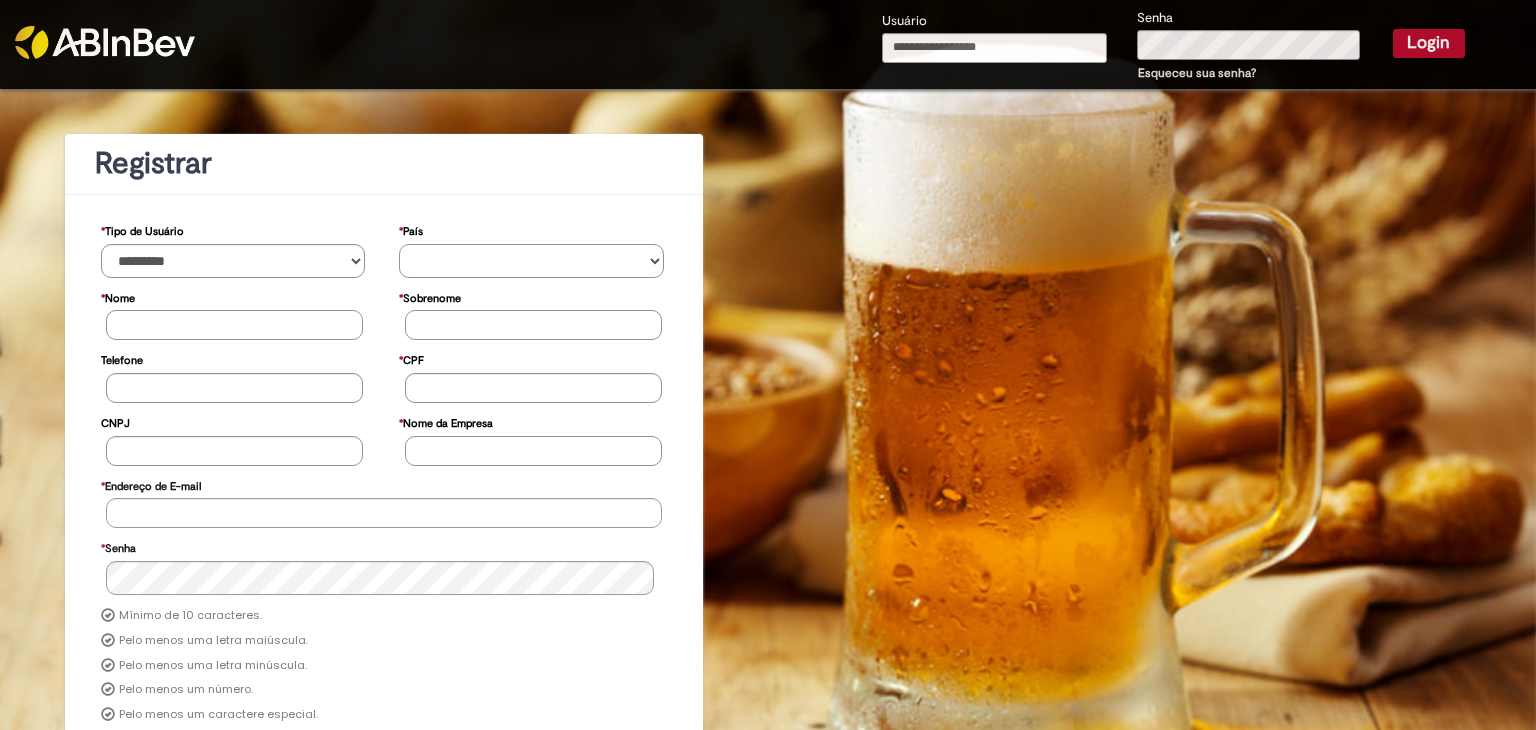 click on "*********   *******   ******   *****   ********   *******" at bounding box center [531, 261] 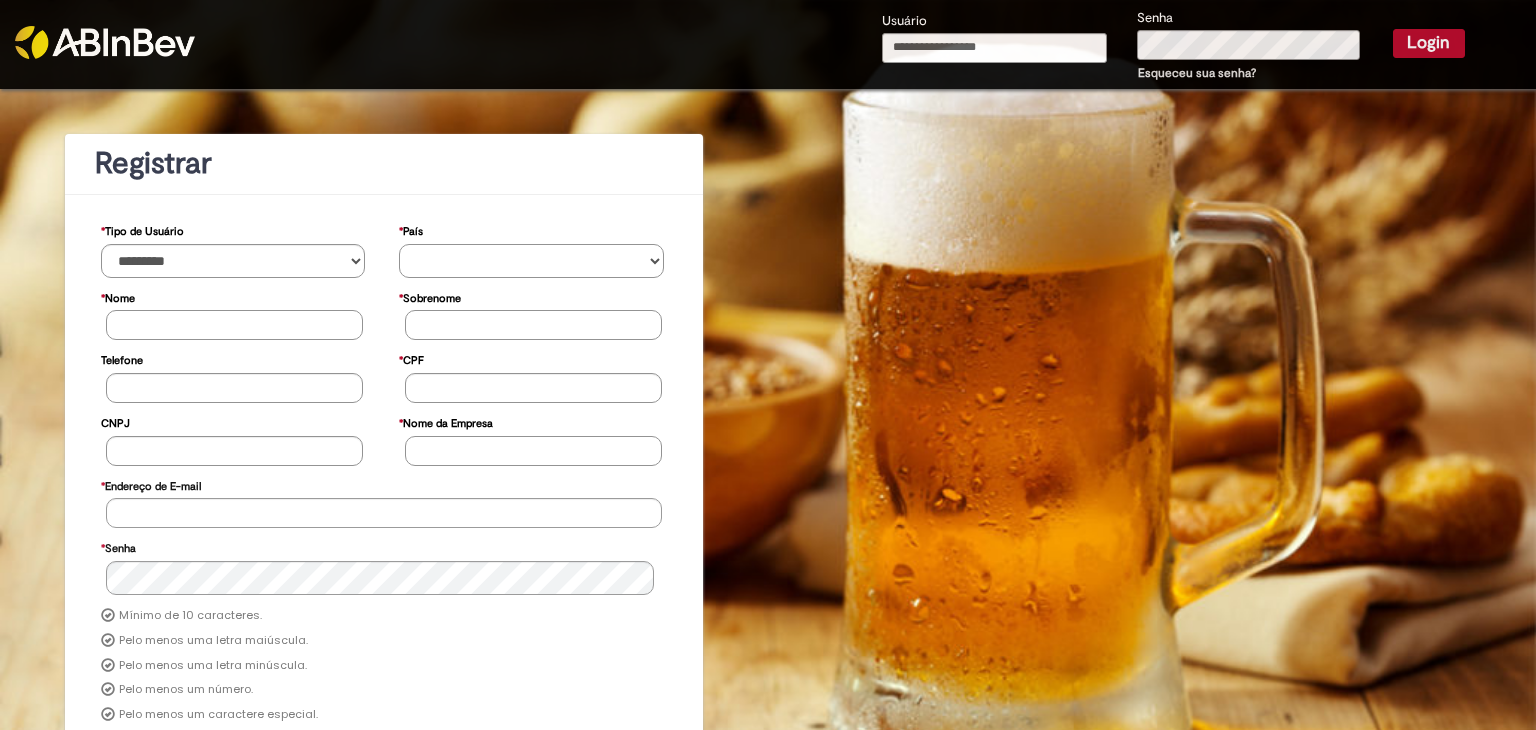 select on "**" 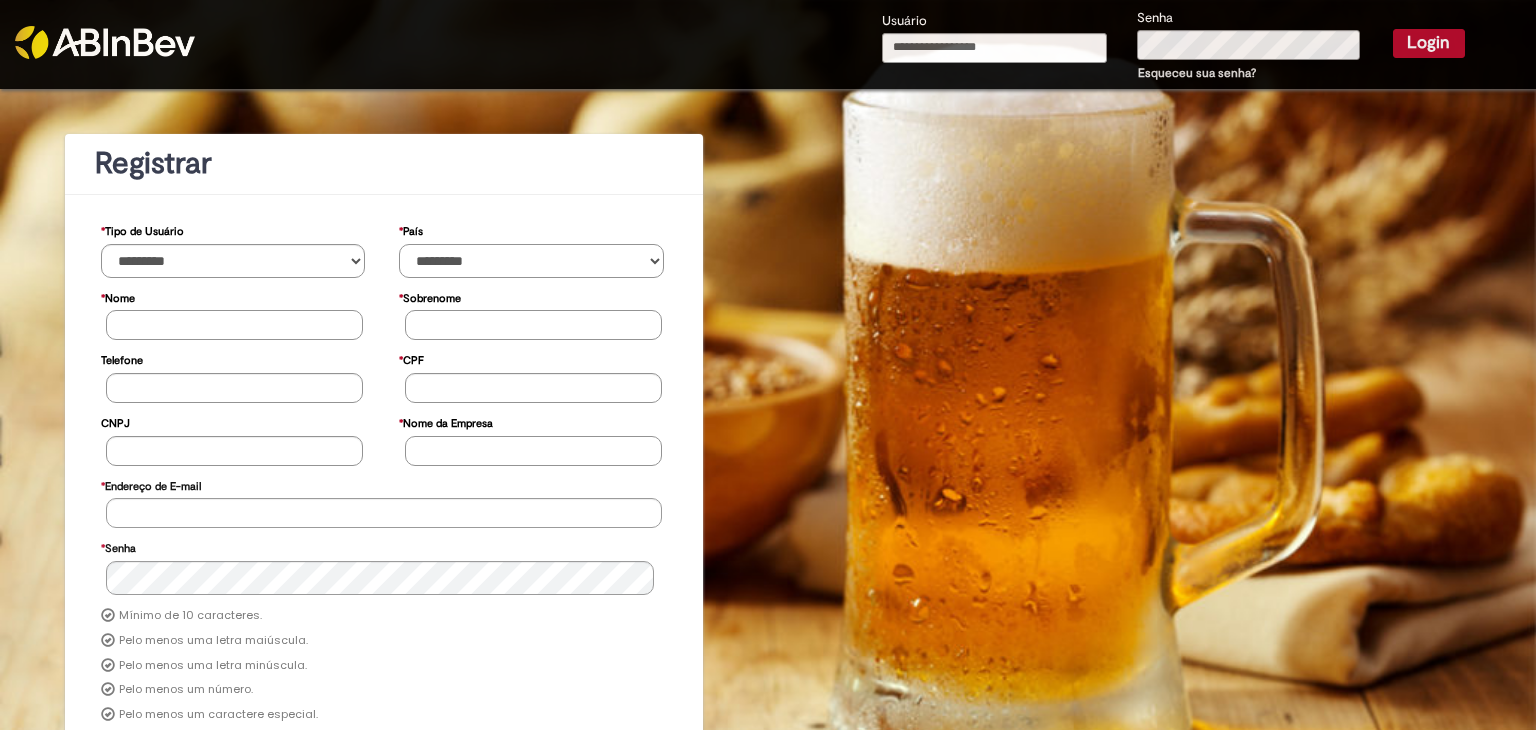 click on "*********   *******   ******   *****   ********   *******" at bounding box center (531, 261) 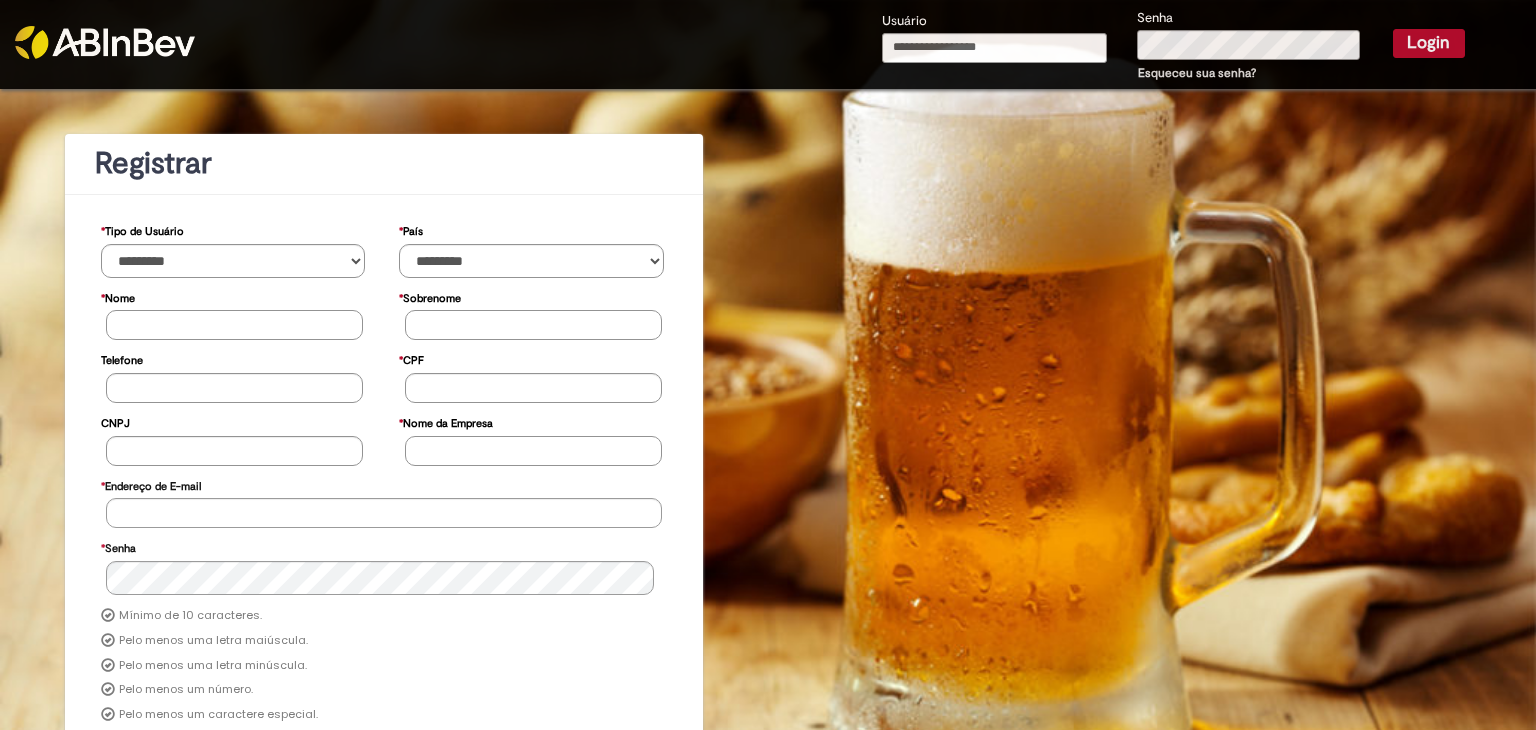 click on "*  Nome" at bounding box center (234, 325) 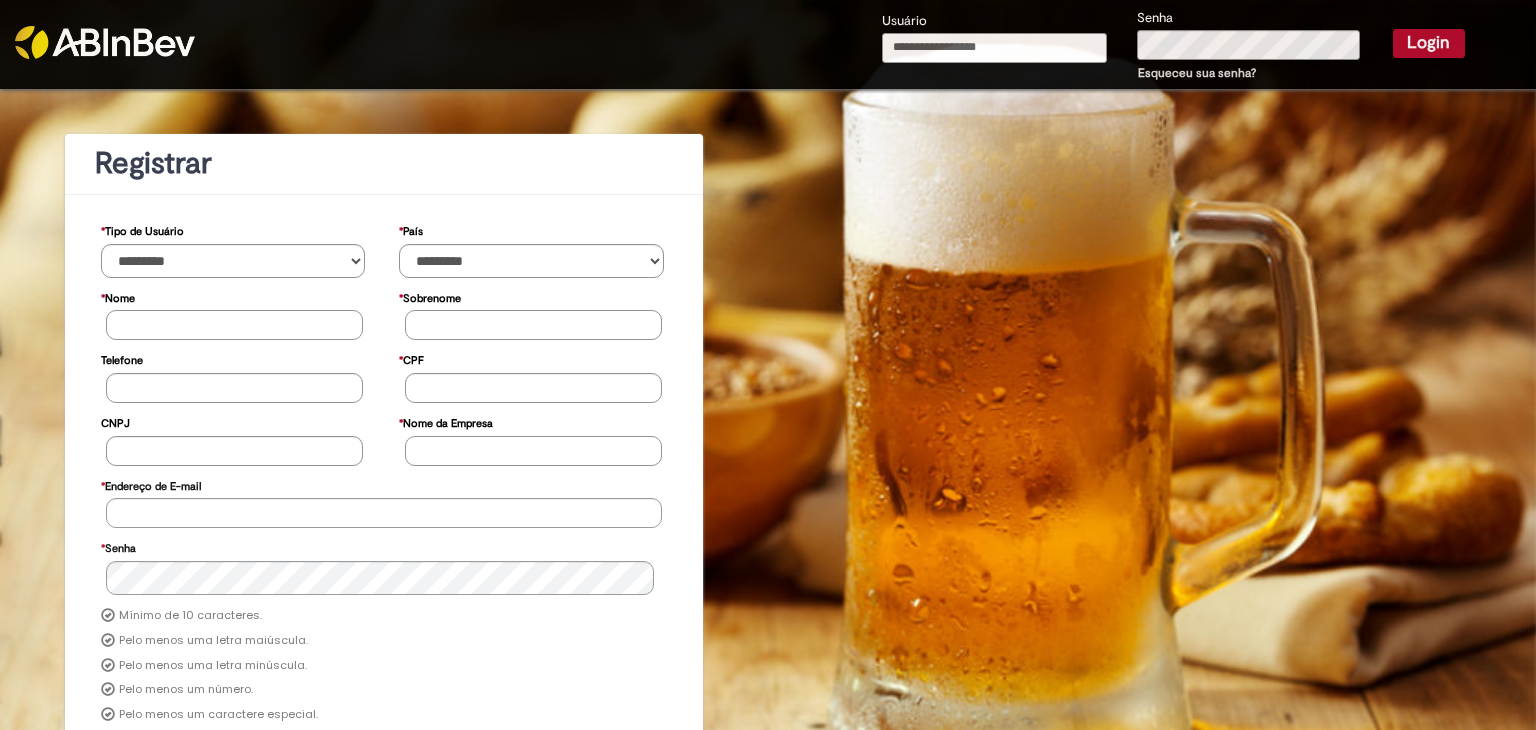 click on "Usuário" at bounding box center (995, 48) 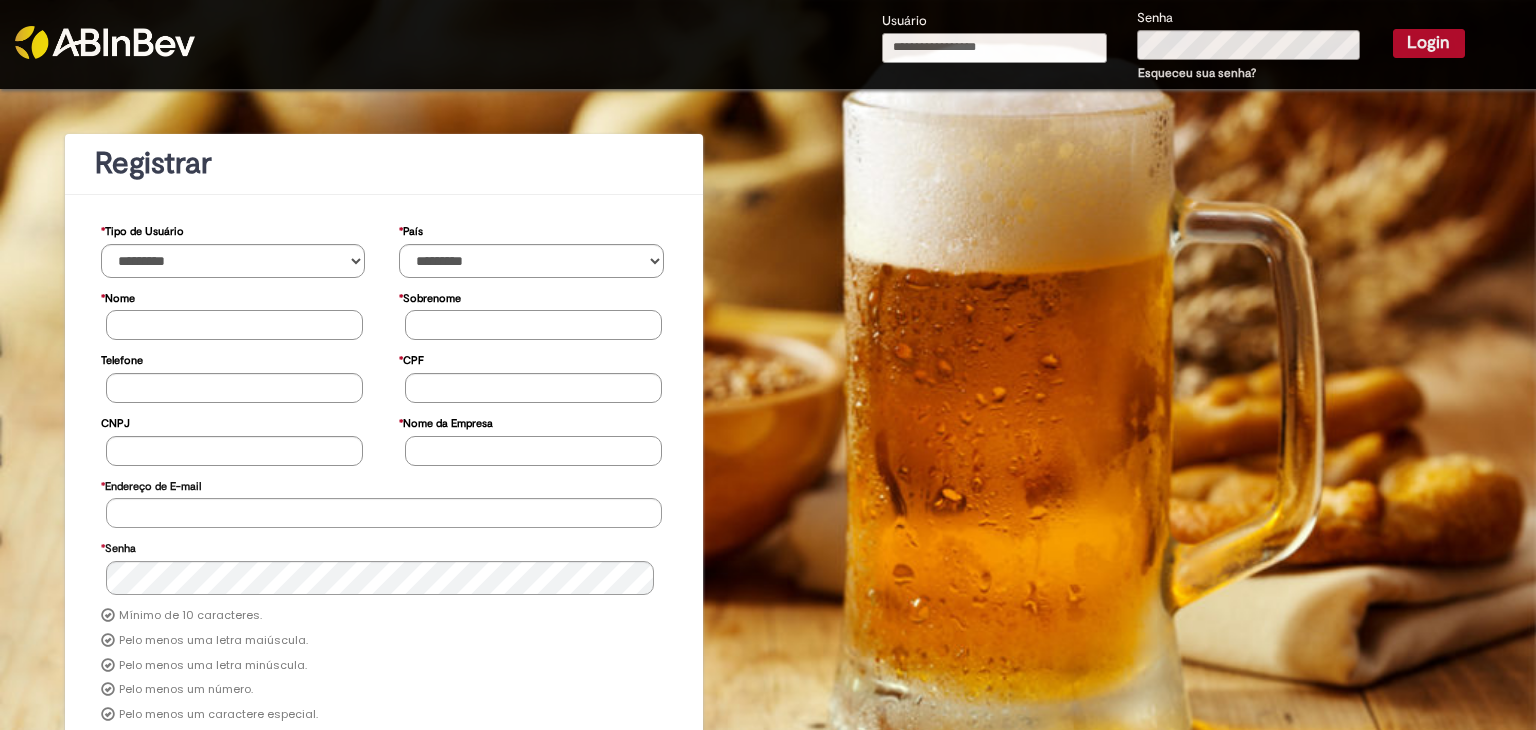 click on "Usuário" at bounding box center [995, 48] 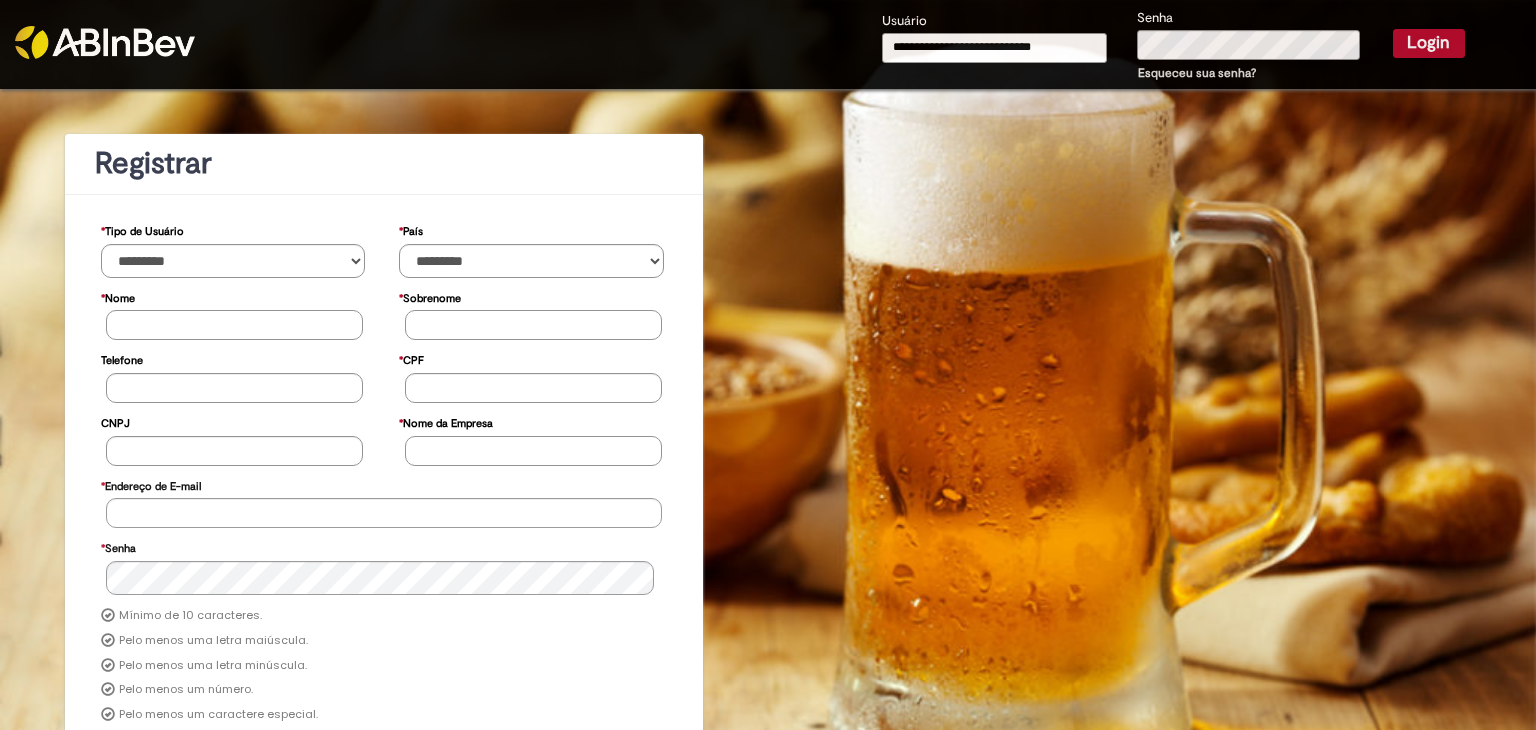 type on "**********" 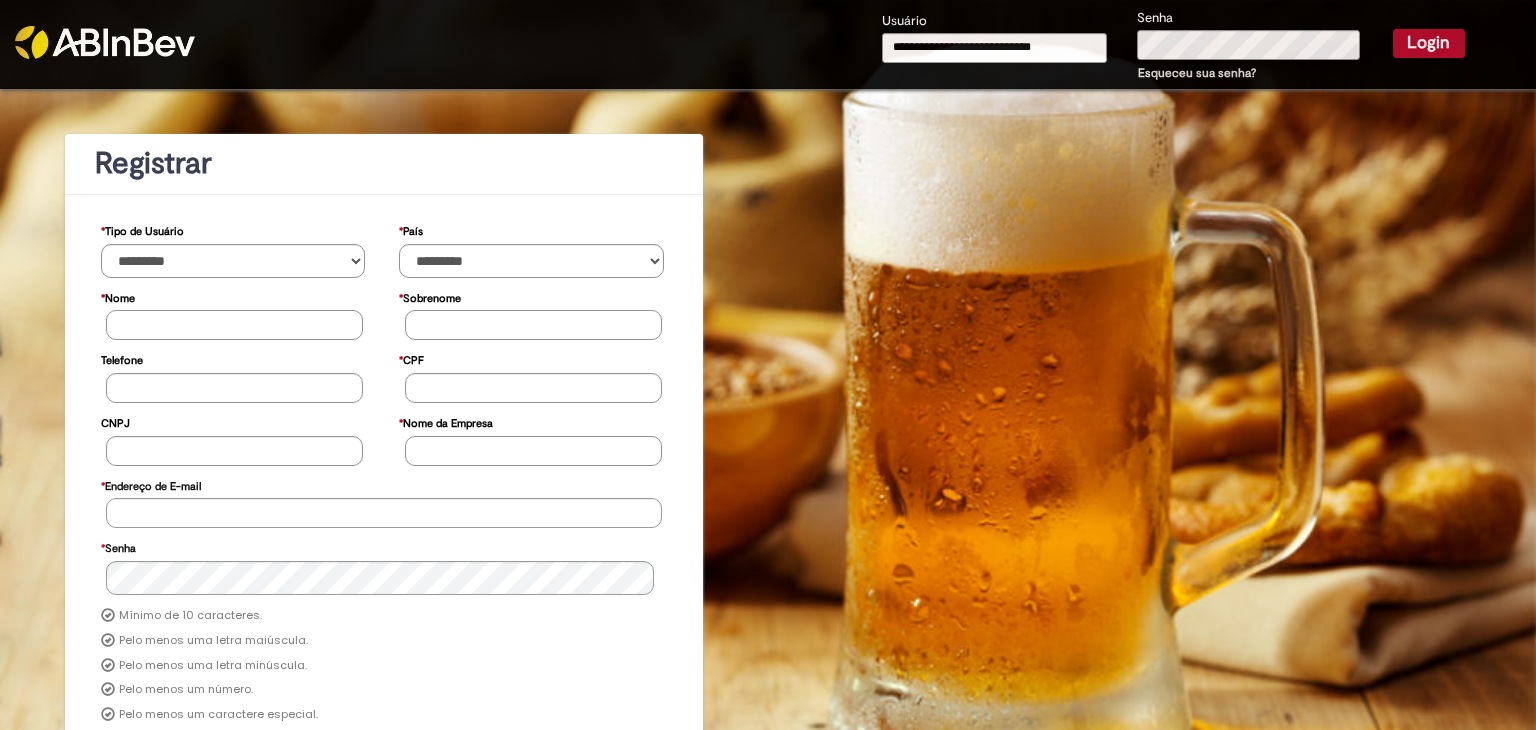 click on "Esqueceu sua senha?" at bounding box center [1197, 73] 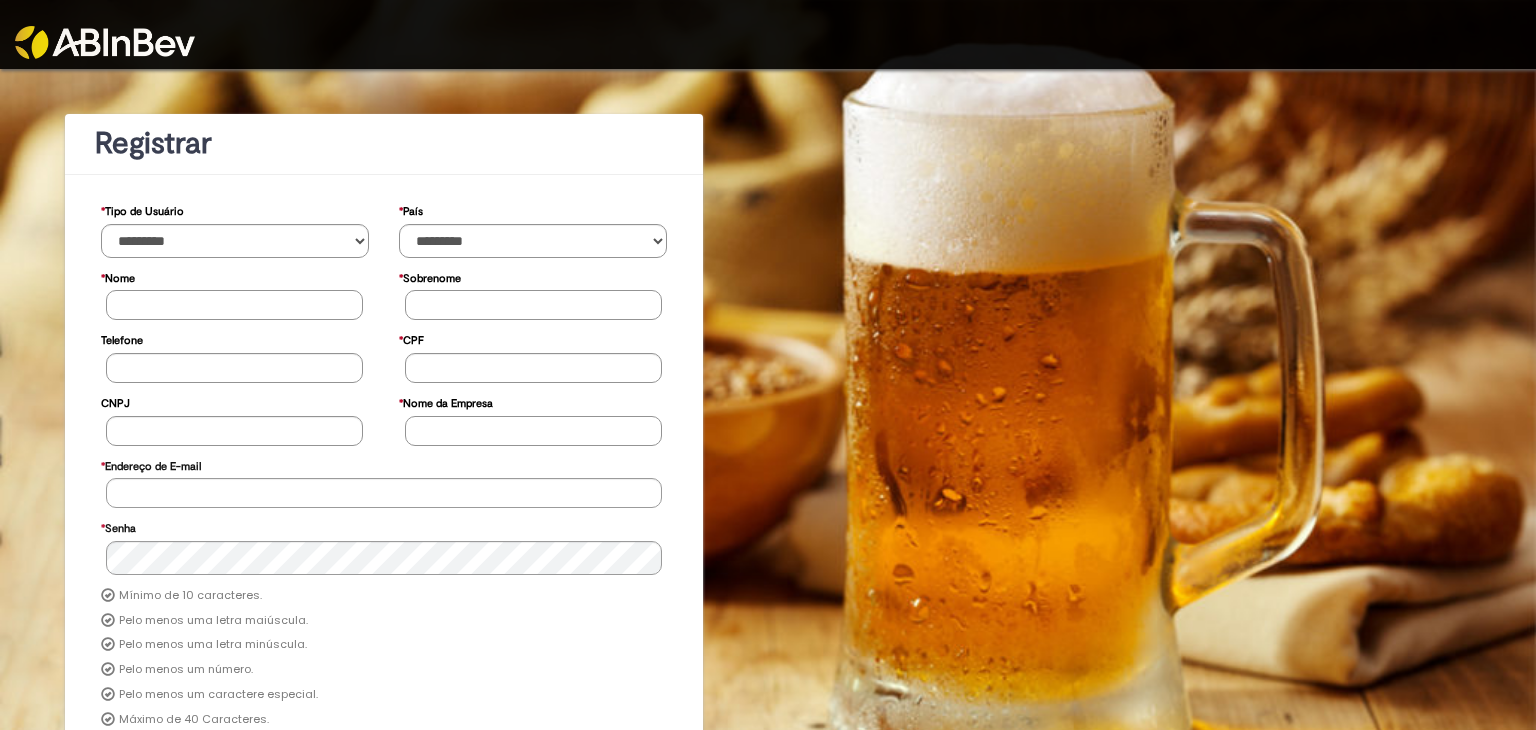 select on "*********" 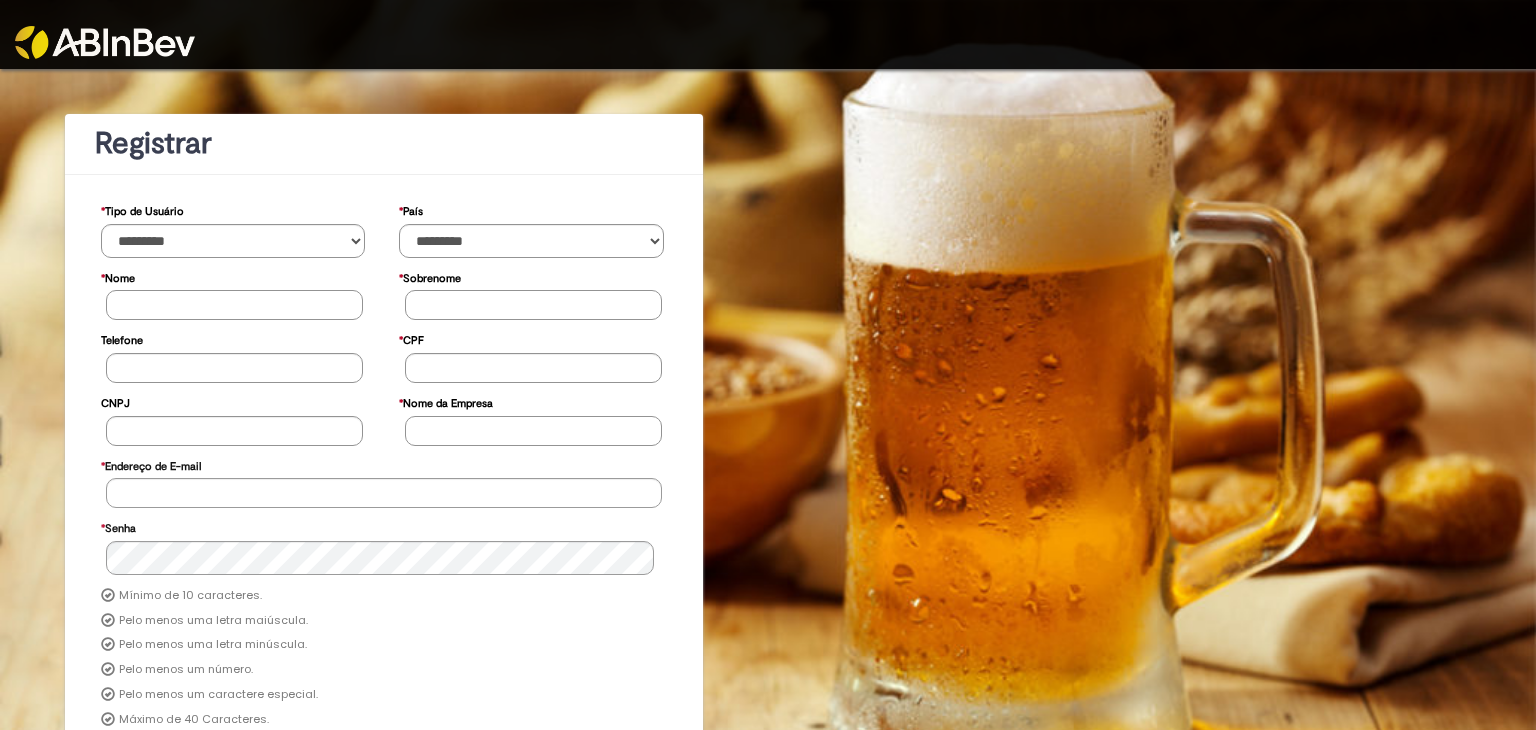 scroll, scrollTop: 0, scrollLeft: 0, axis: both 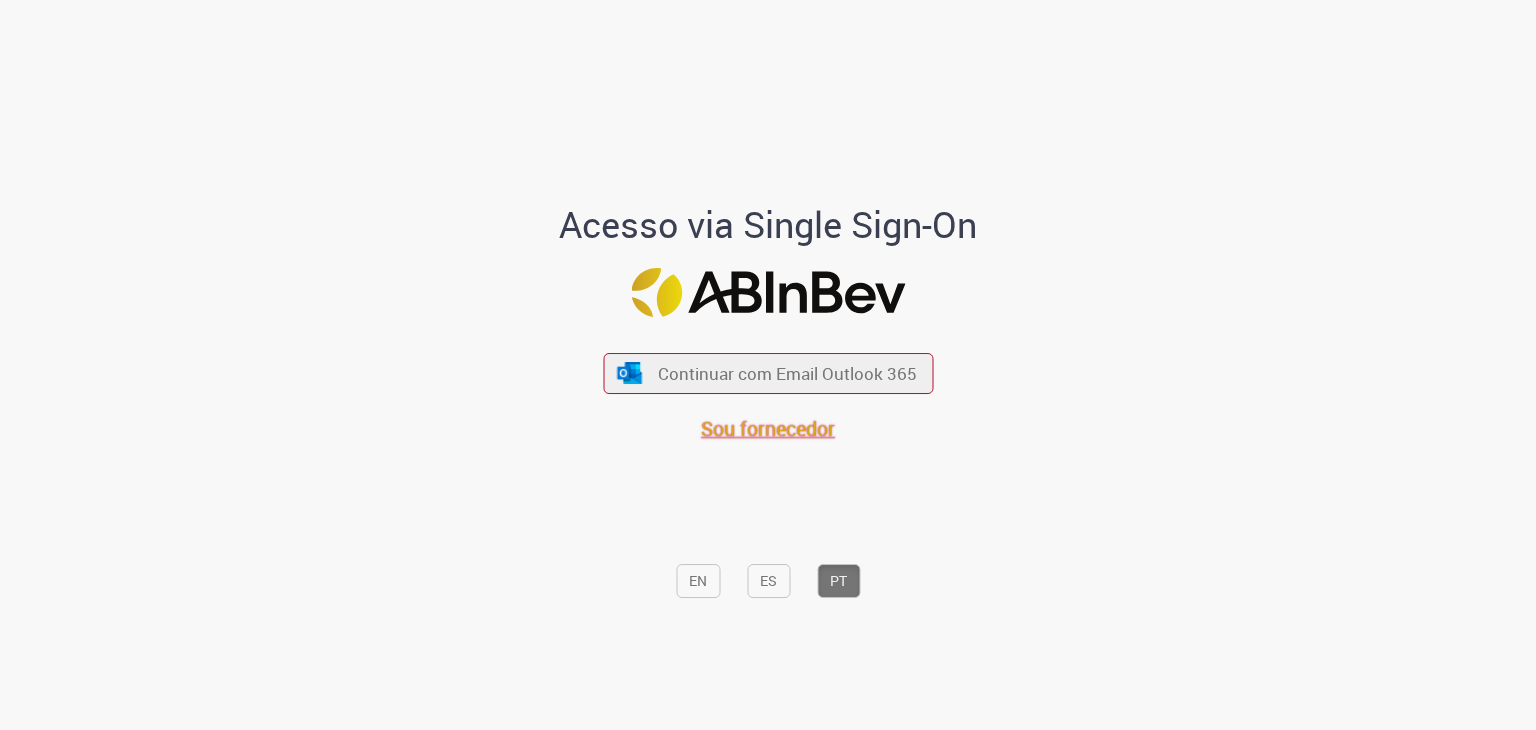 click on "Sou fornecedor" at bounding box center (768, 428) 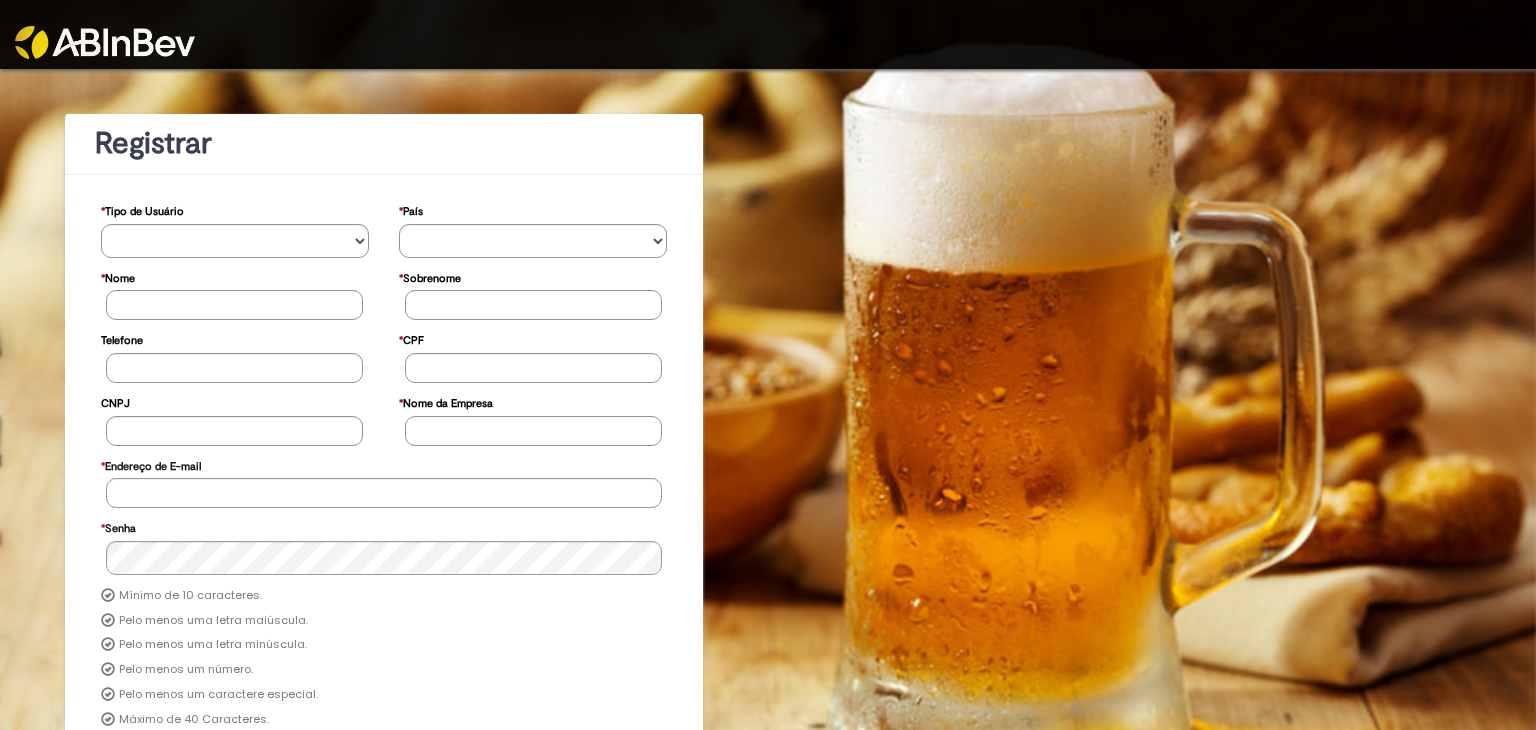 scroll, scrollTop: 0, scrollLeft: 0, axis: both 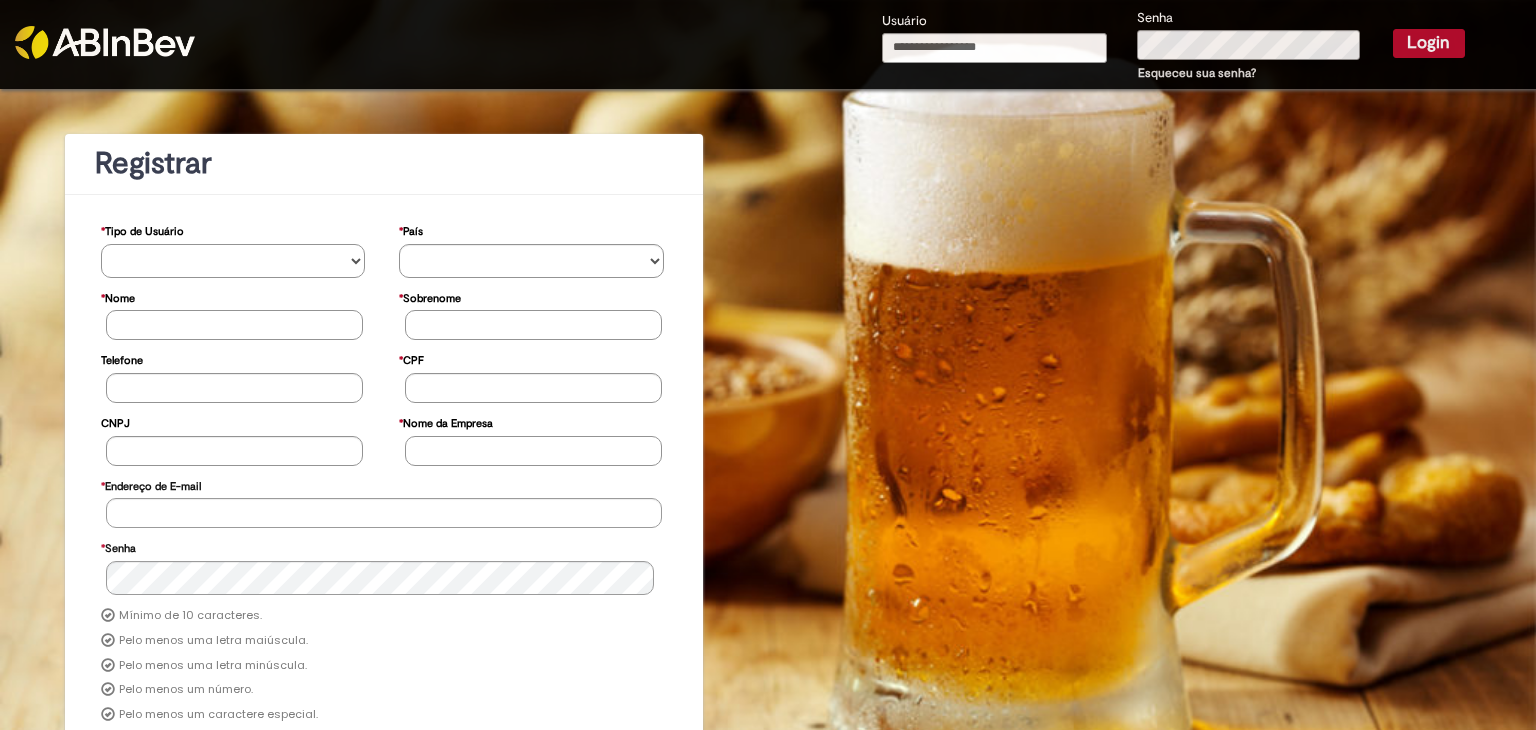 click on "**********" at bounding box center [233, 261] 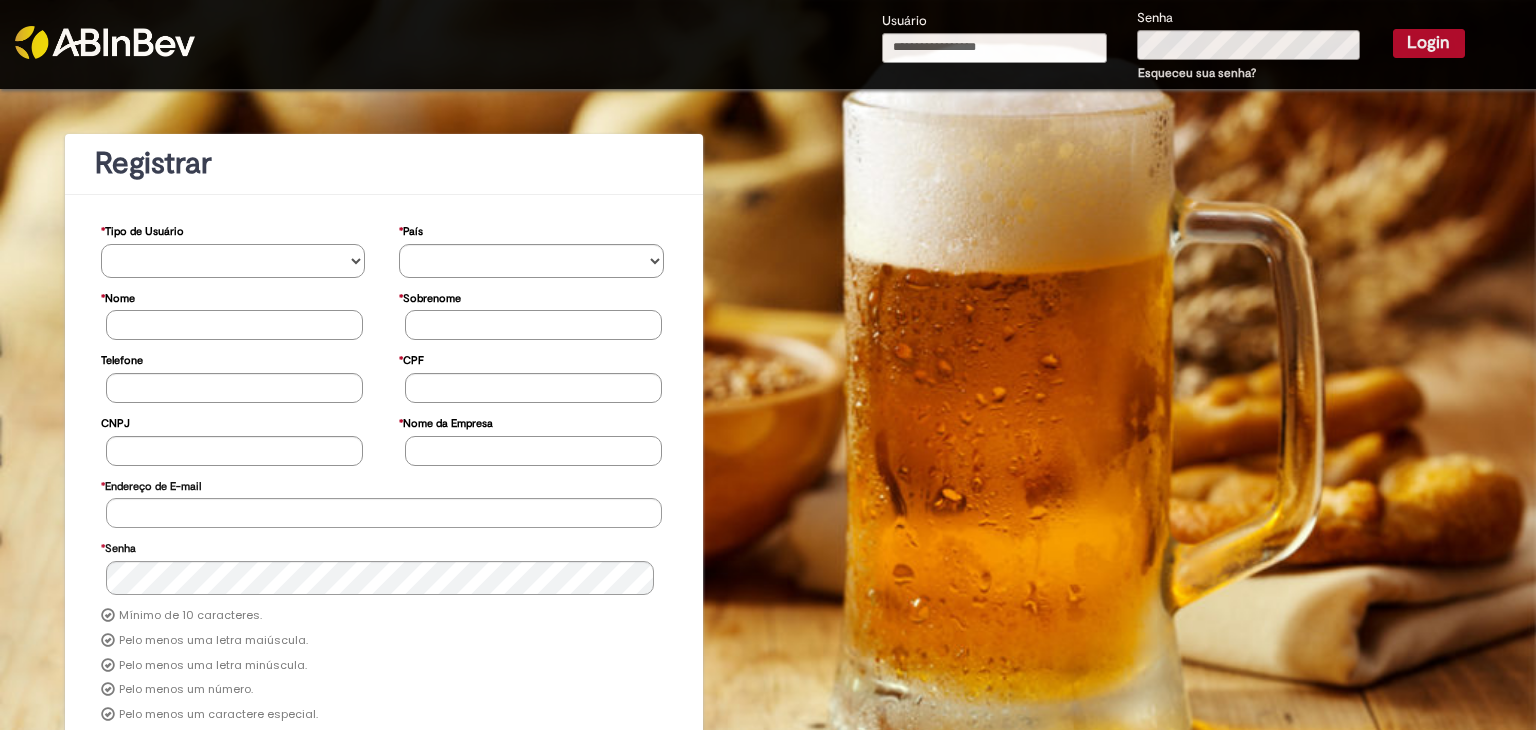 select on "*********" 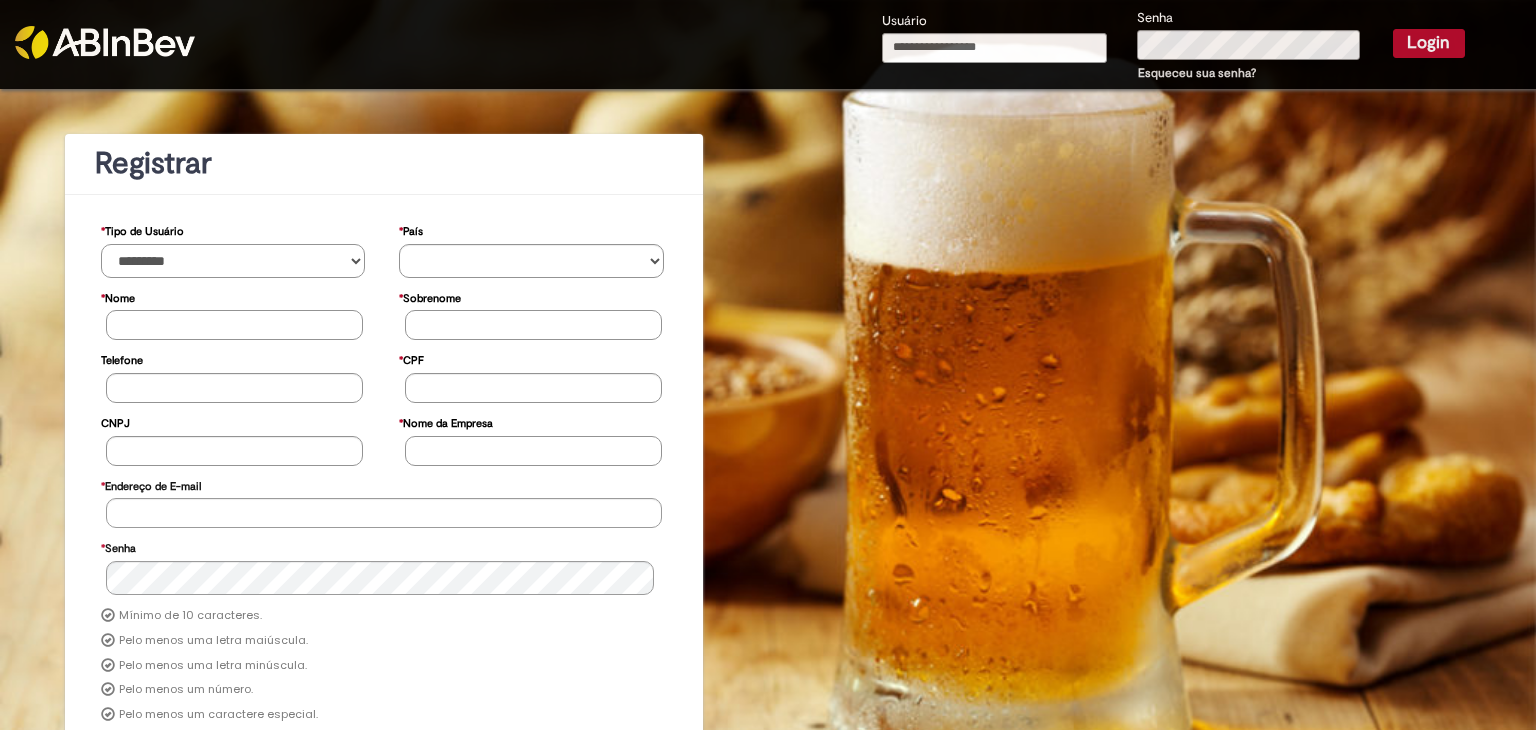 click on "**********" at bounding box center (233, 261) 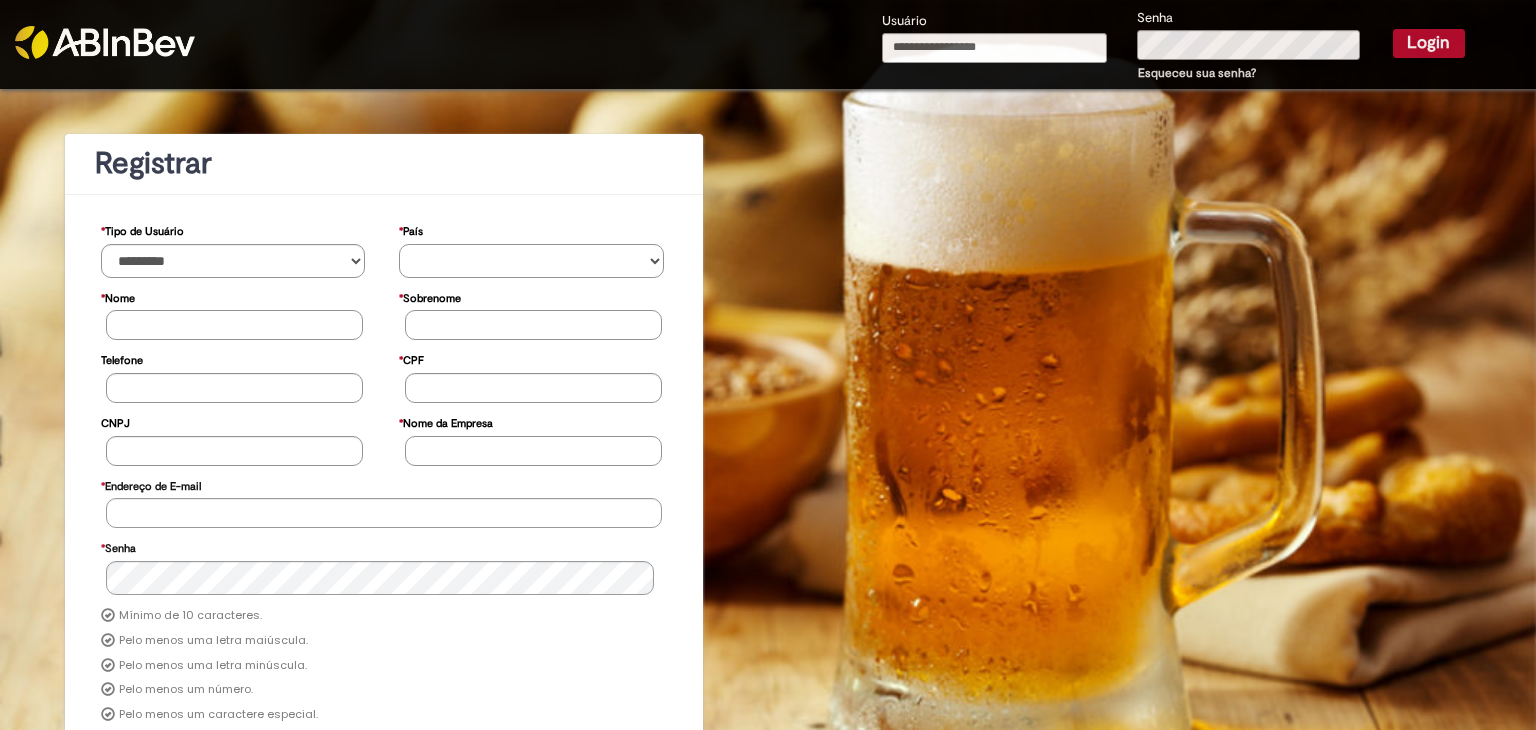 click on "*********   *******   ******   *****   ********   *******" at bounding box center [531, 261] 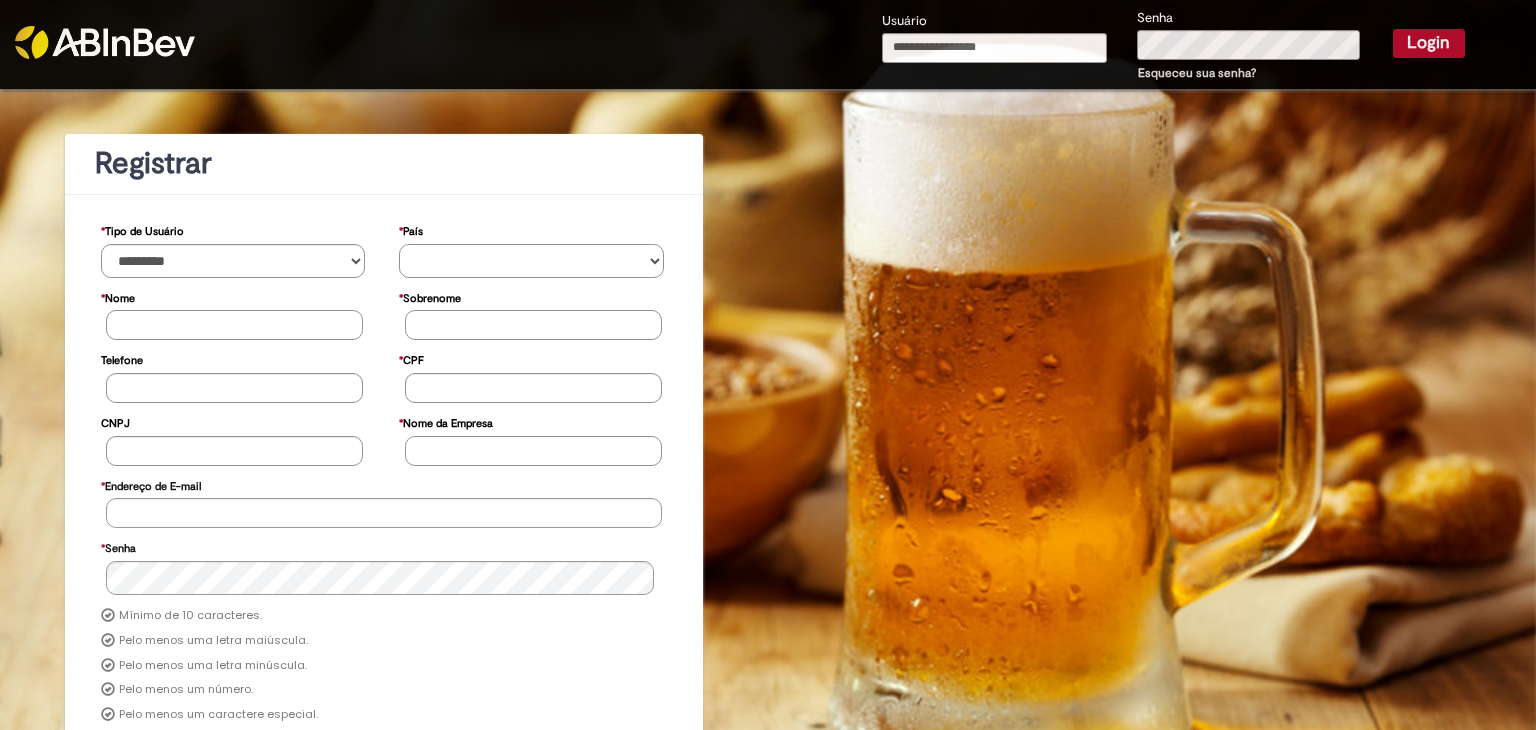 select on "**" 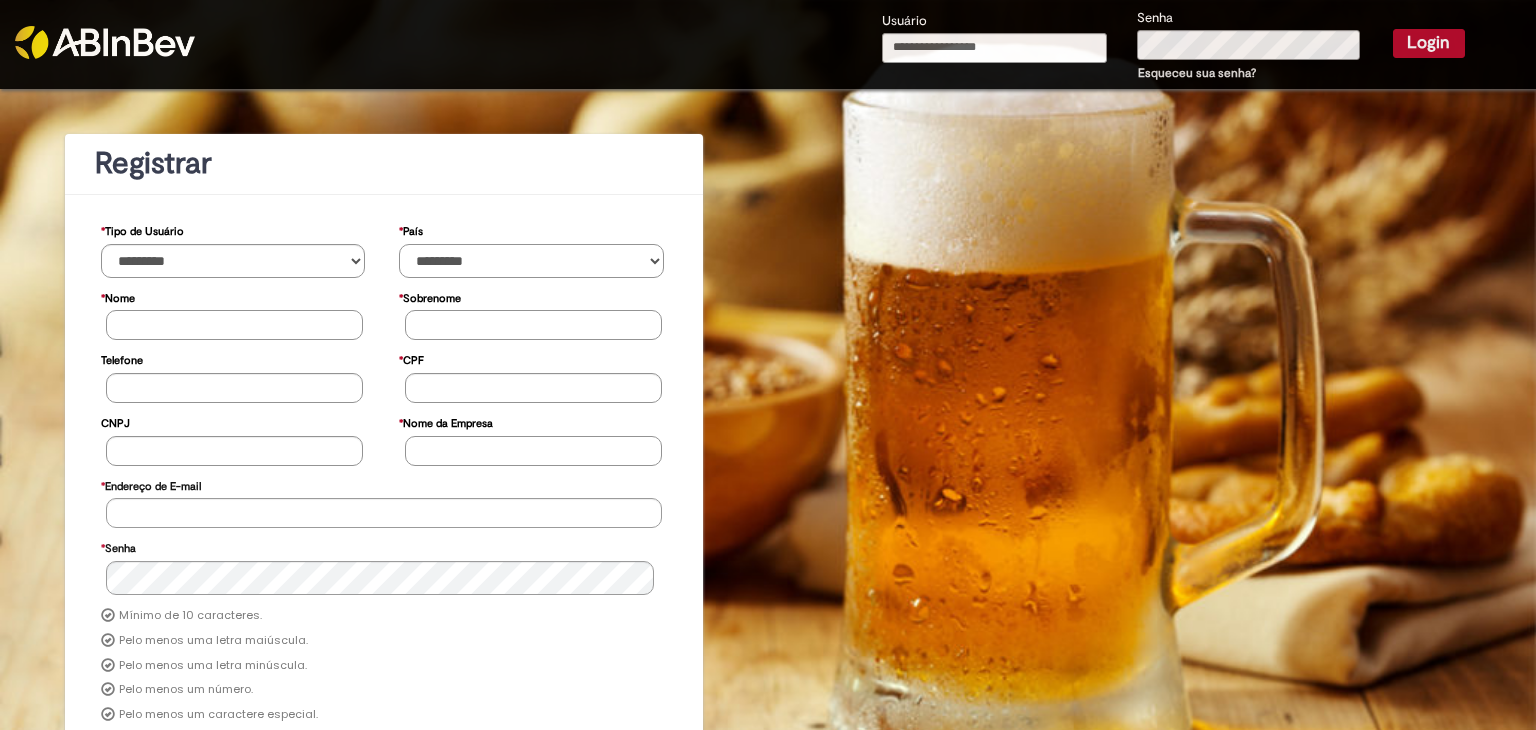 click on "*********   *******   ******   *****   ********   *******" at bounding box center (531, 261) 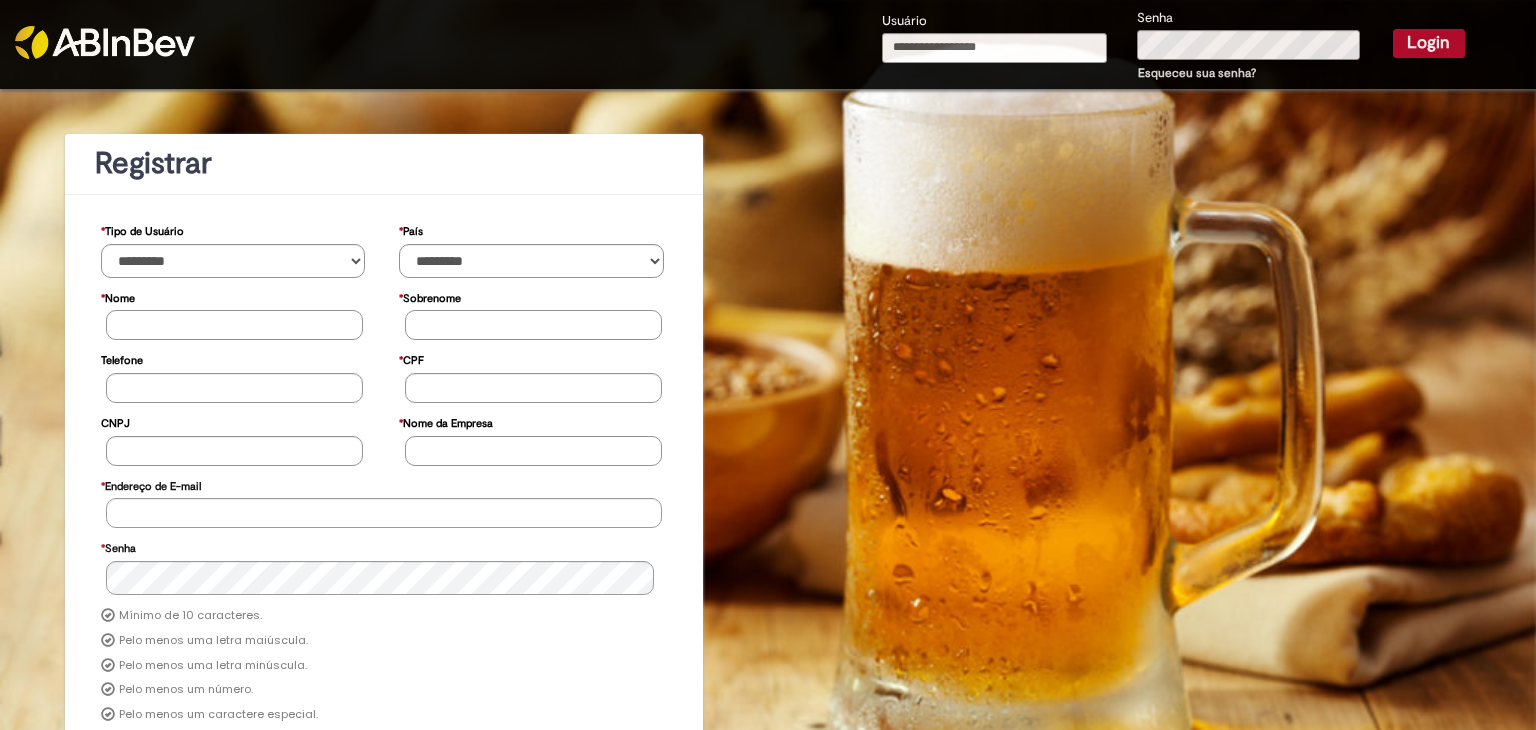 click on "*  Nome" at bounding box center [234, 325] 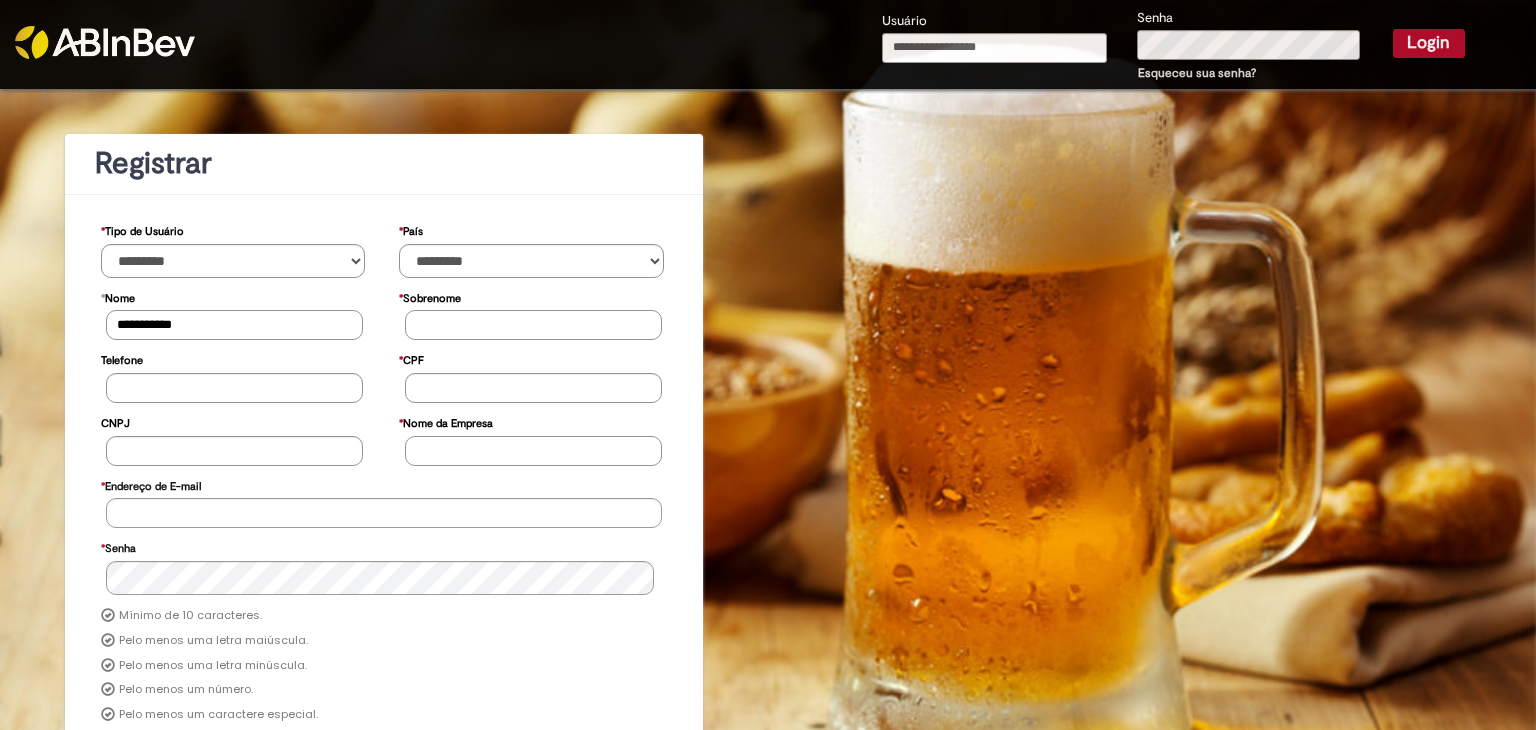 type on "**********" 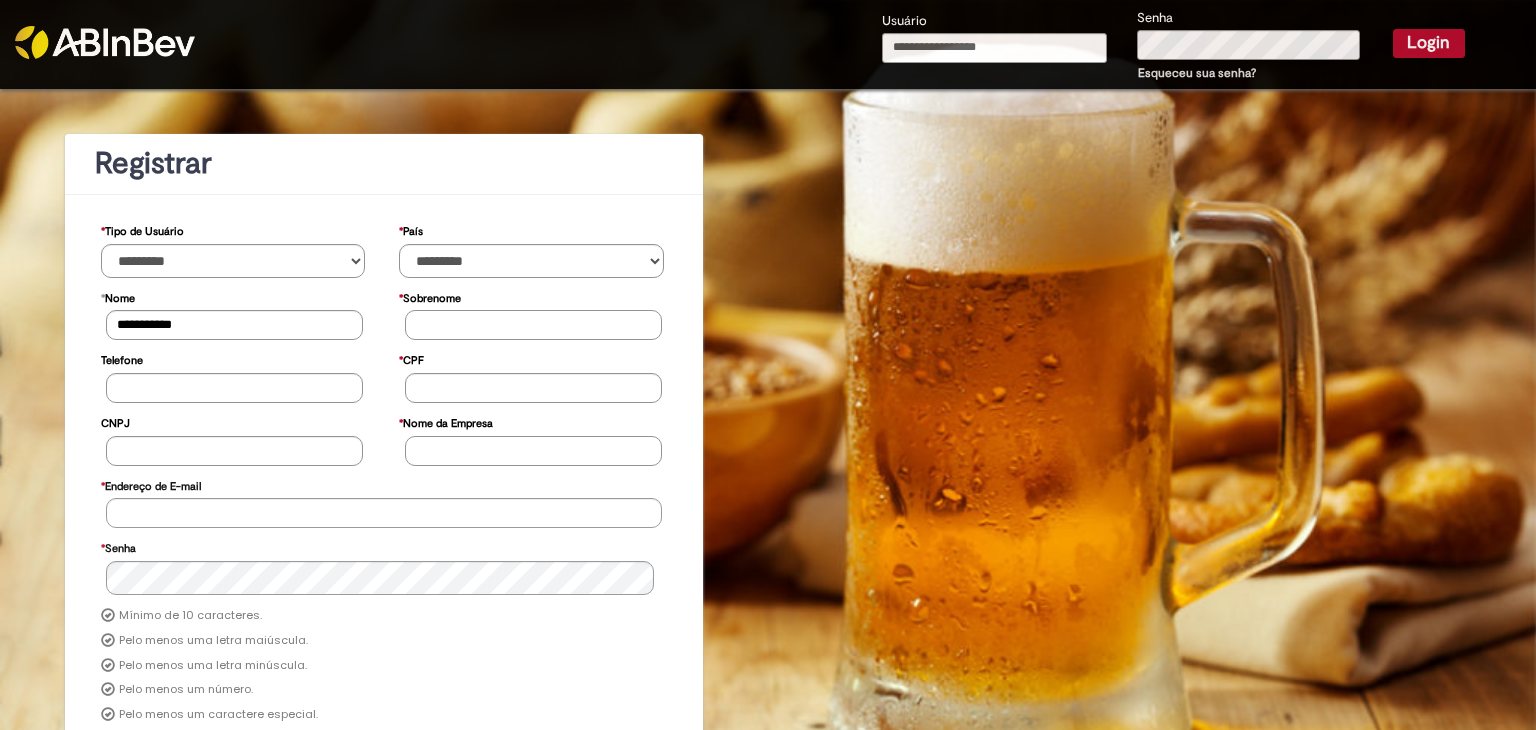 click on "*  Sobrenome" at bounding box center [533, 325] 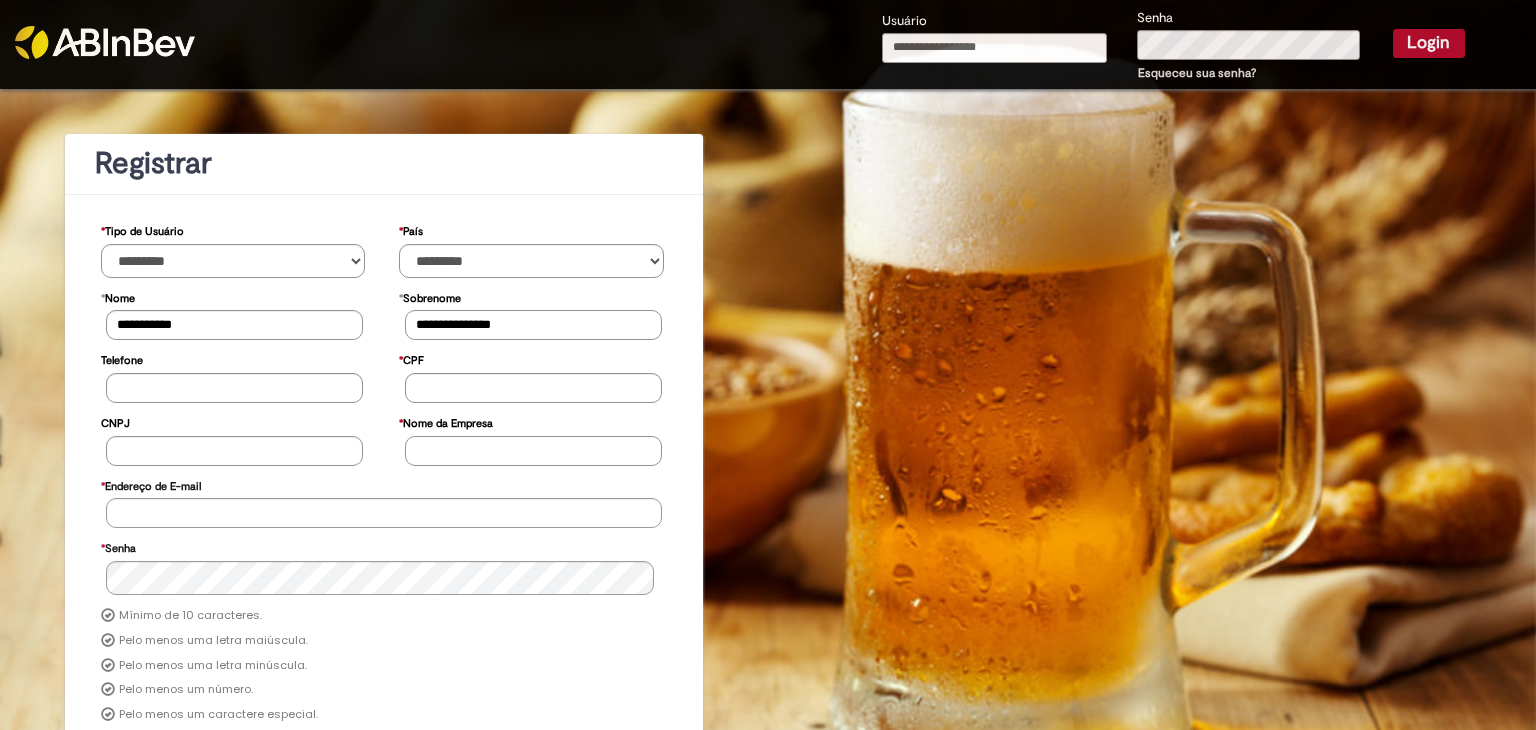 type on "**********" 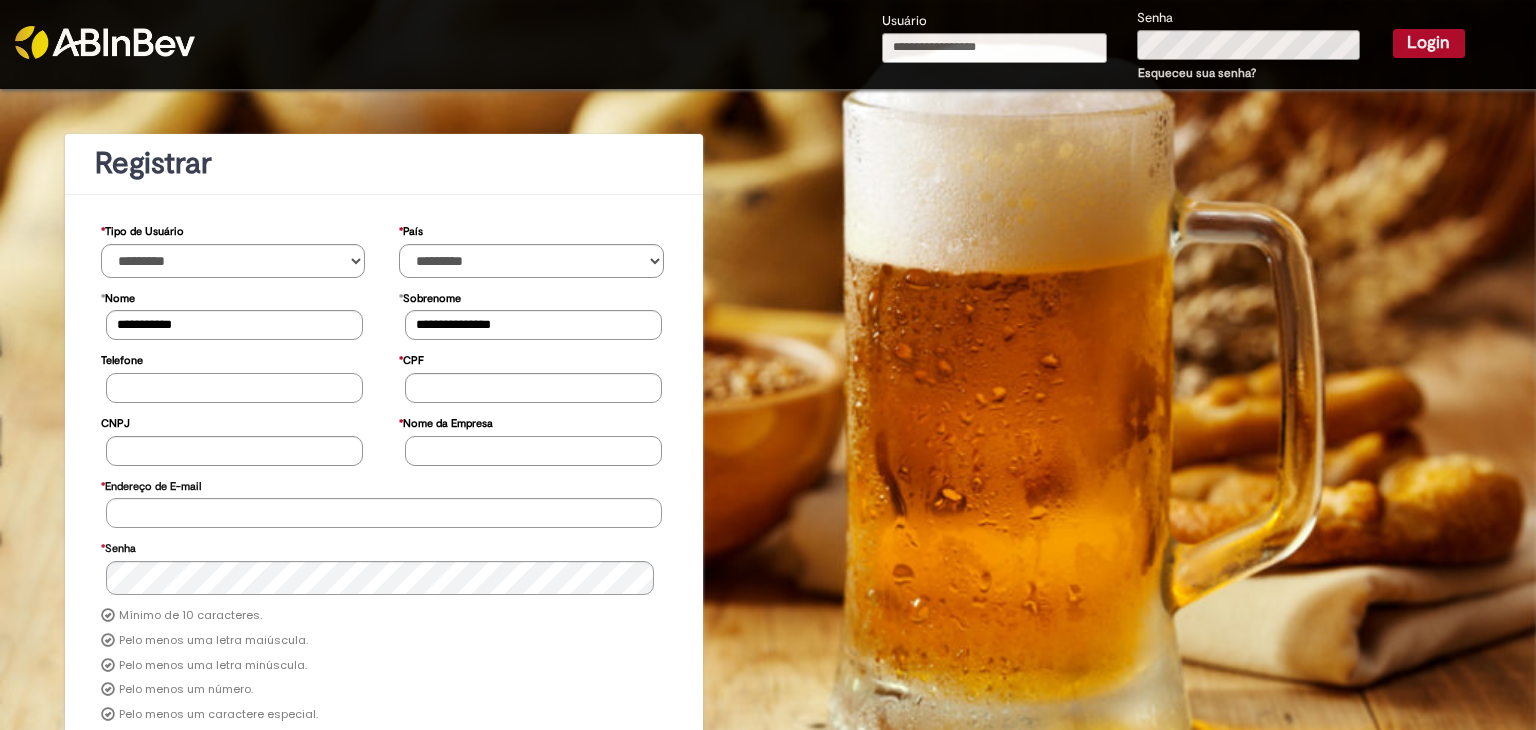 click on "Telefone" at bounding box center [234, 388] 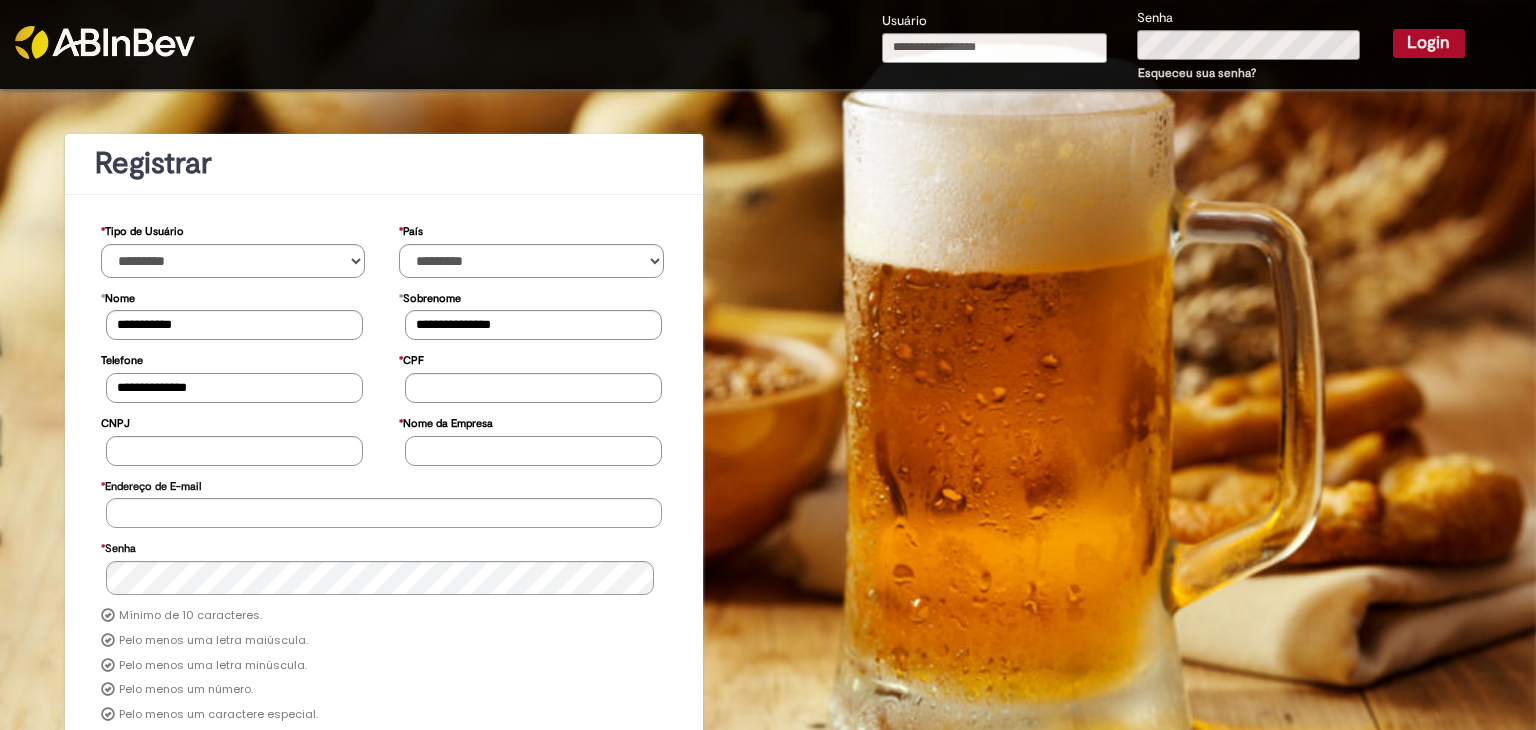 type on "**********" 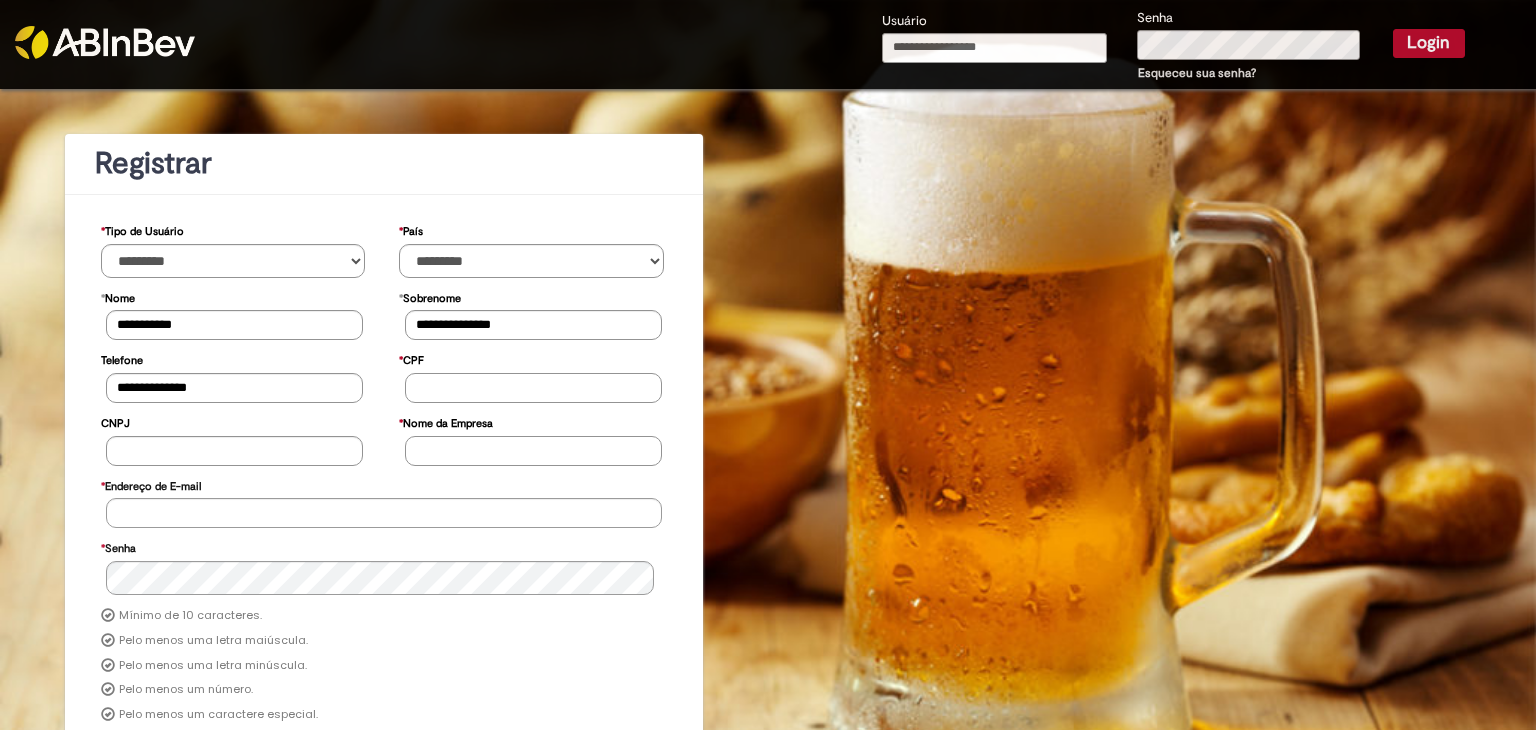 click on "*  CPF" at bounding box center (533, 388) 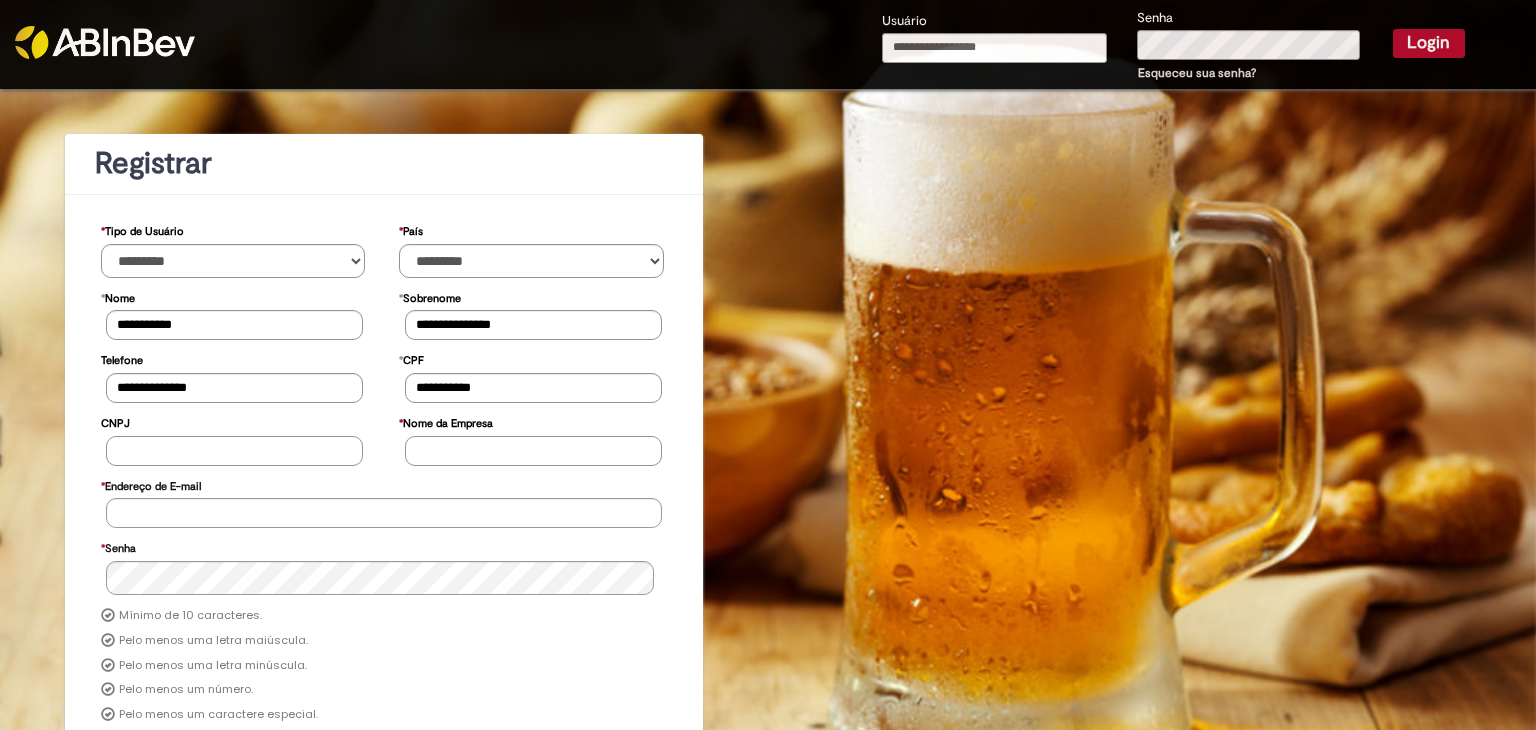 type on "**********" 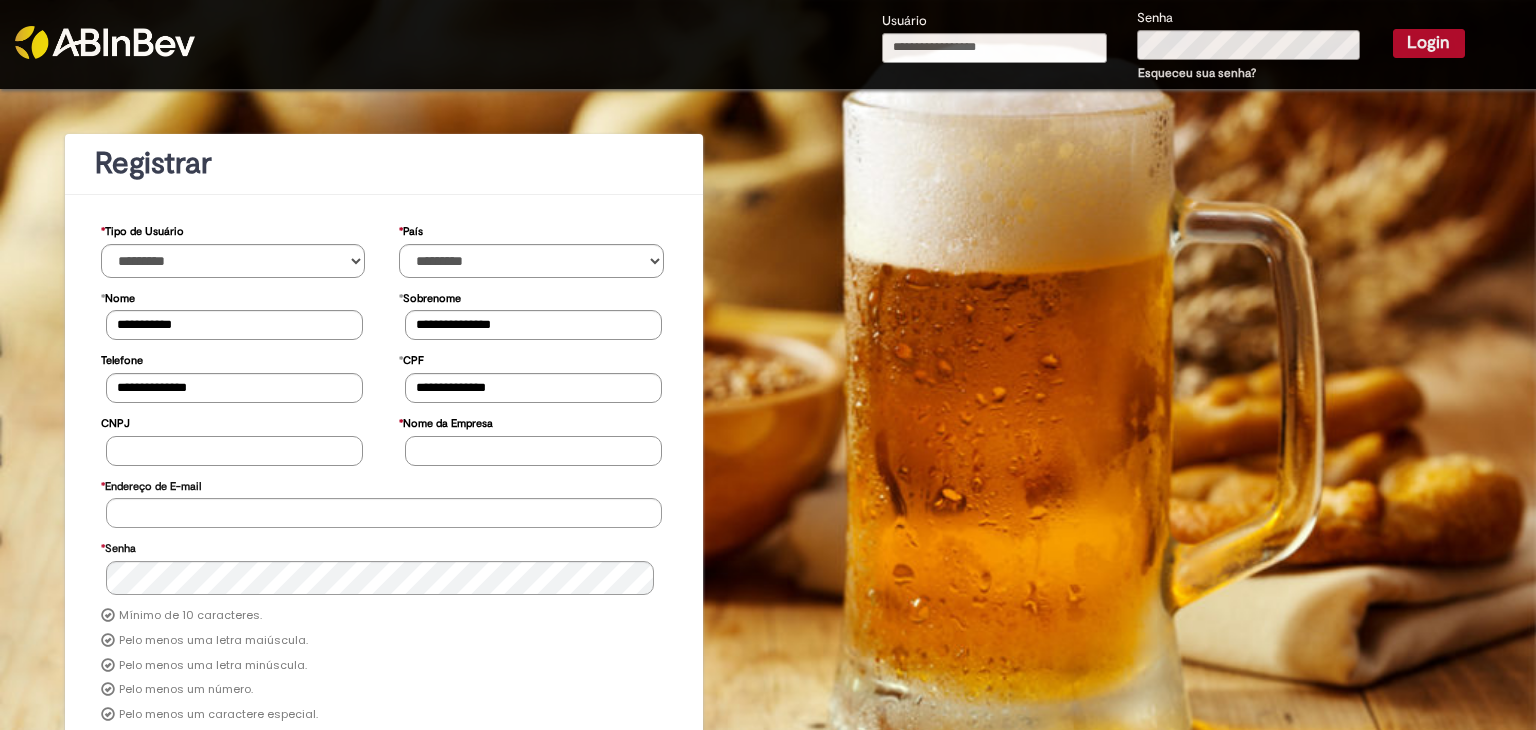 click on "CNPJ" at bounding box center [234, 451] 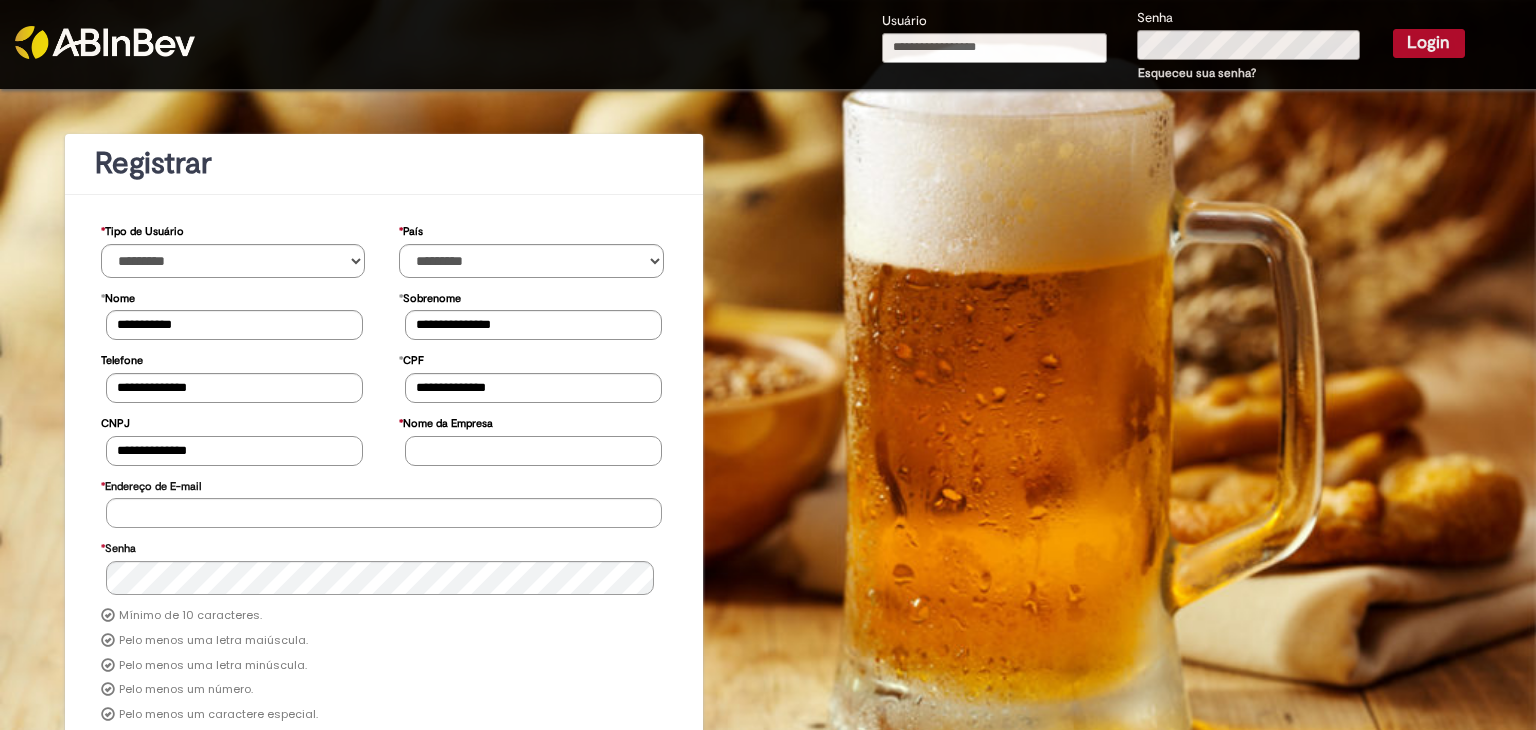 type on "**********" 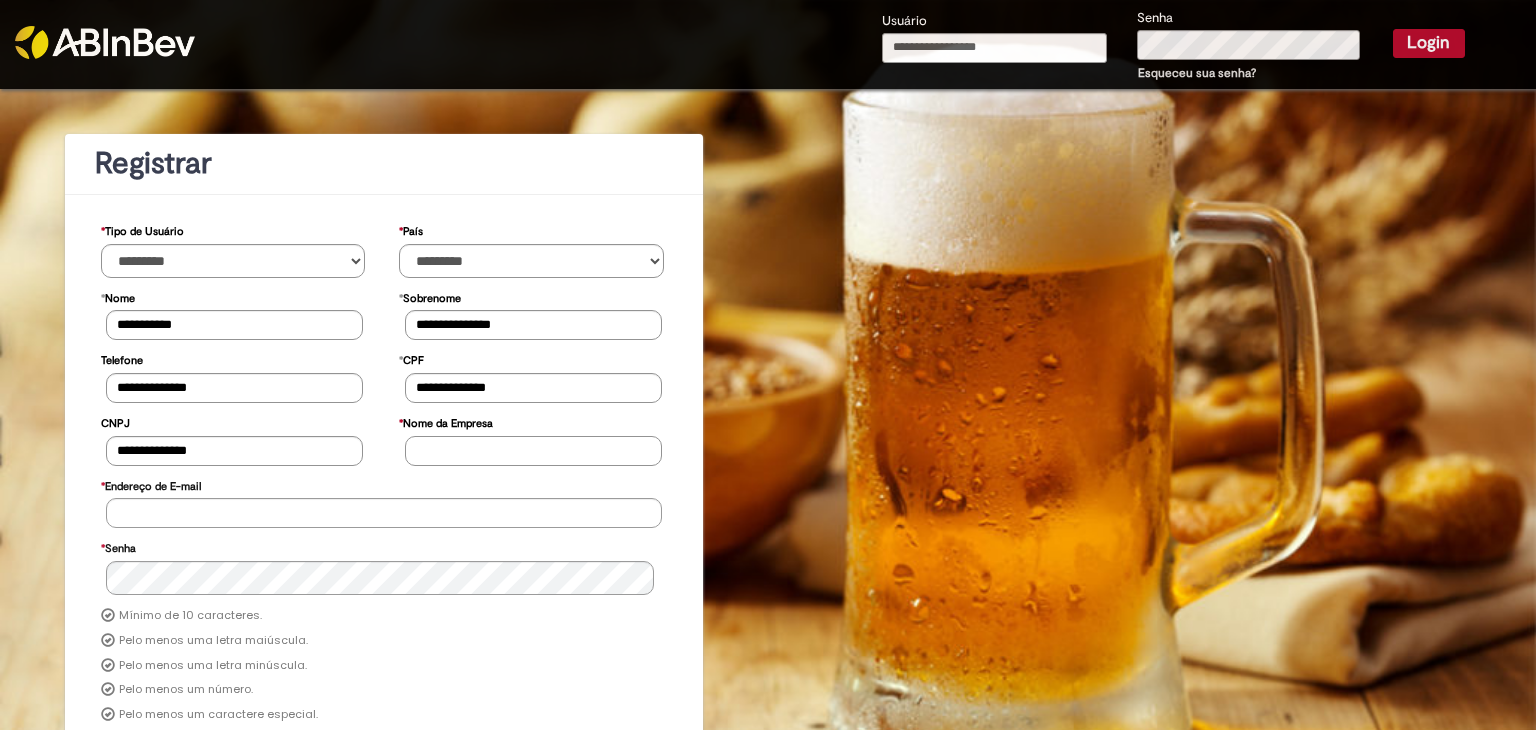 click on "*  Nome da Empresa" at bounding box center (533, 451) 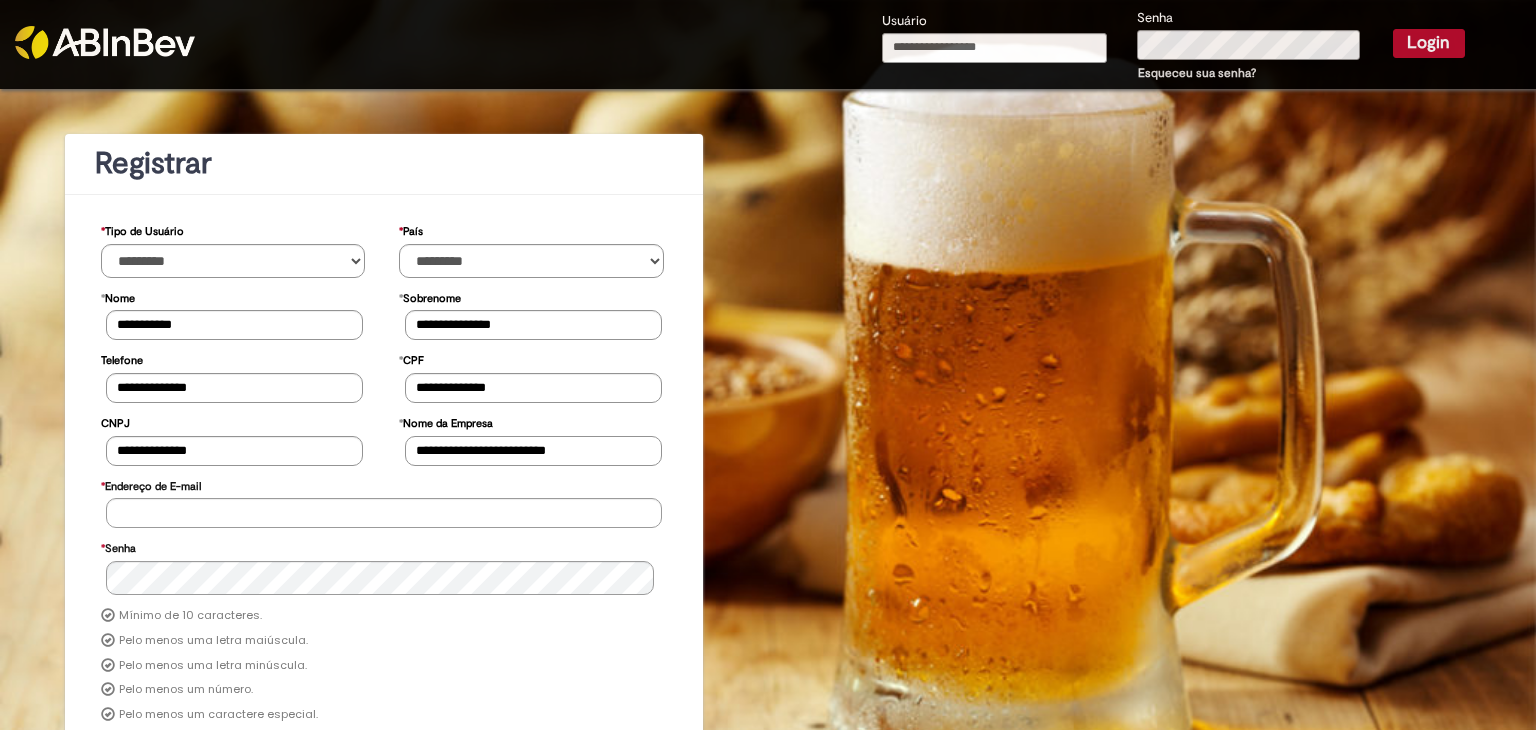 type on "**********" 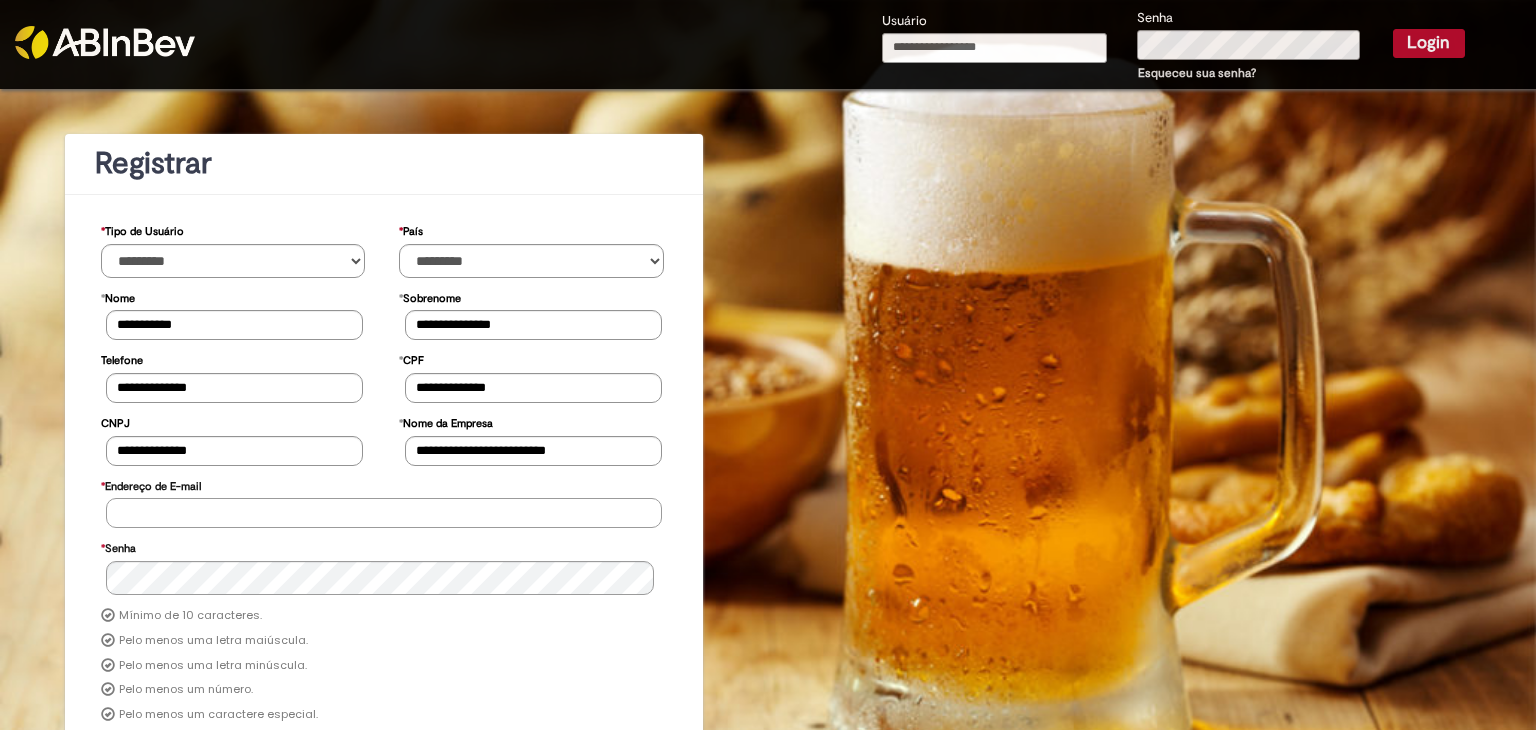 click on "*  Endereço de E-mail" at bounding box center [384, 513] 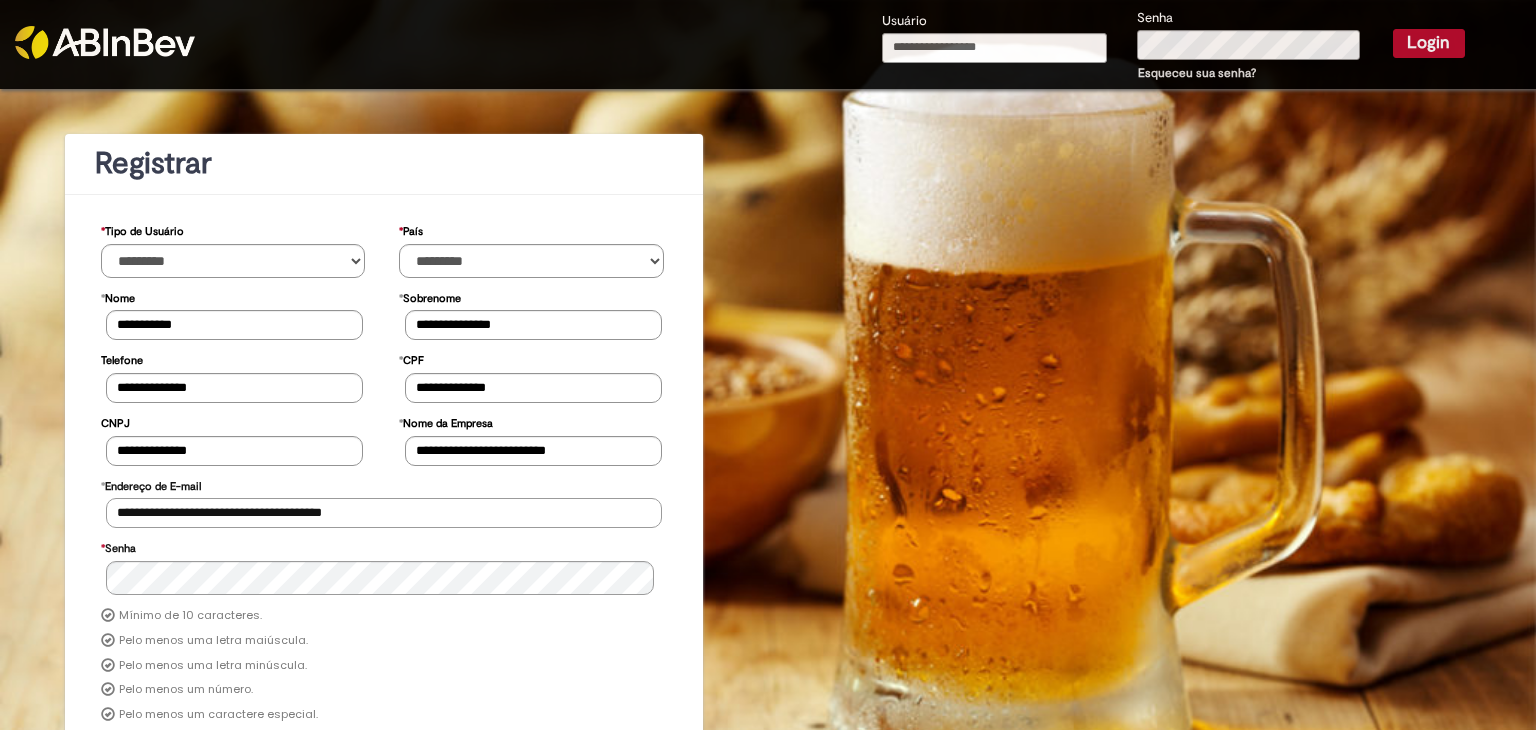 type on "**********" 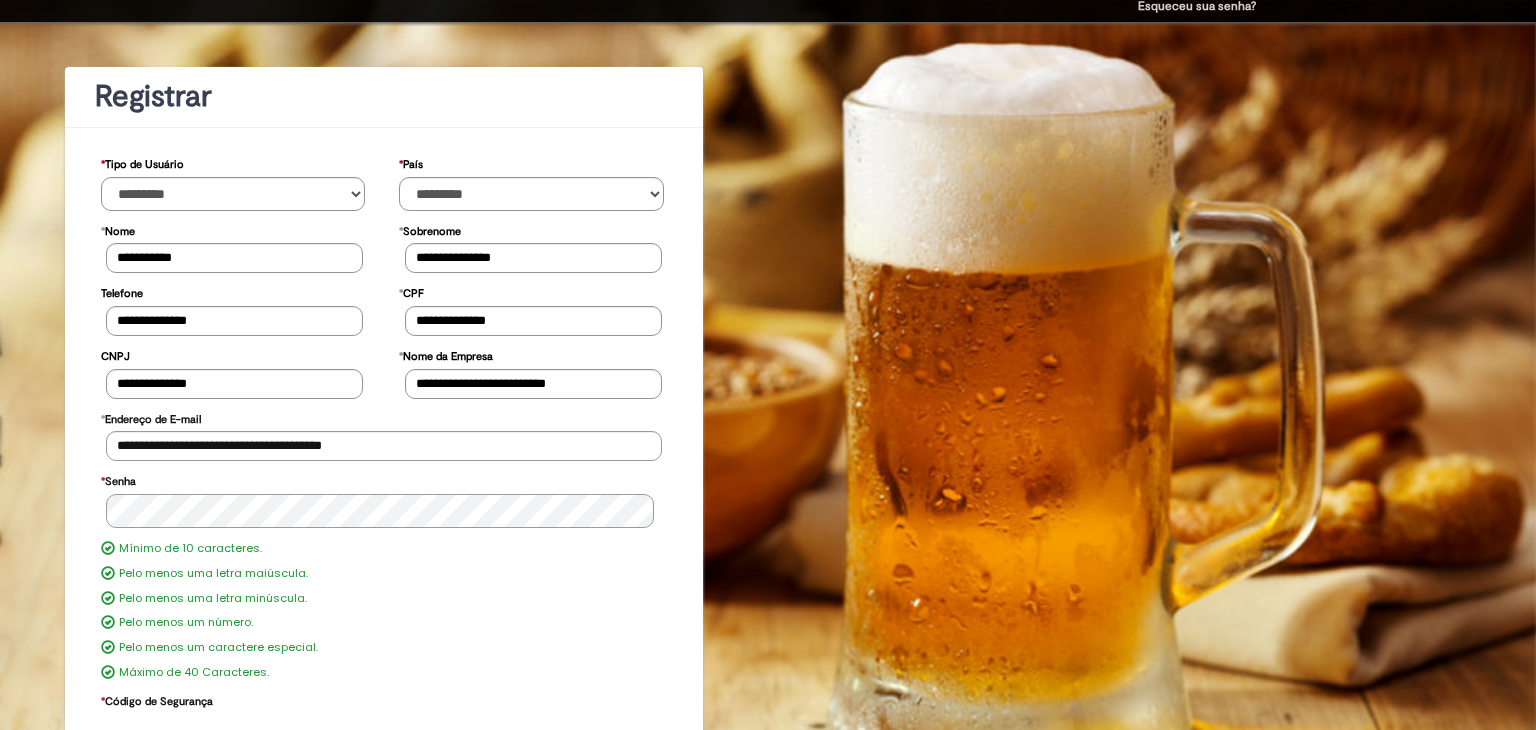 scroll, scrollTop: 190, scrollLeft: 0, axis: vertical 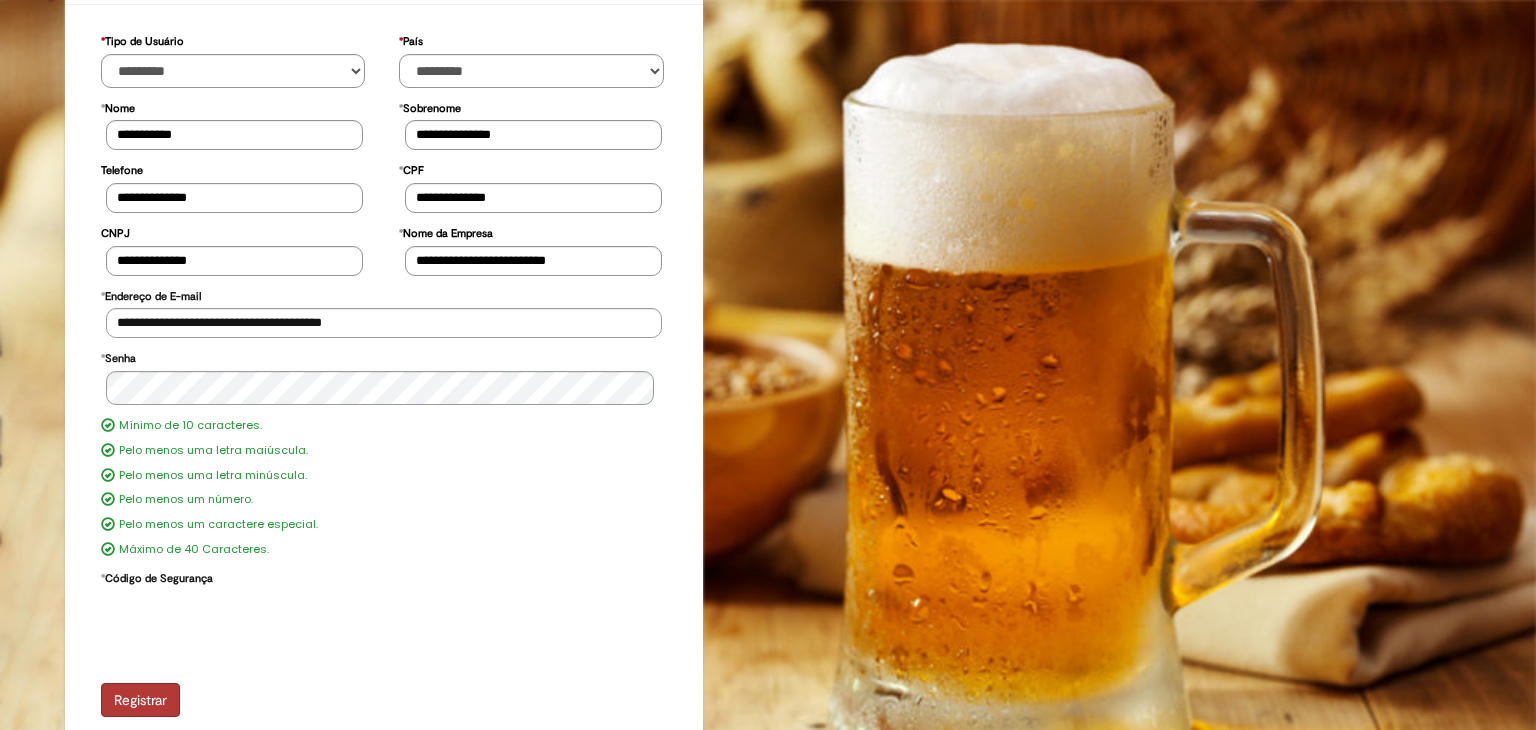 click on "Registrar" at bounding box center [140, 700] 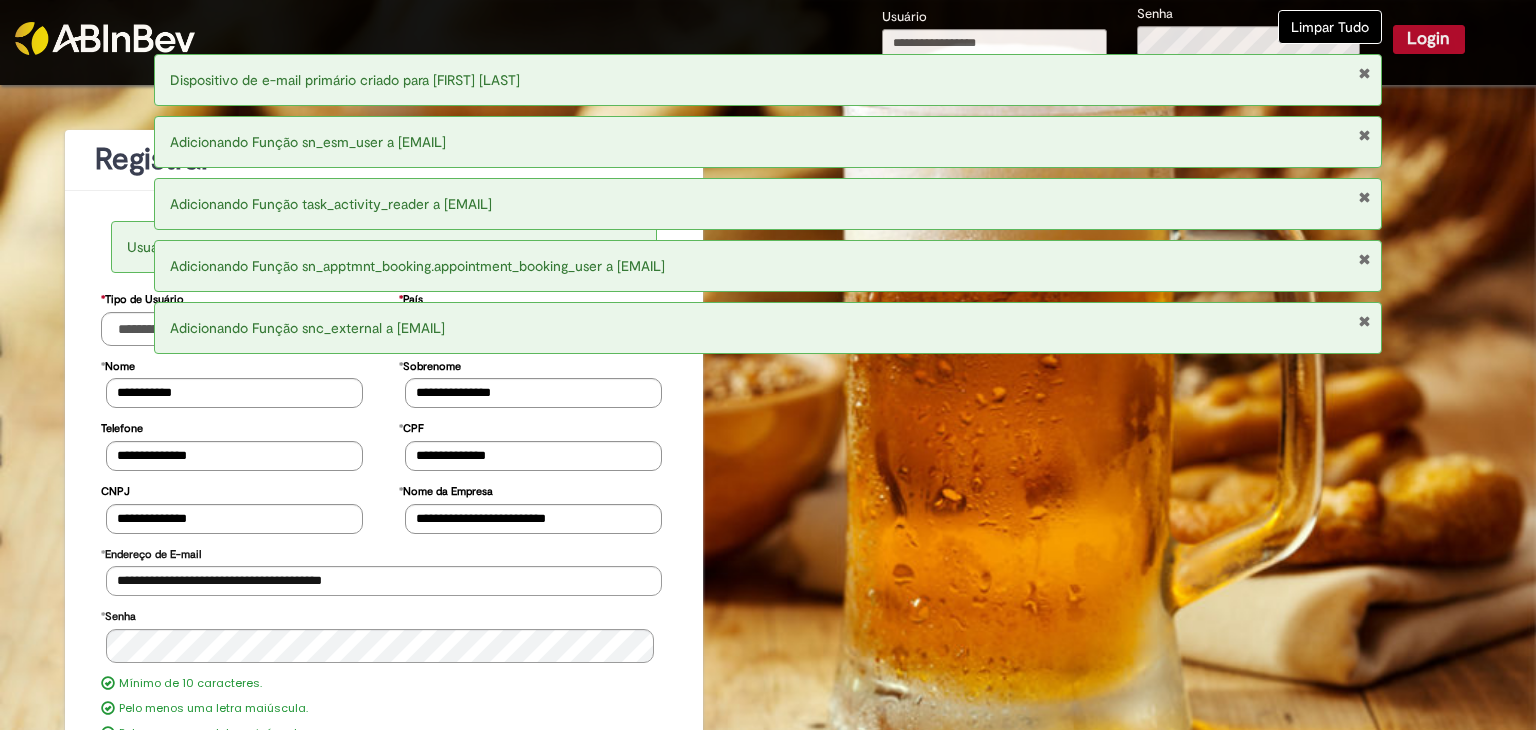 scroll, scrollTop: 0, scrollLeft: 0, axis: both 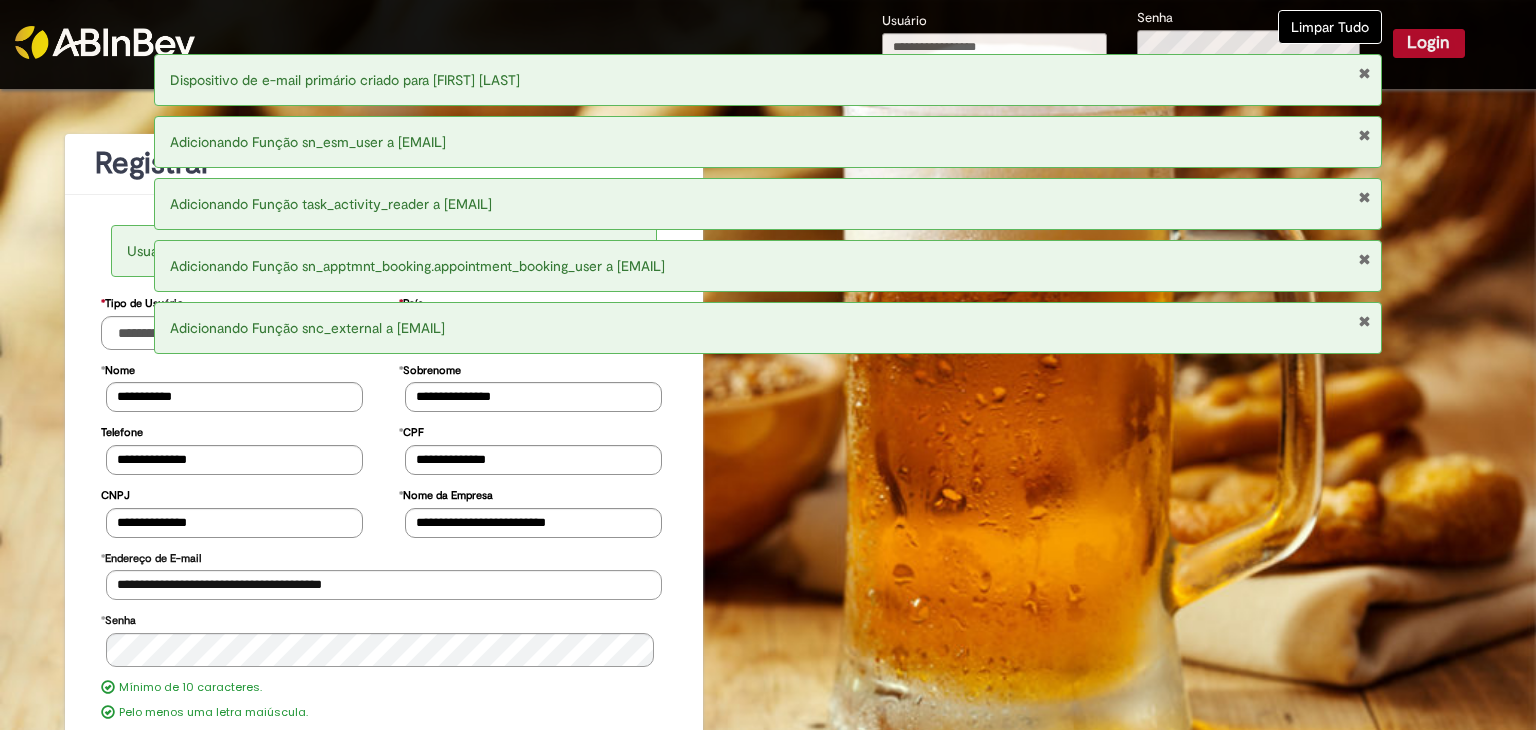 click on "Adicionando Função sn_esm_user a coordenadorrj@transfuturologistica.com.b" at bounding box center [768, 142] 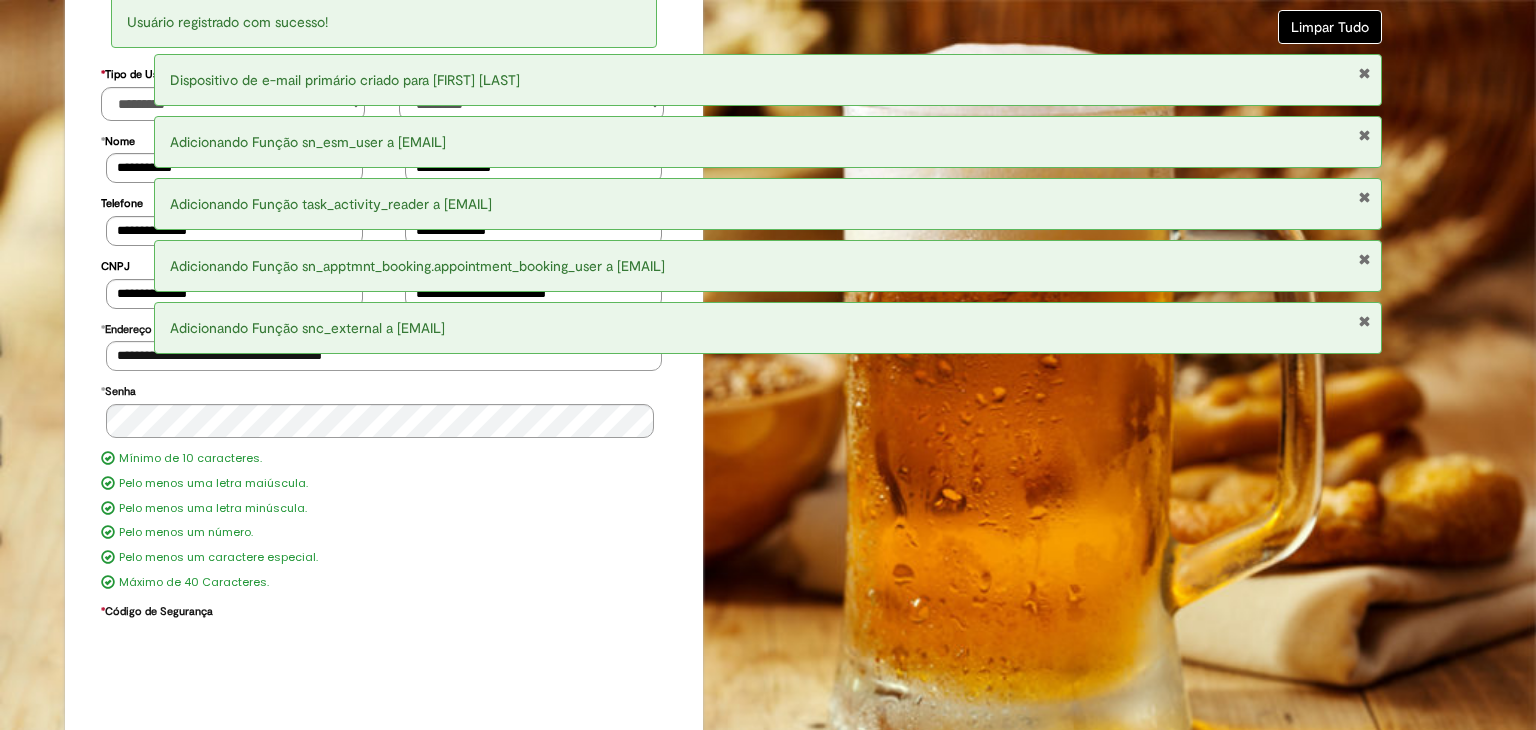 click on "Adicionando Função task_activity_reader a coordenadorrj@transfuturologistica.com.b" at bounding box center [768, 204] 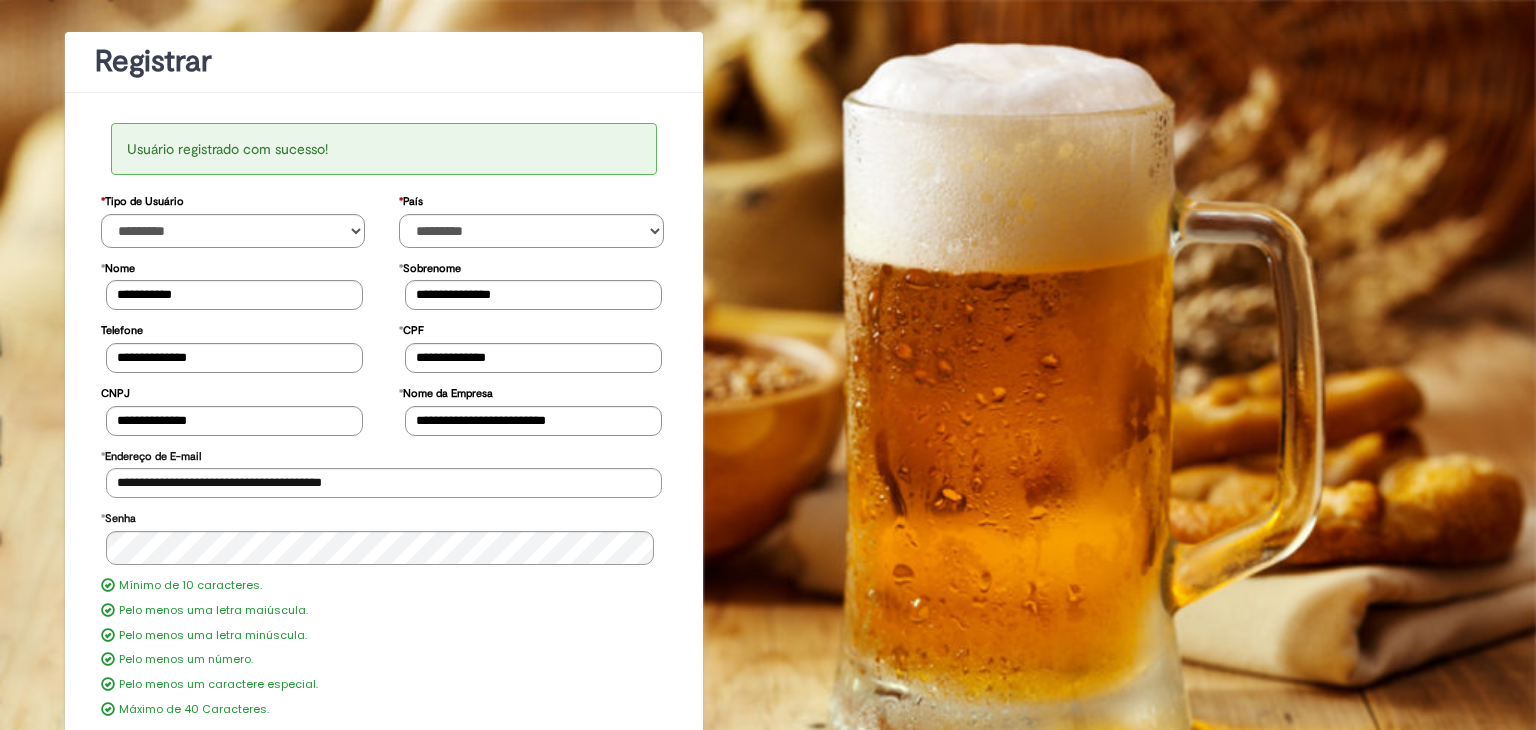 scroll, scrollTop: 0, scrollLeft: 0, axis: both 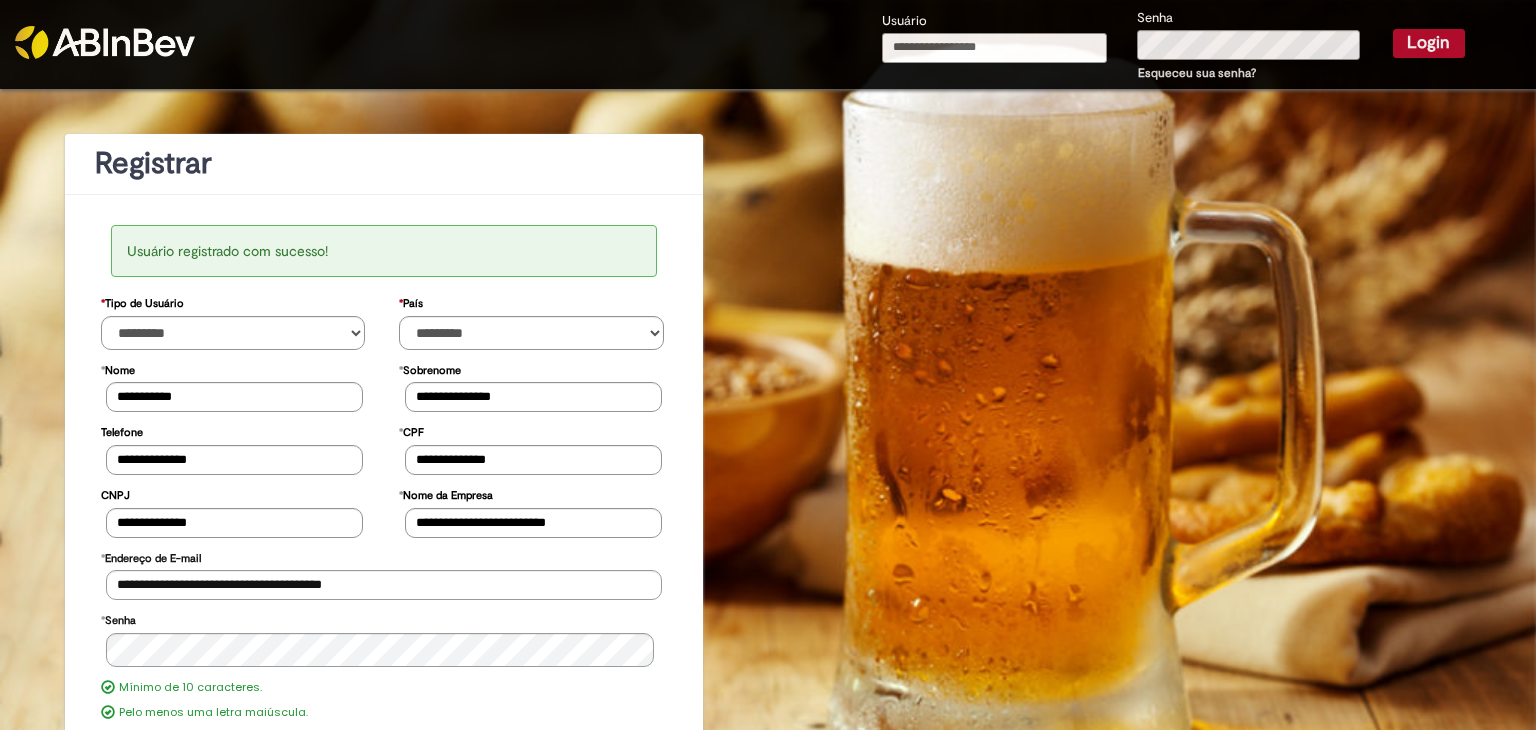 click on "Usuário" at bounding box center [995, 48] 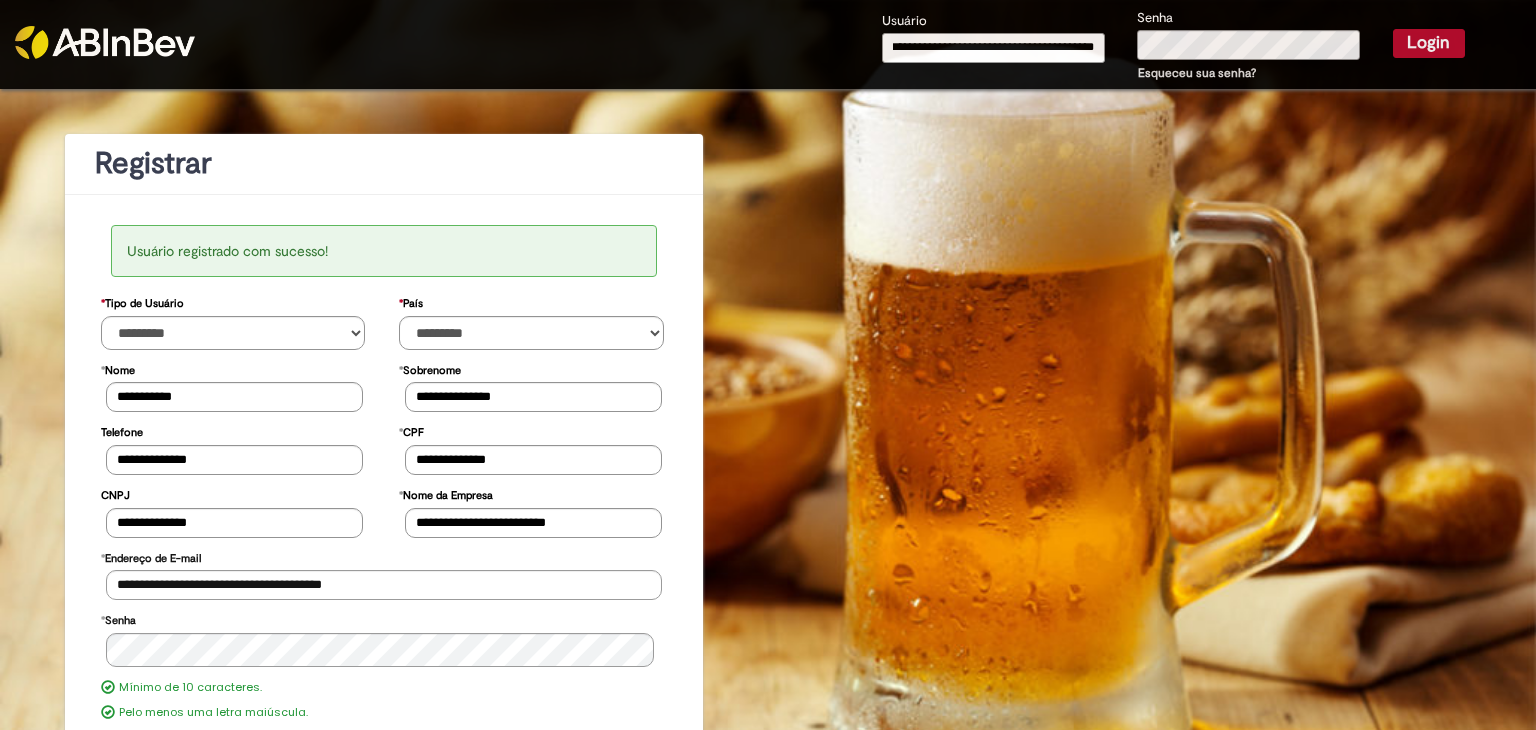 scroll, scrollTop: 0, scrollLeft: 31, axis: horizontal 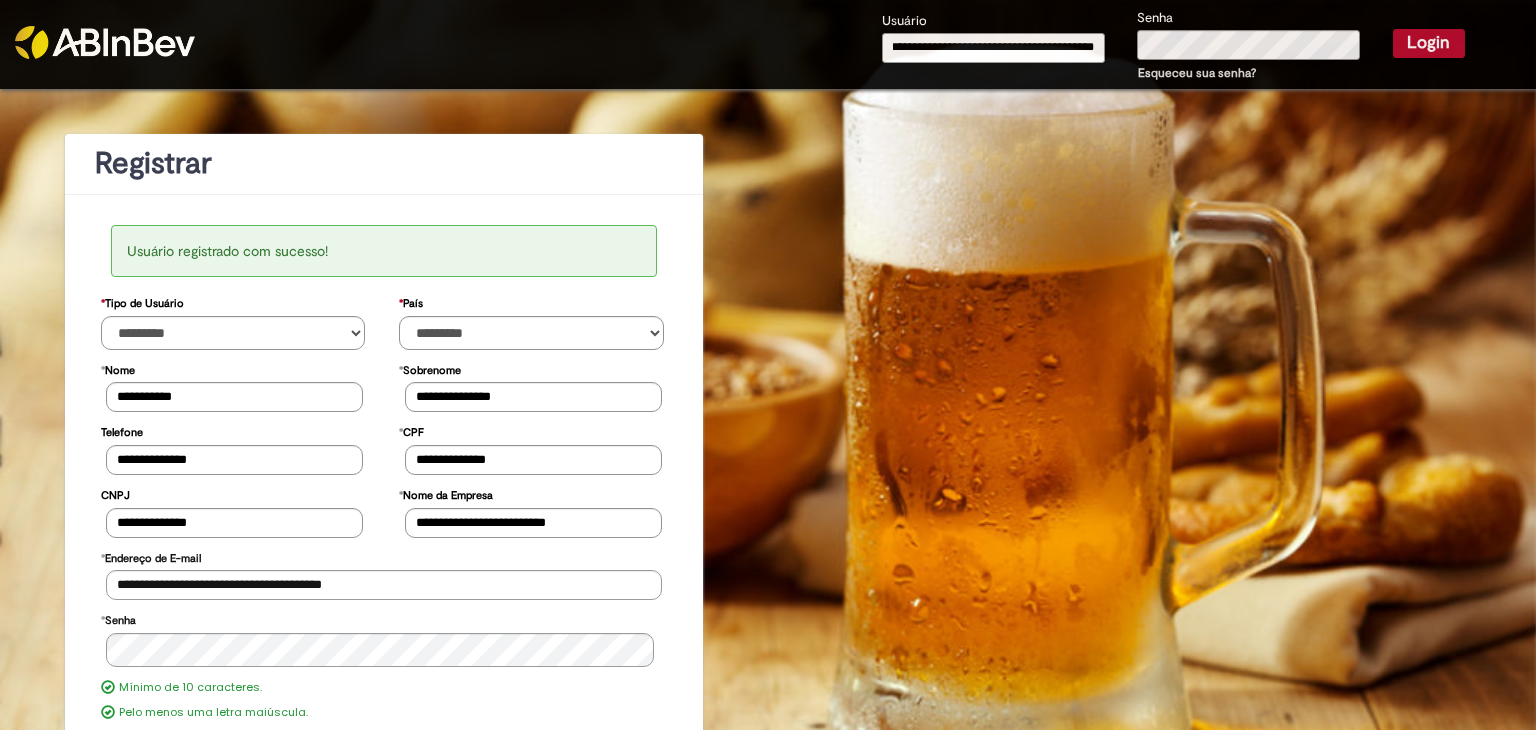 type on "**********" 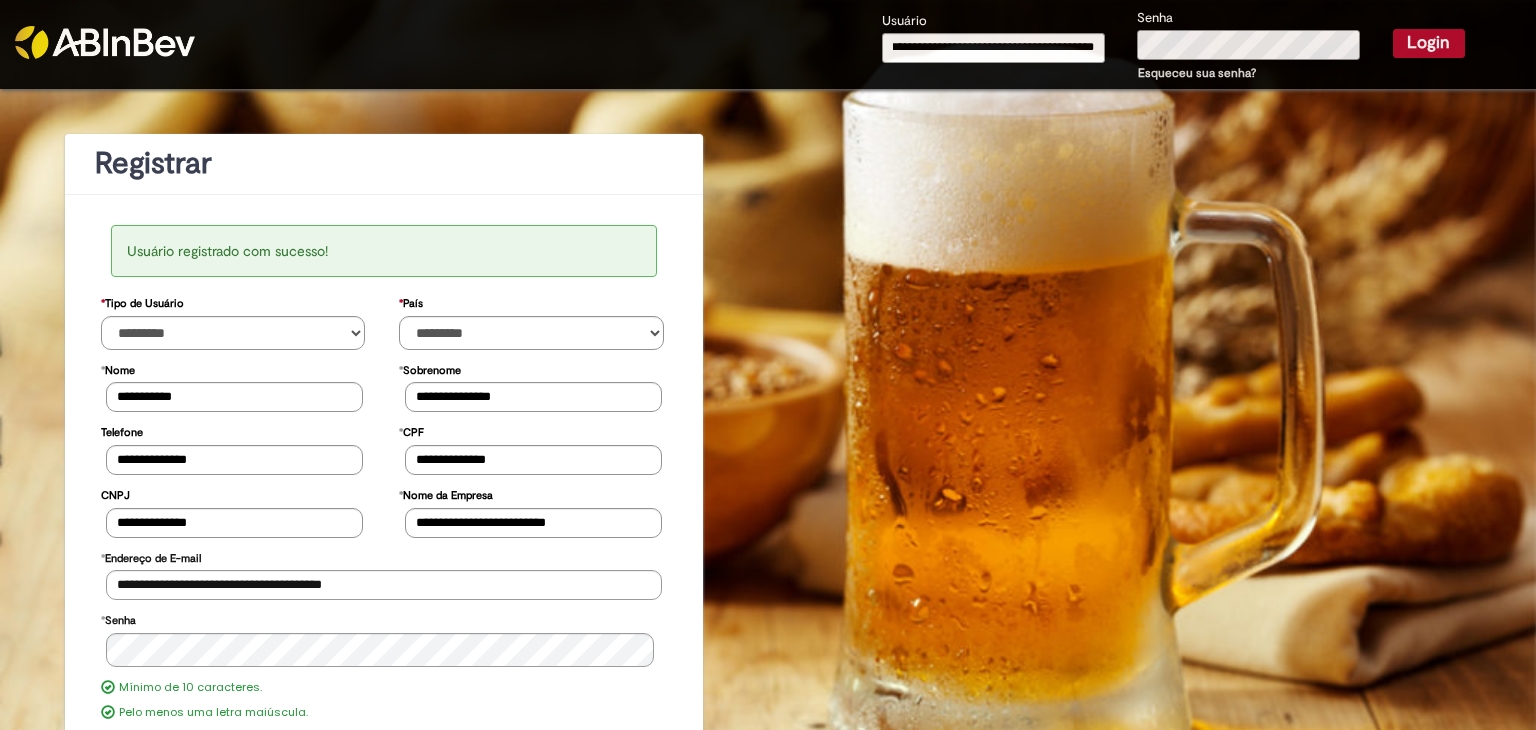 scroll, scrollTop: 0, scrollLeft: 0, axis: both 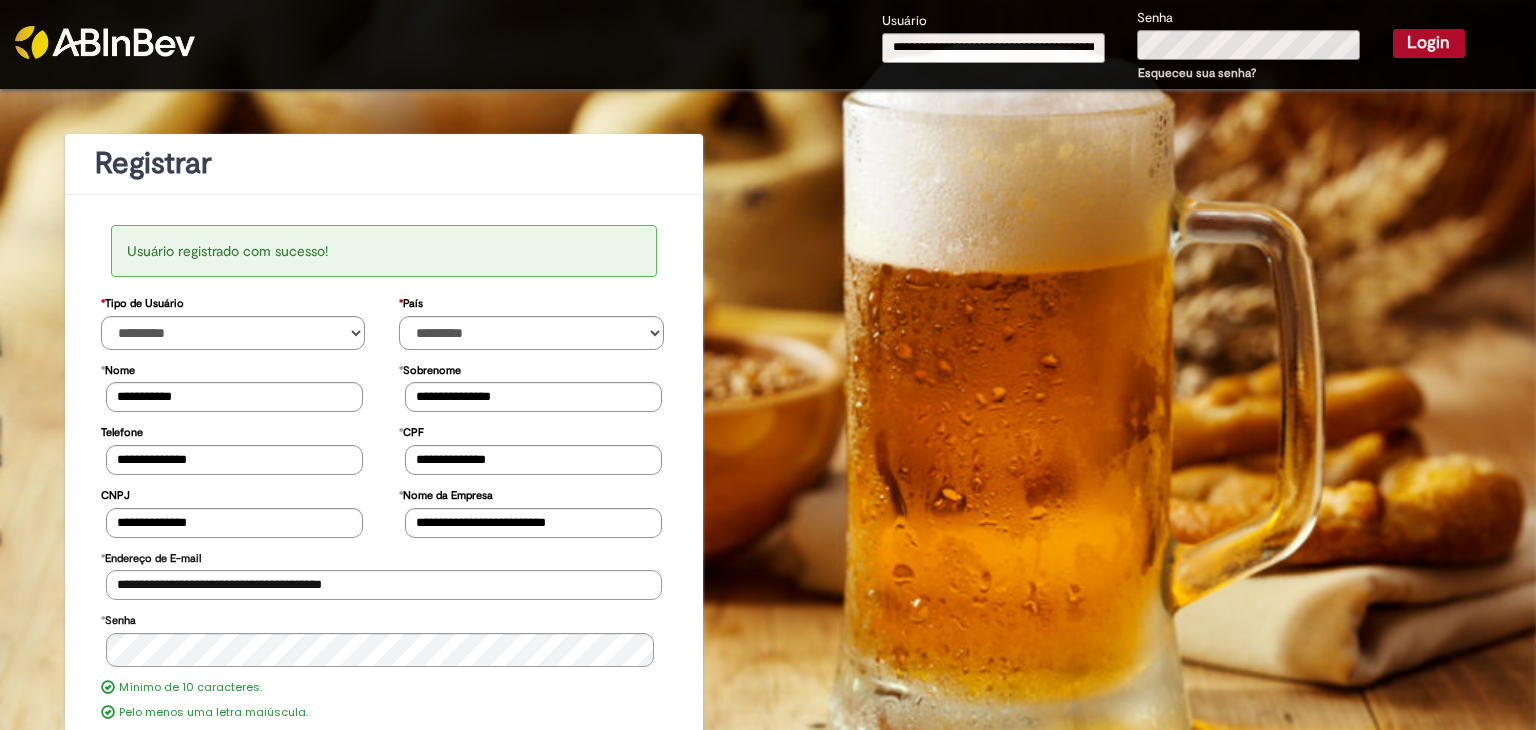 click on "Login" at bounding box center [1429, 43] 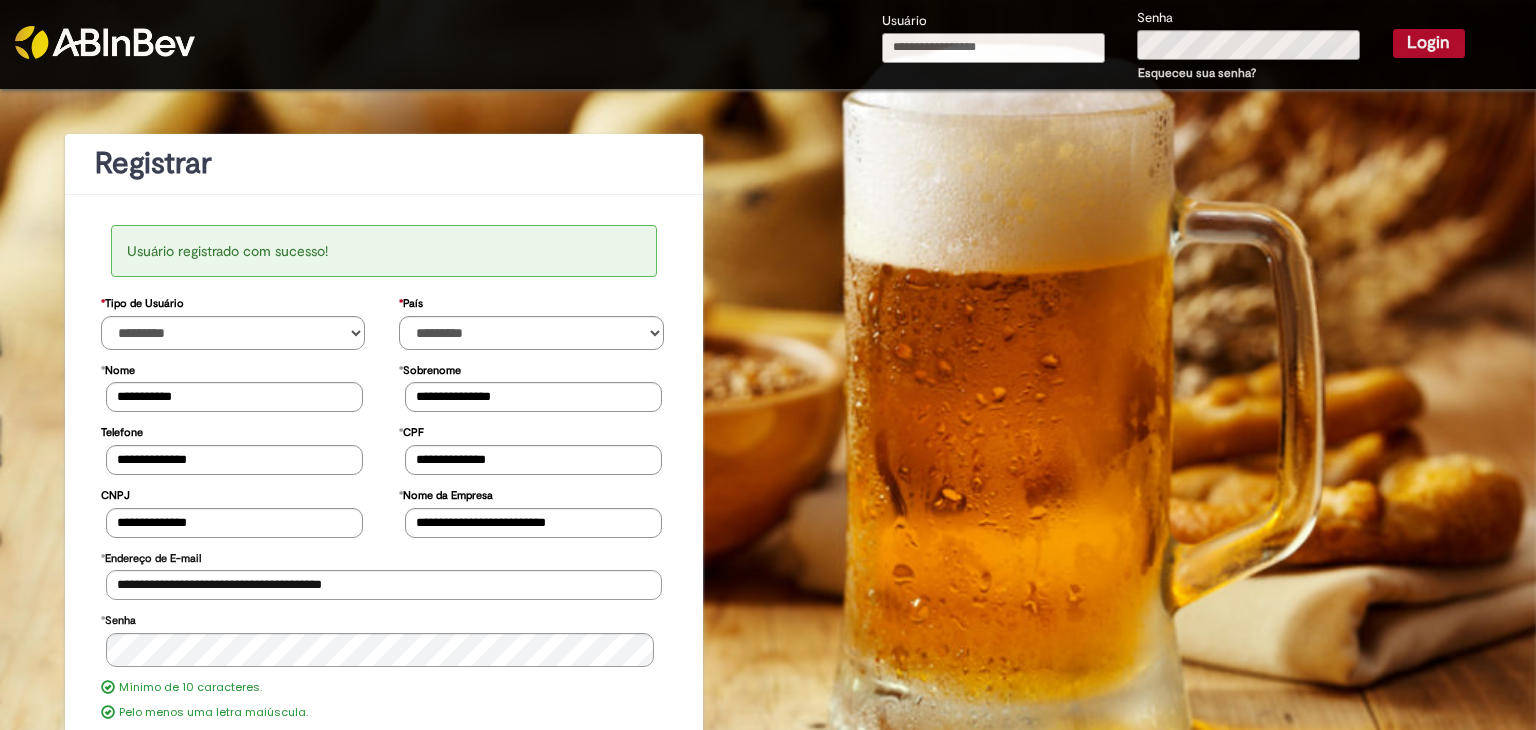 scroll, scrollTop: 0, scrollLeft: 0, axis: both 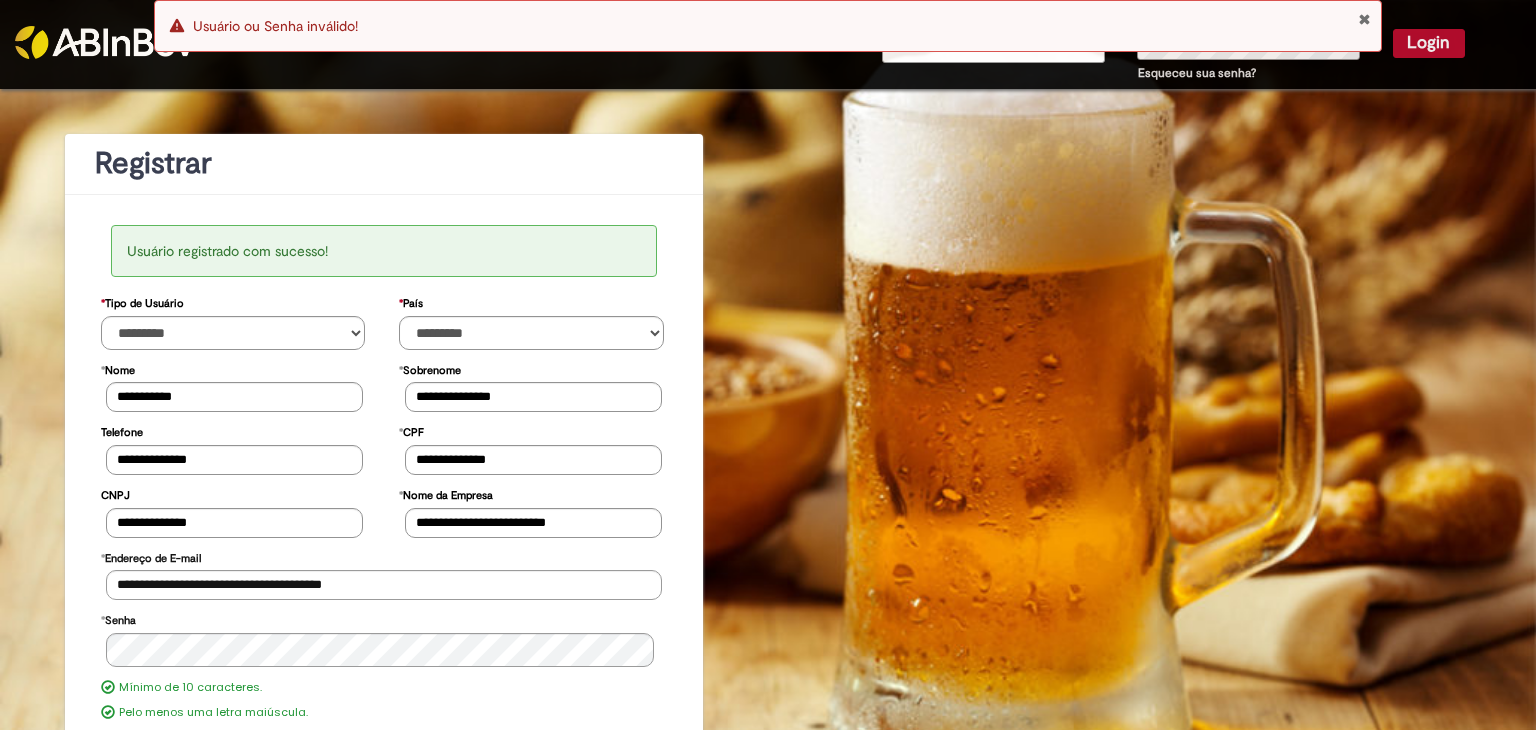 click on "Erro 			 Usuário ou Senha inválido!" at bounding box center (768, 26) 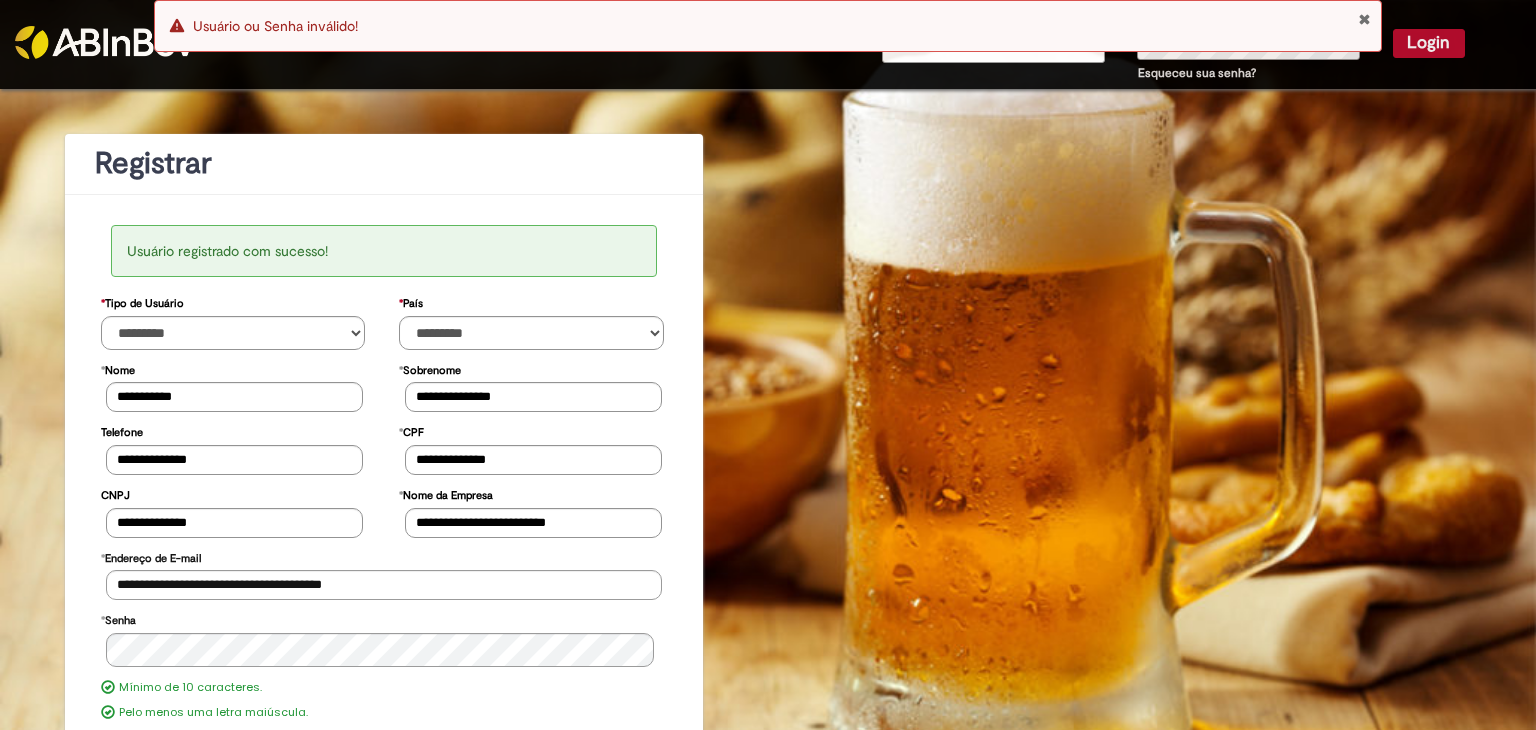 click at bounding box center (1364, 19) 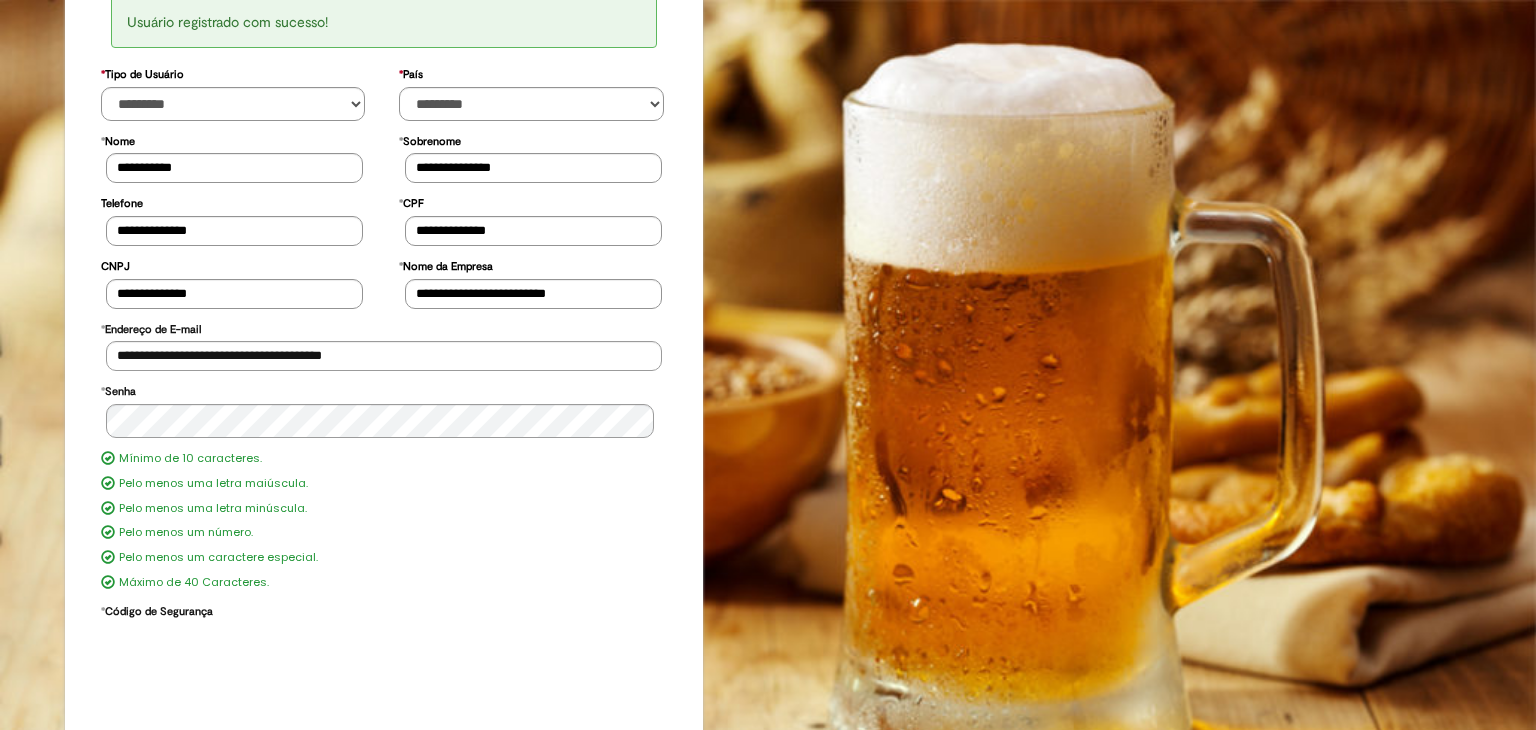 scroll, scrollTop: 0, scrollLeft: 0, axis: both 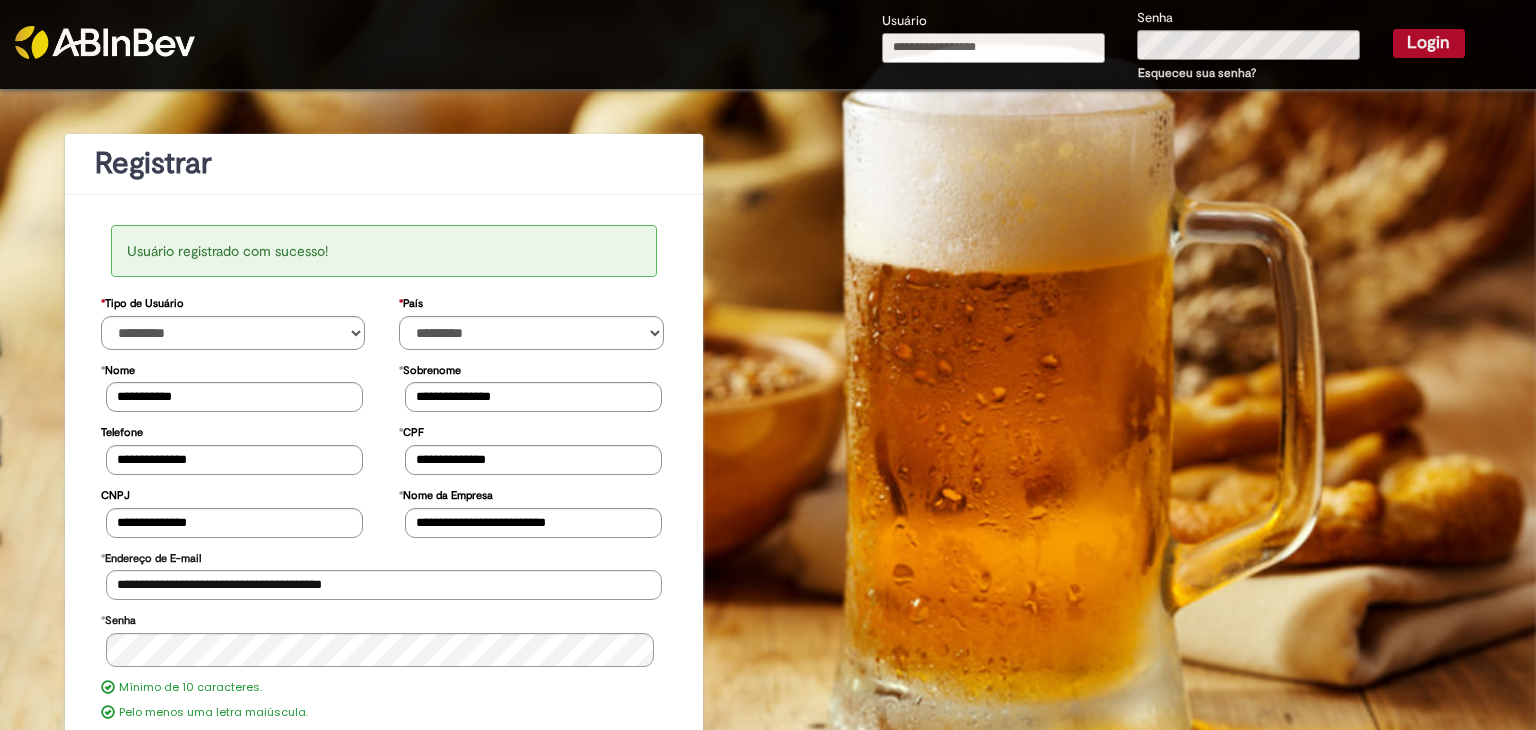 click on "Usuário" at bounding box center [993, 48] 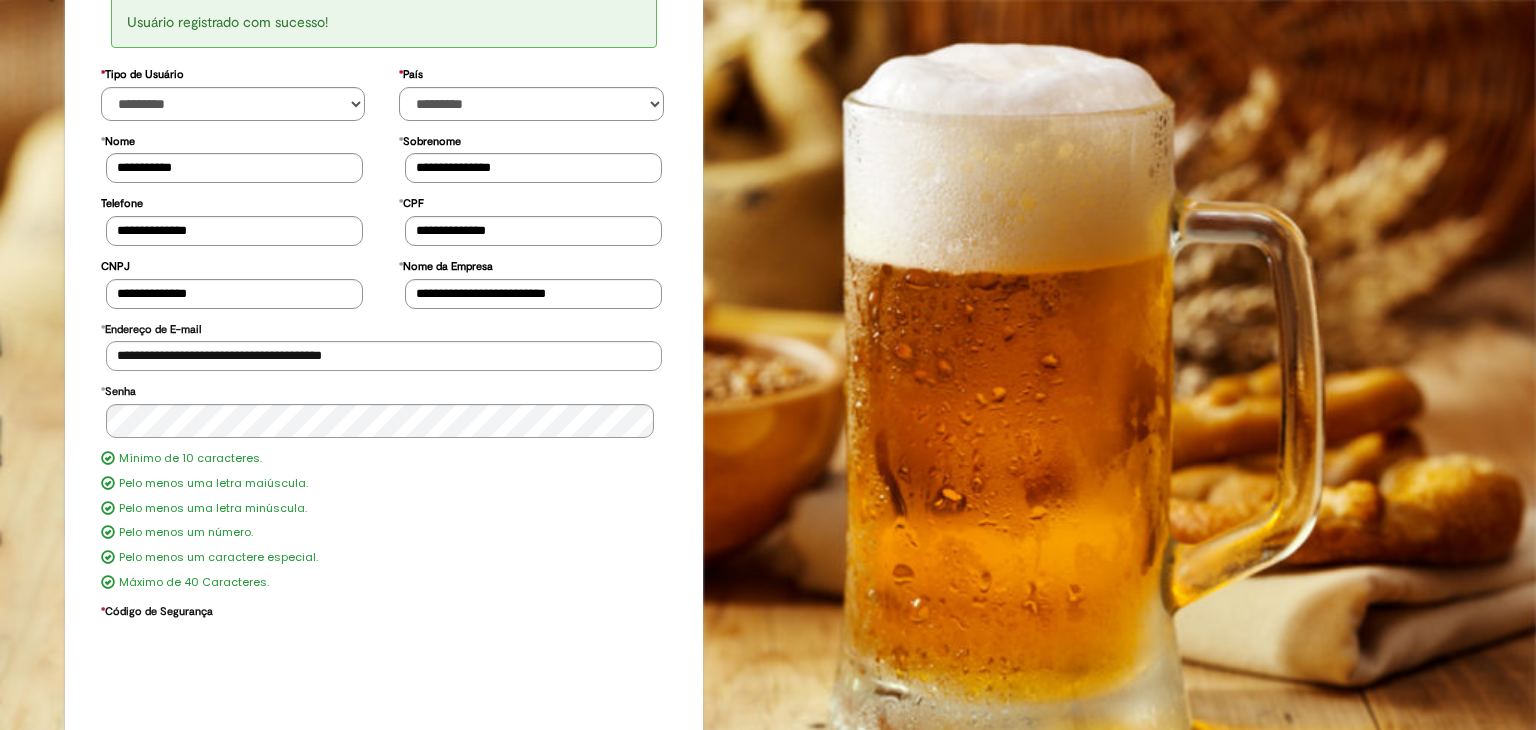 scroll, scrollTop: 0, scrollLeft: 0, axis: both 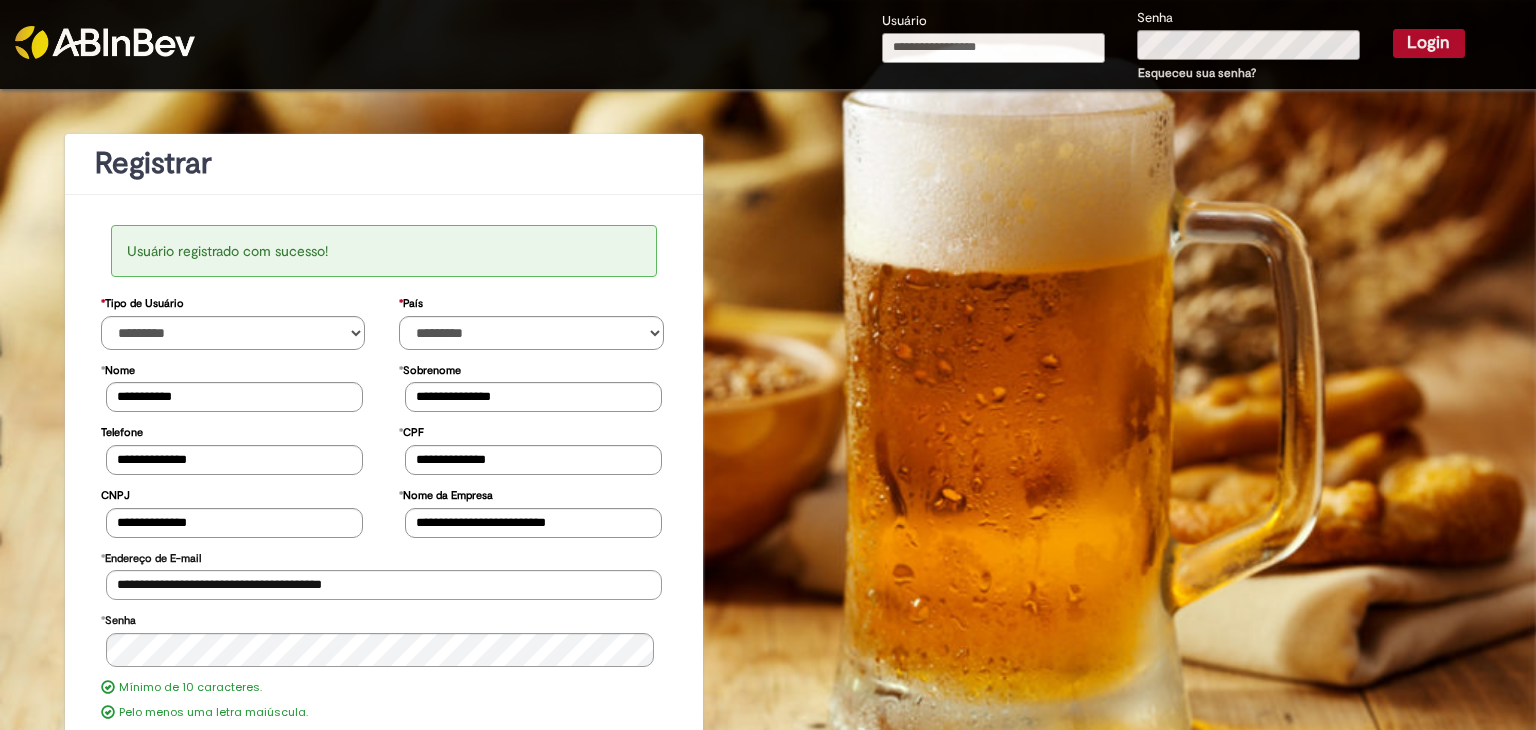 click on "Usuário" at bounding box center [993, 48] 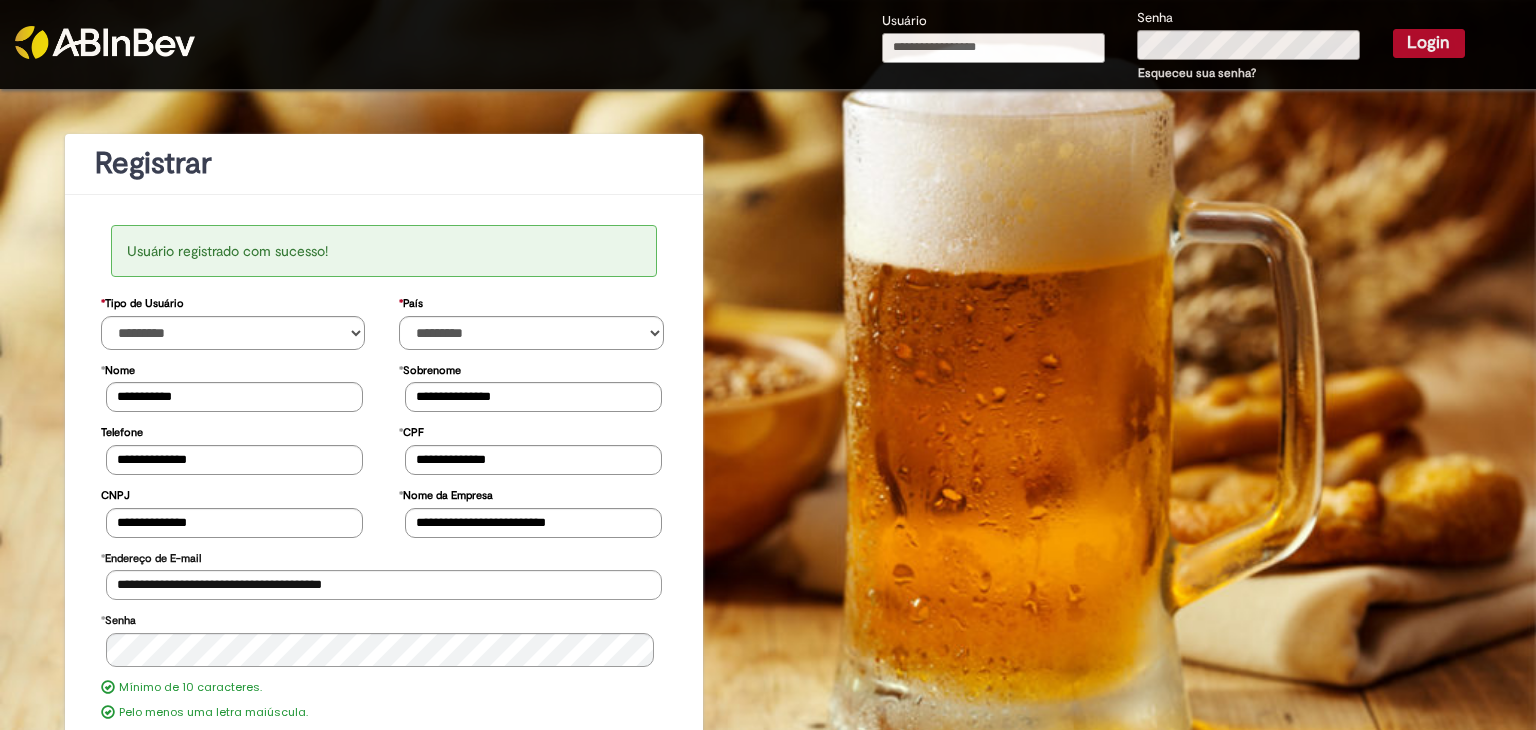 type on "**********" 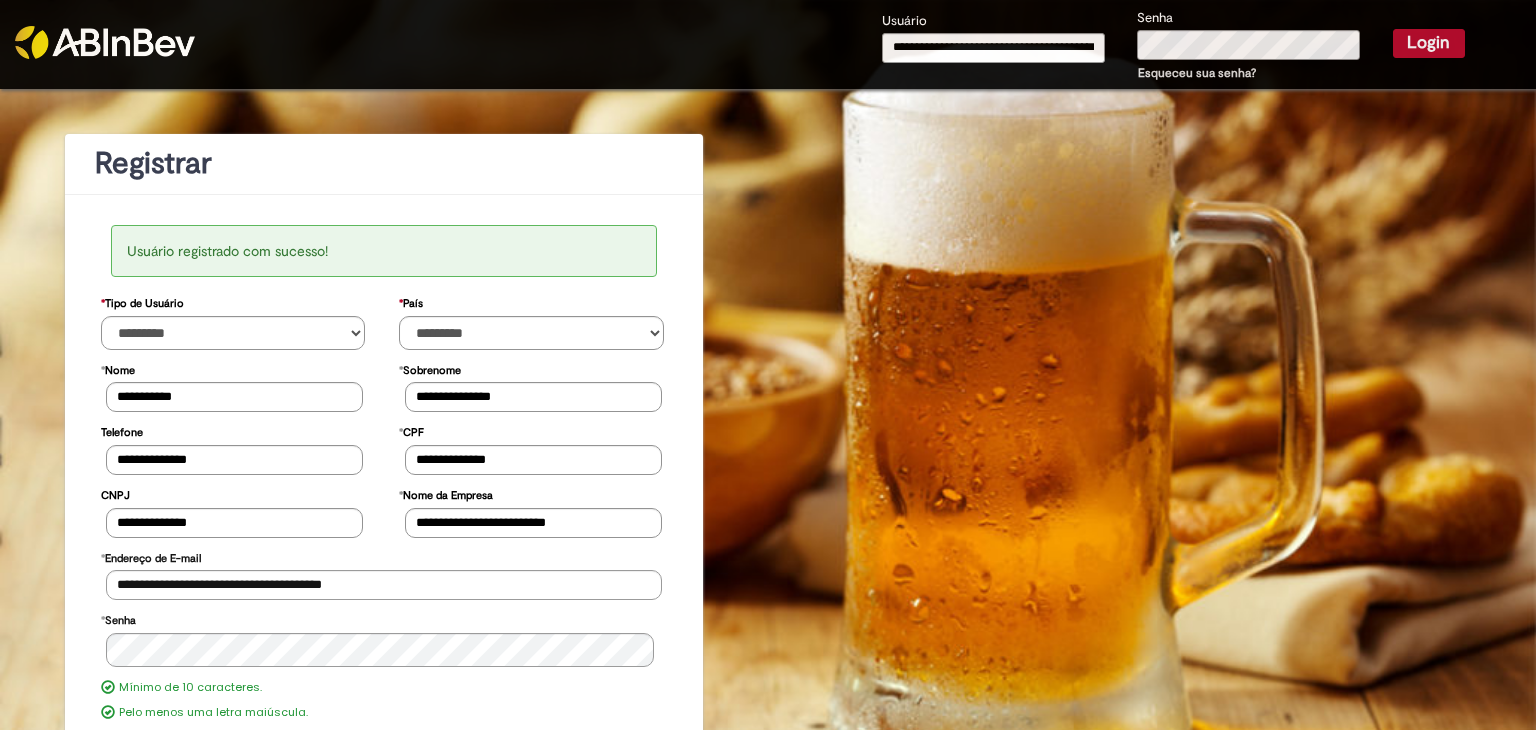 click on "Login" at bounding box center [1429, 43] 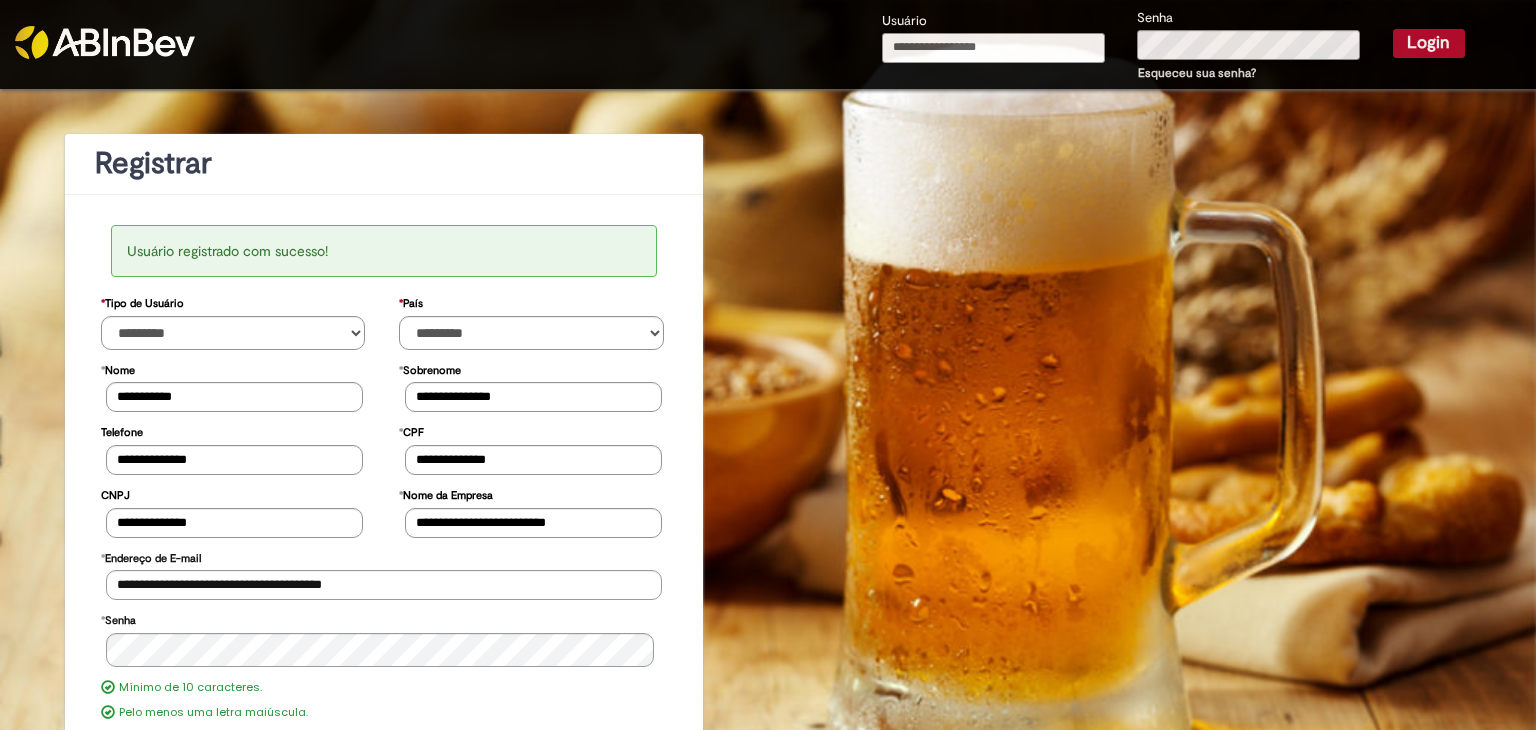 scroll, scrollTop: 0, scrollLeft: 0, axis: both 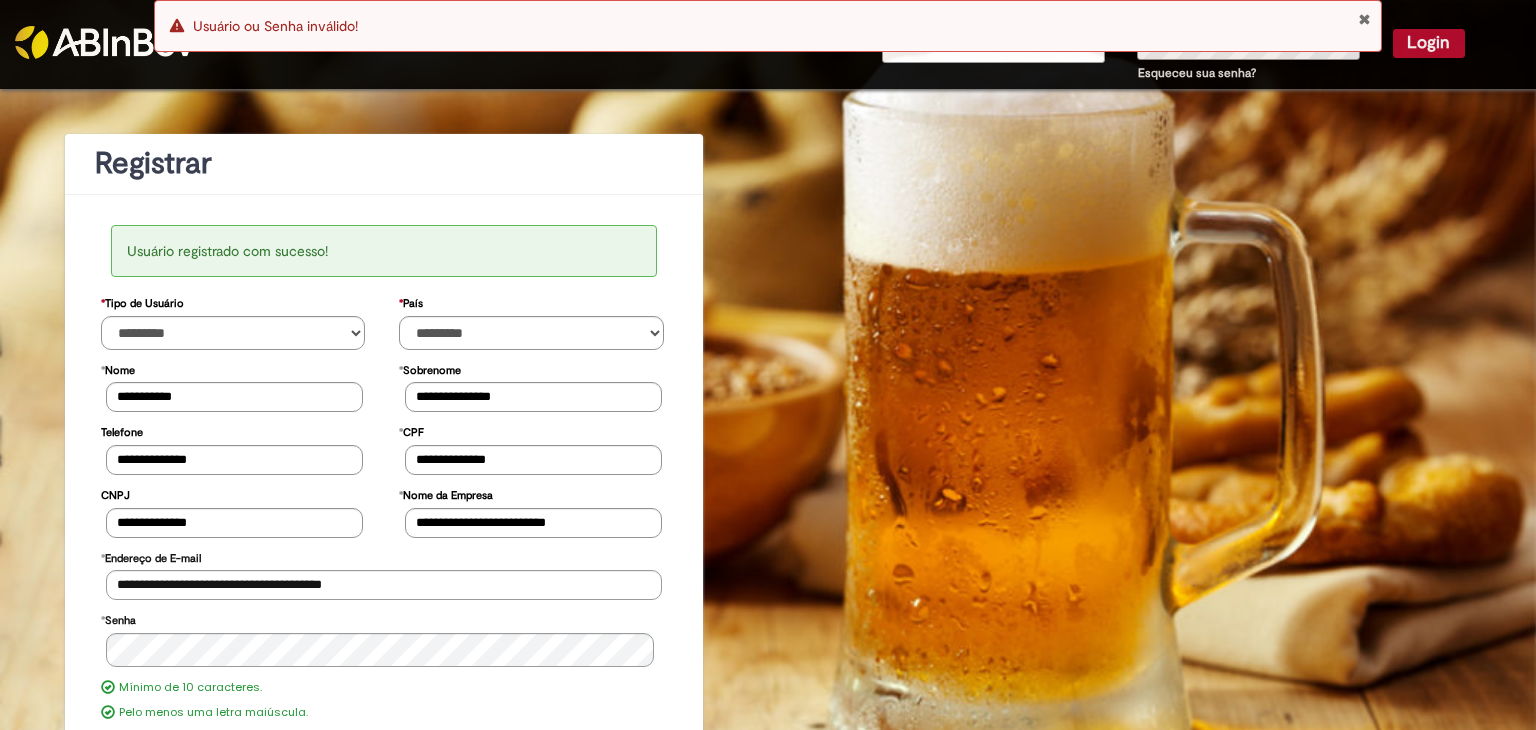 click at bounding box center (1364, 19) 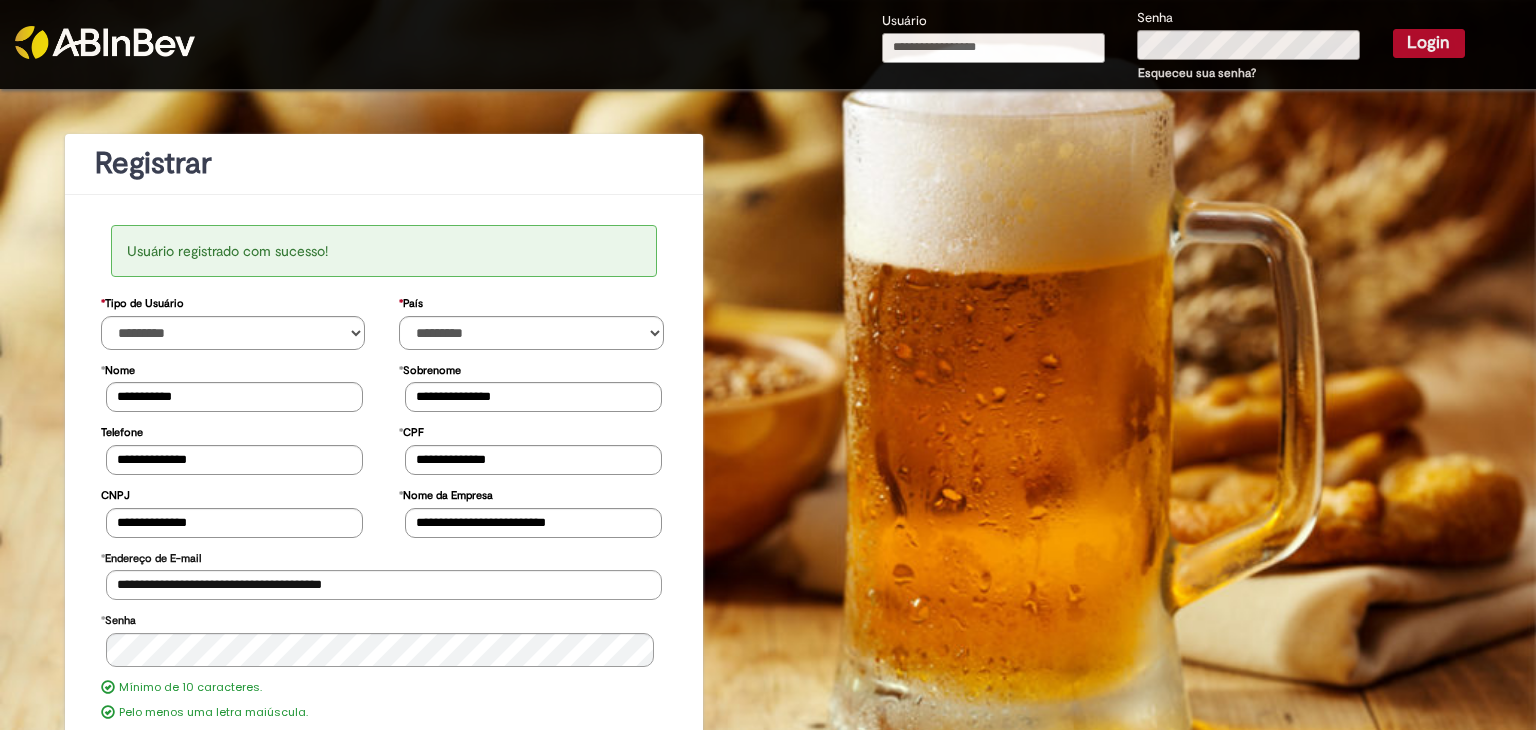 click on "Usuário" at bounding box center (993, 48) 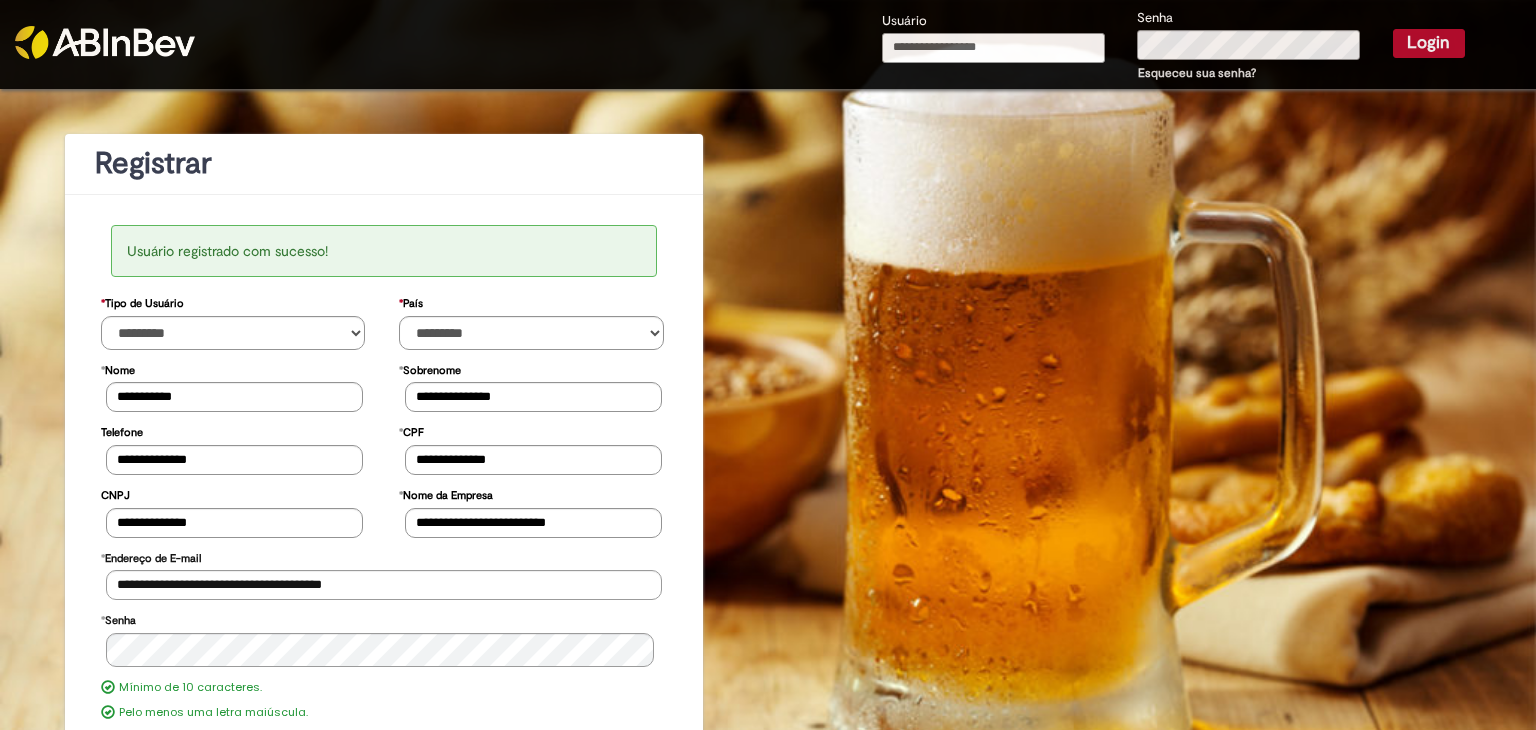 type on "**********" 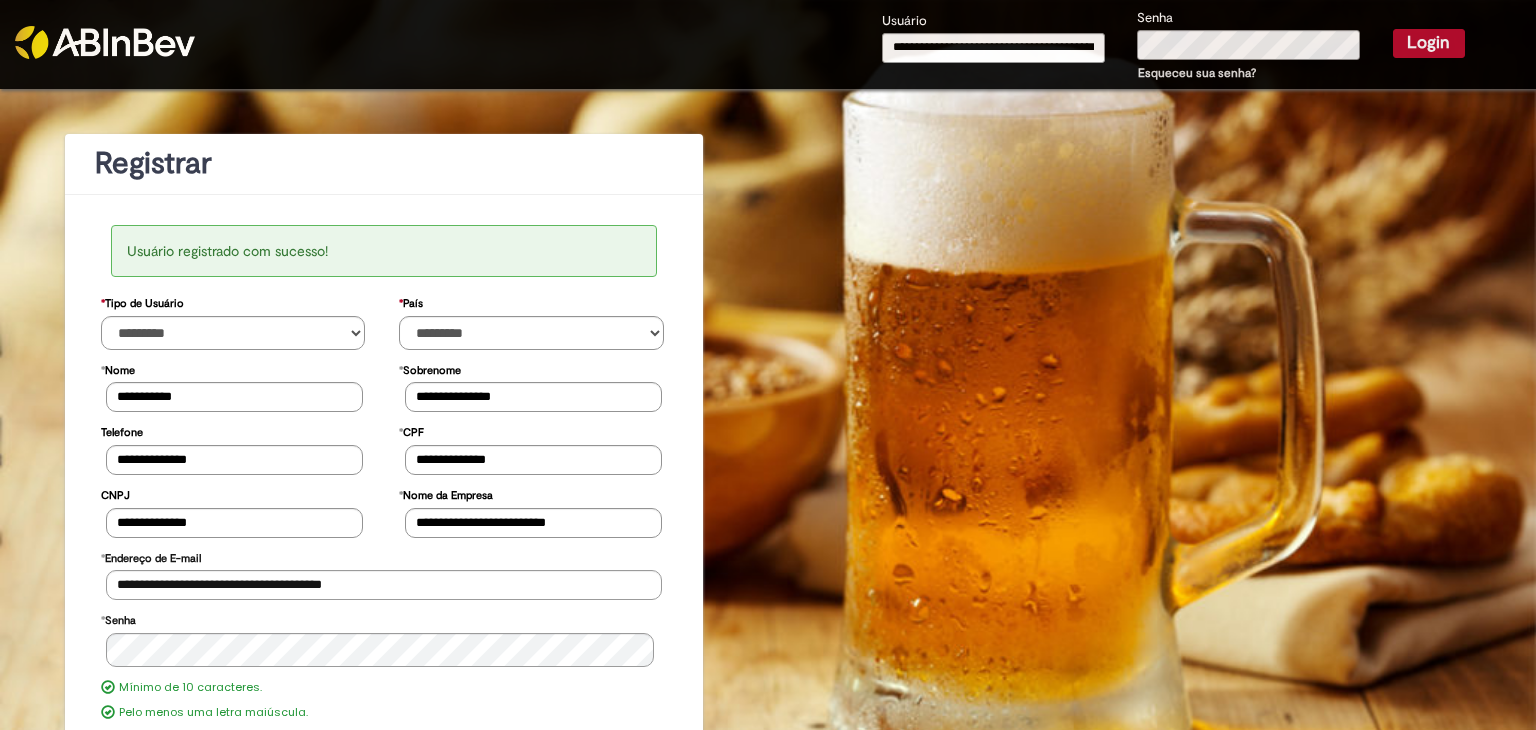 click on "Login" at bounding box center [1429, 43] 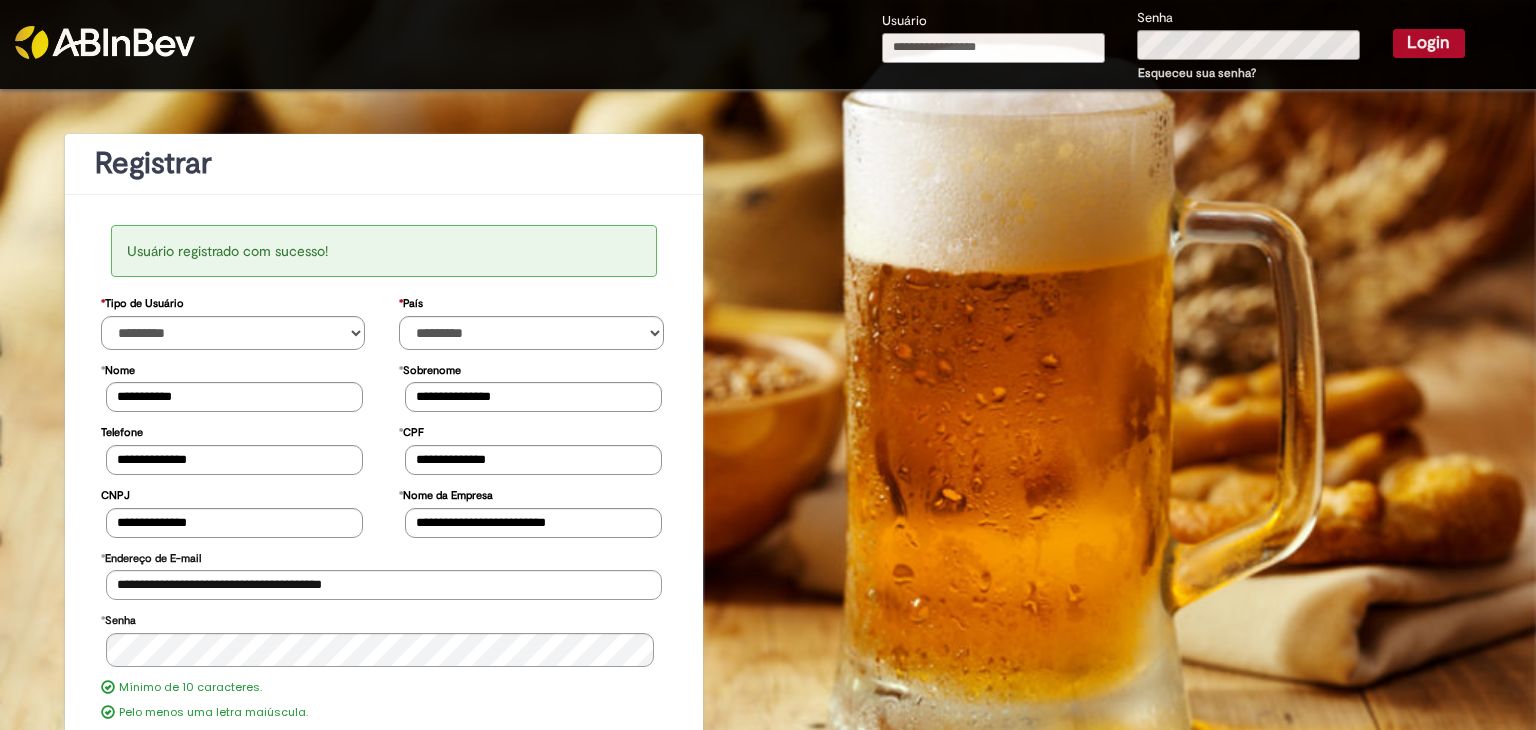 scroll, scrollTop: 0, scrollLeft: 0, axis: both 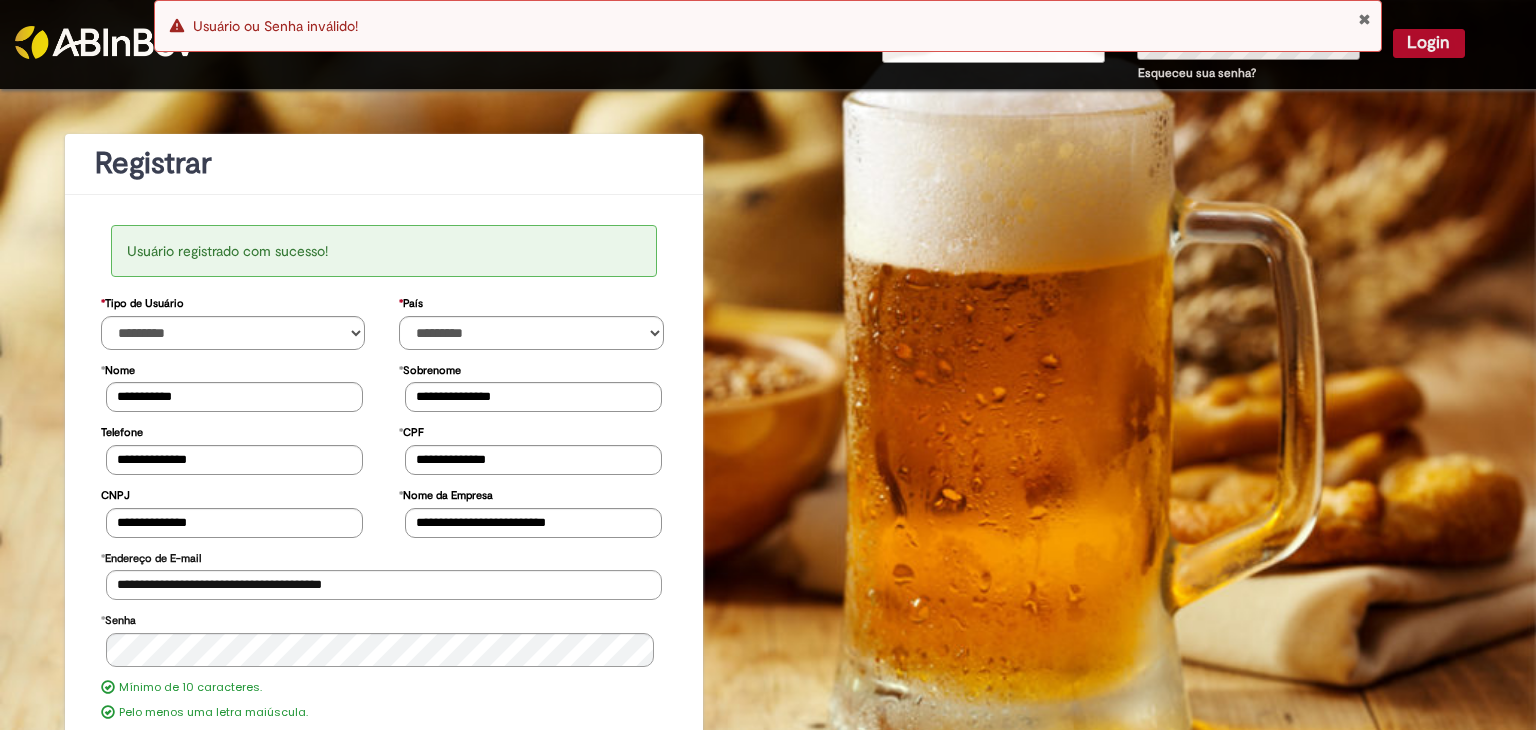 click at bounding box center [1364, 19] 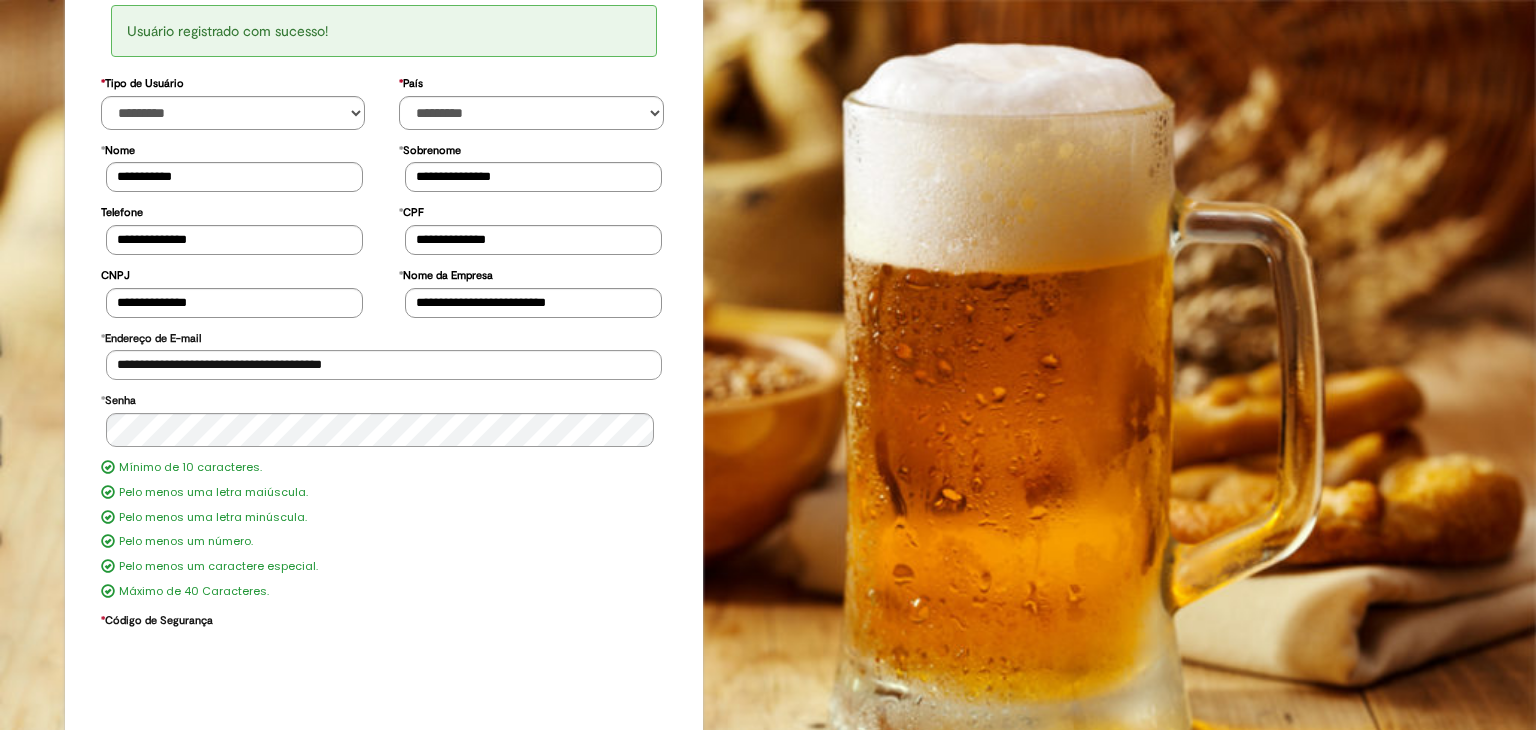 scroll, scrollTop: 229, scrollLeft: 0, axis: vertical 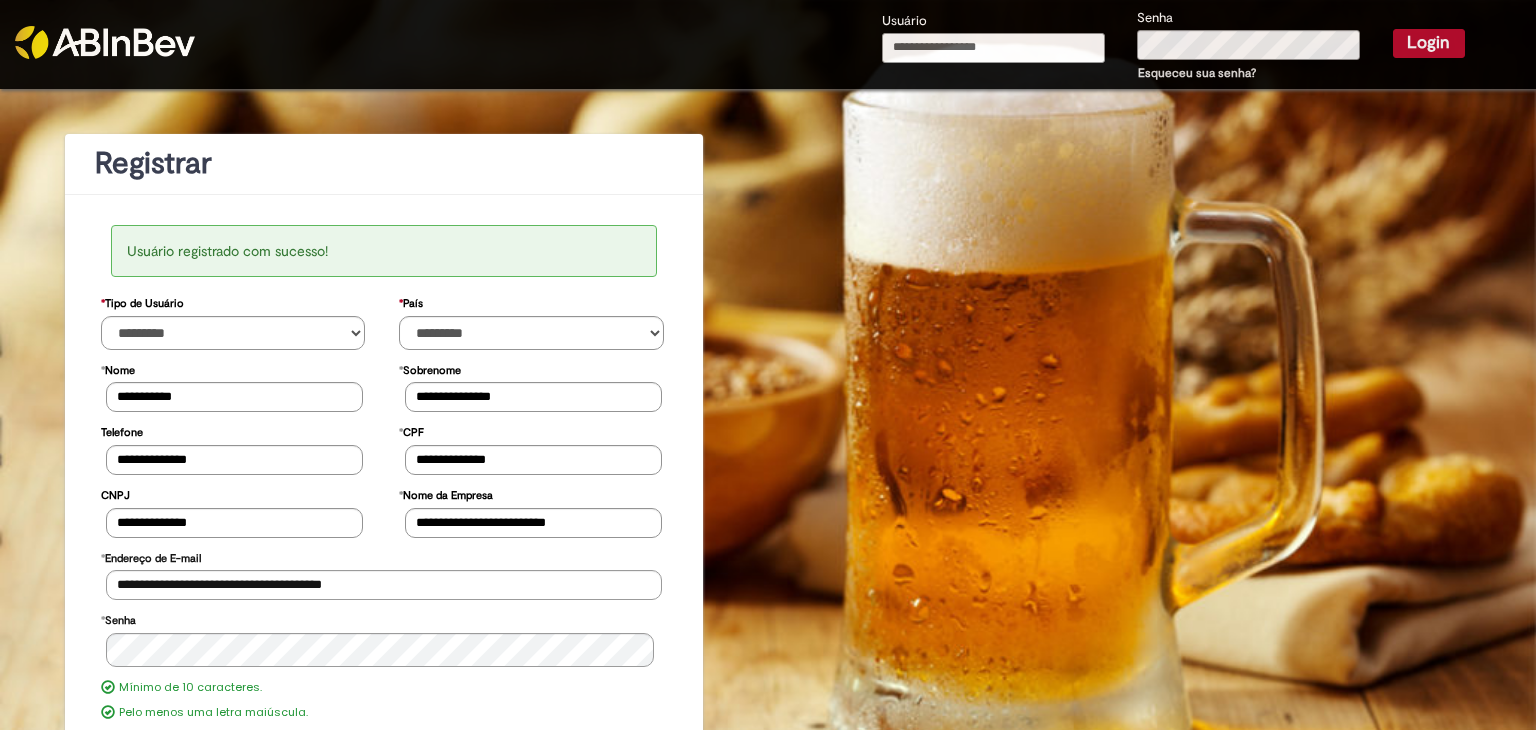 click on "Usuário" at bounding box center (993, 48) 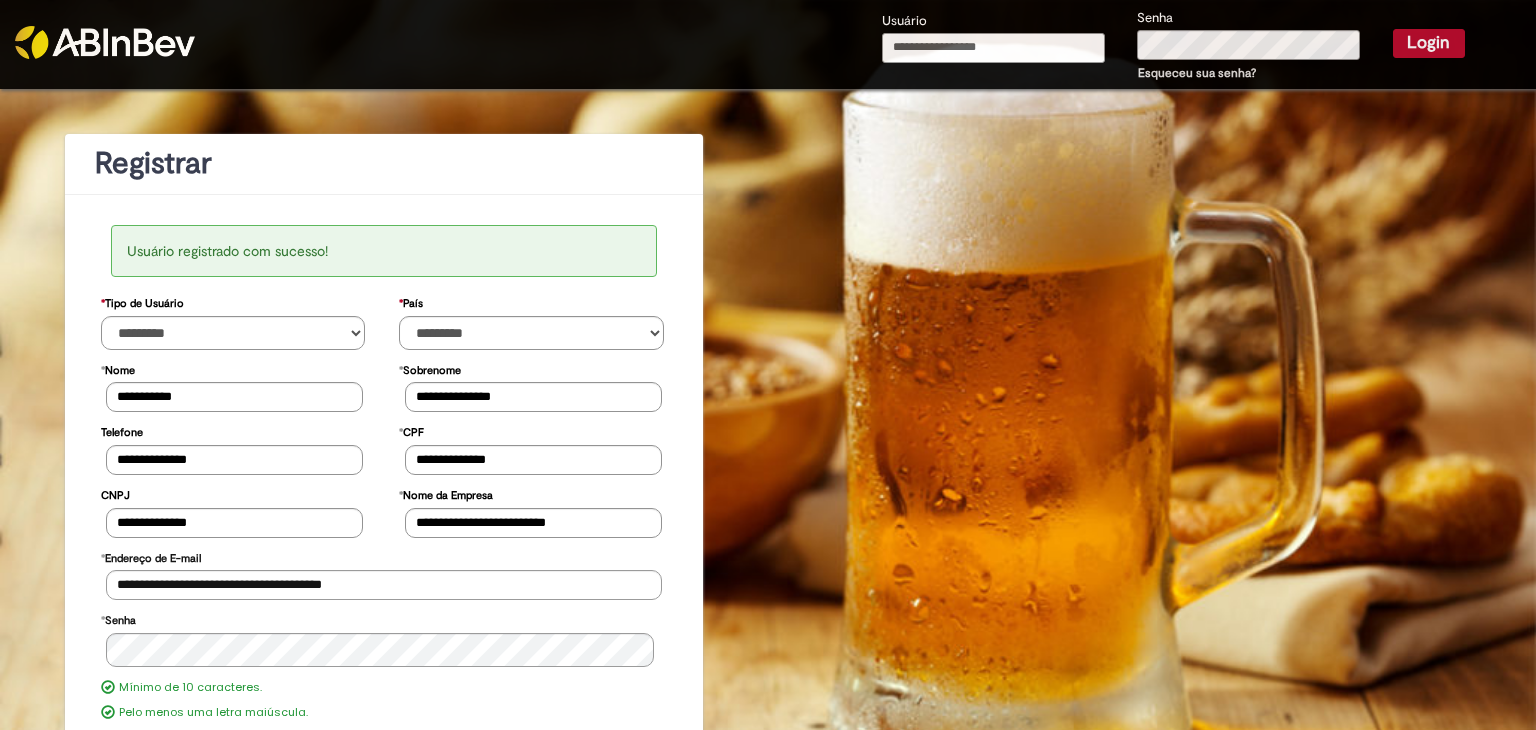 type on "**********" 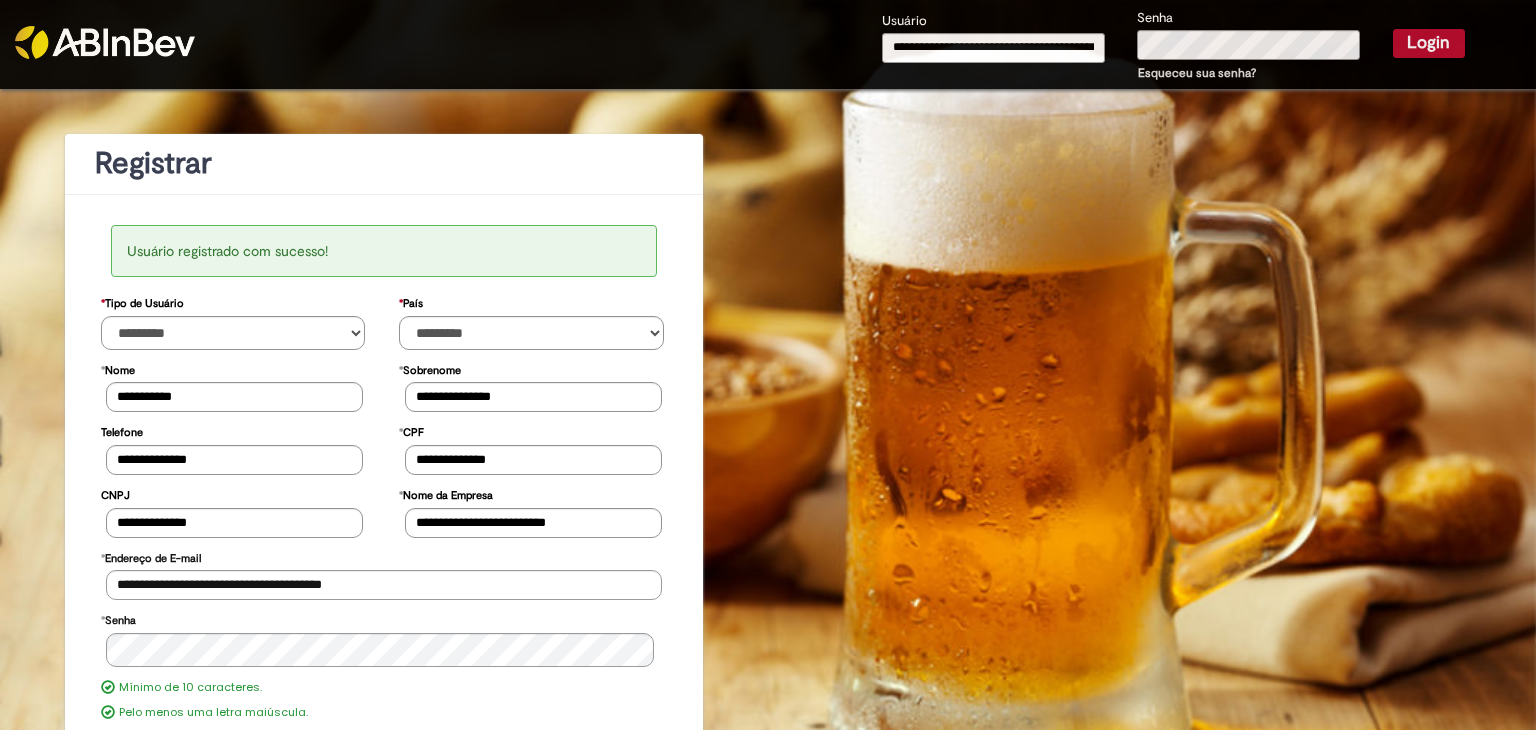 click on "Login" at bounding box center (1429, 43) 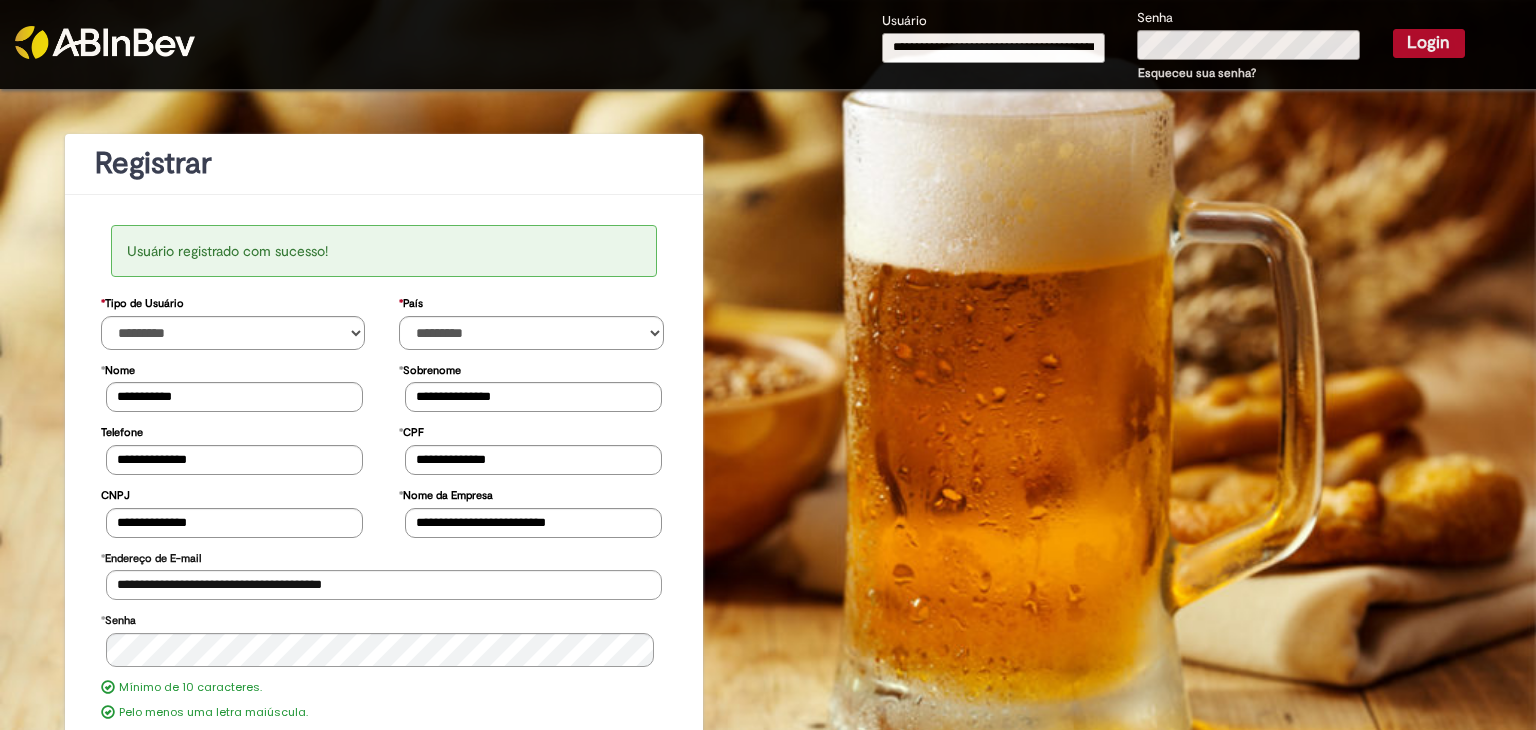 type 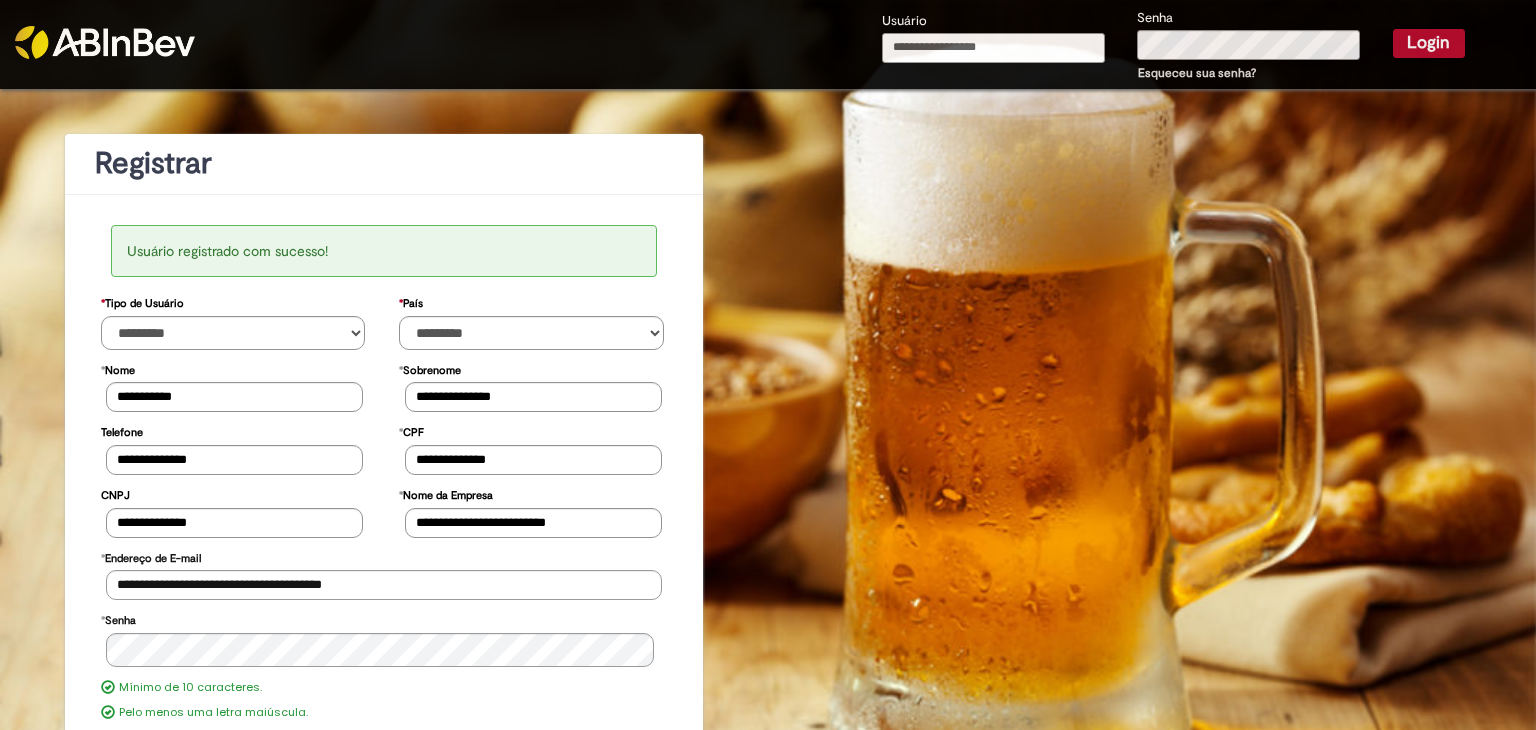 scroll, scrollTop: 0, scrollLeft: 0, axis: both 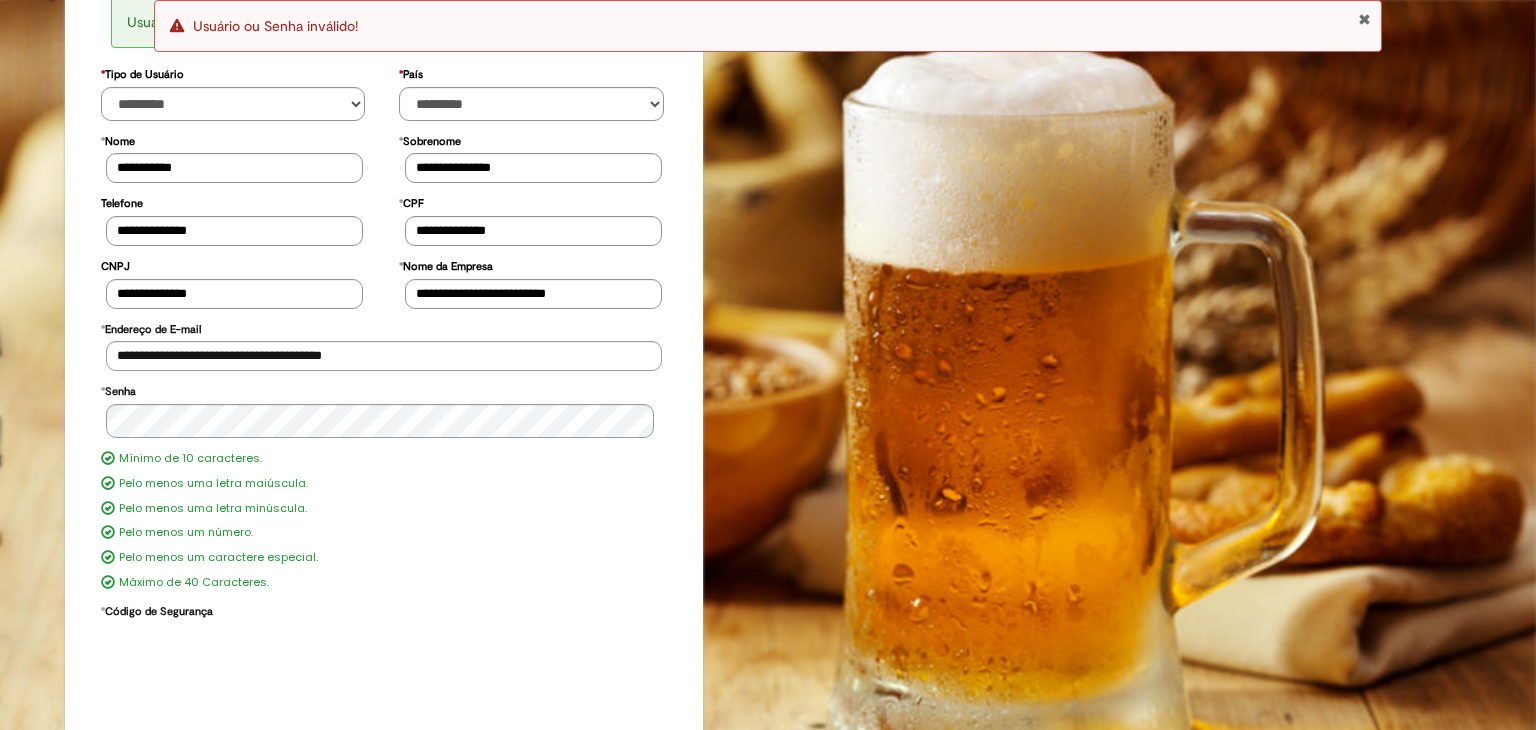 click on "**********" at bounding box center [768, 298] 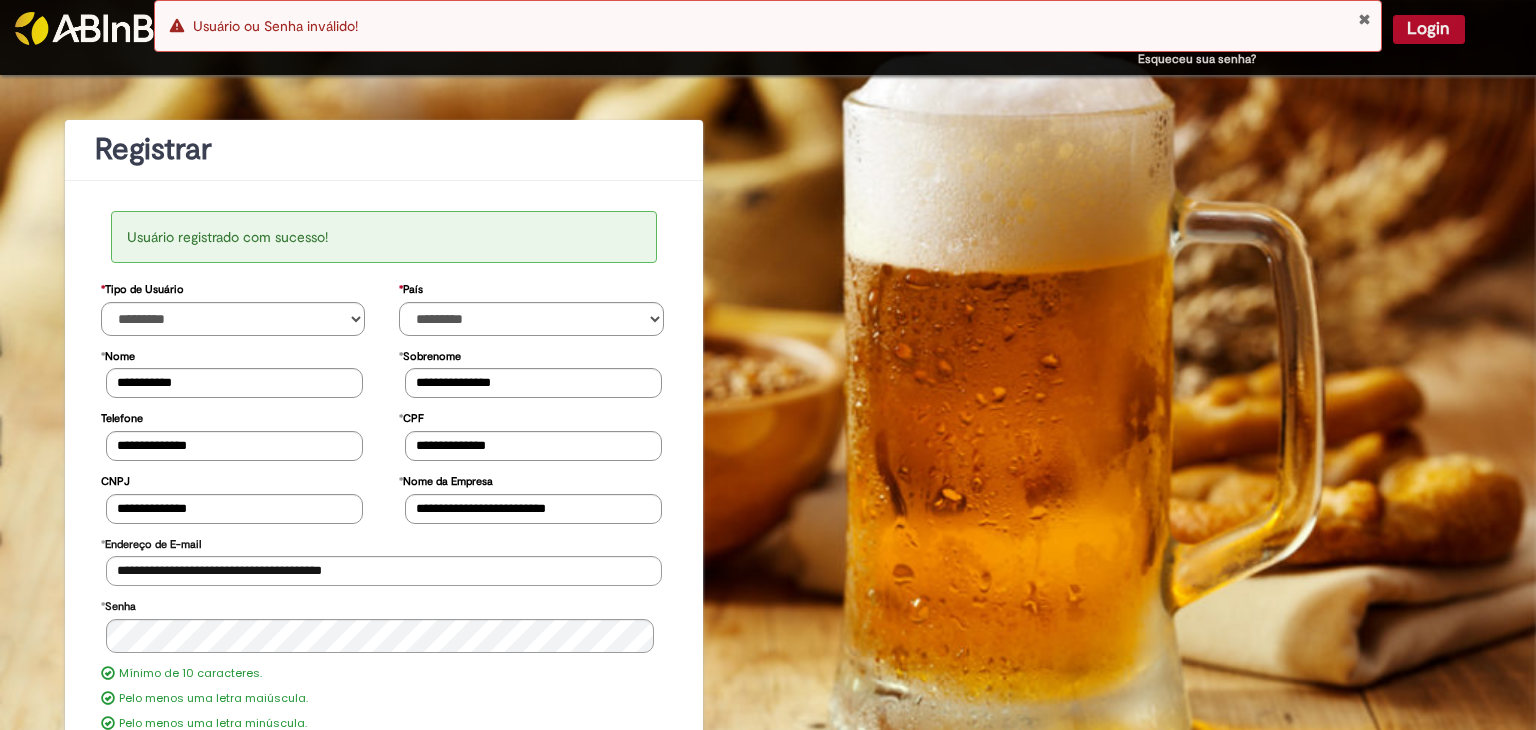 scroll, scrollTop: 0, scrollLeft: 0, axis: both 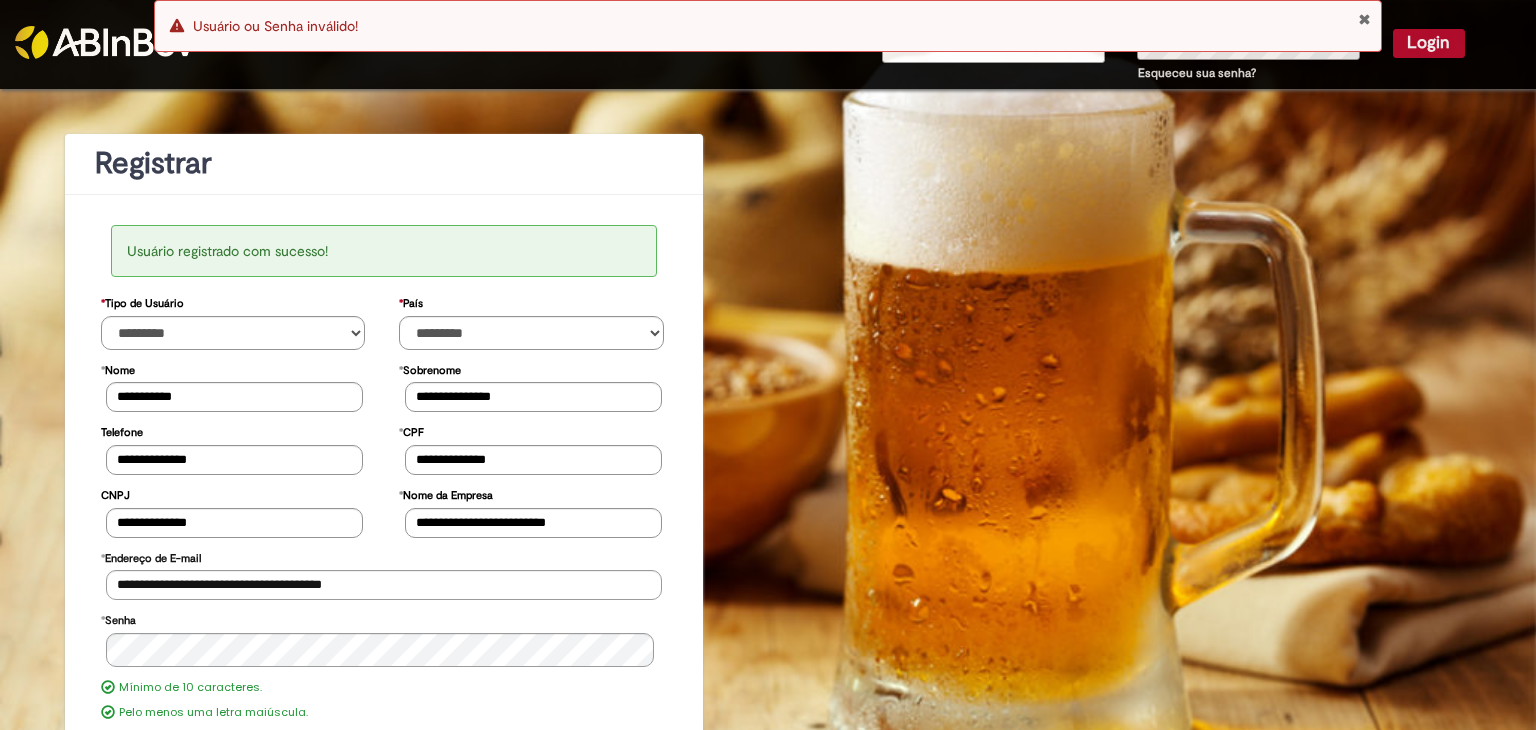 click on "Usuário registrado com sucesso!" at bounding box center [384, 251] 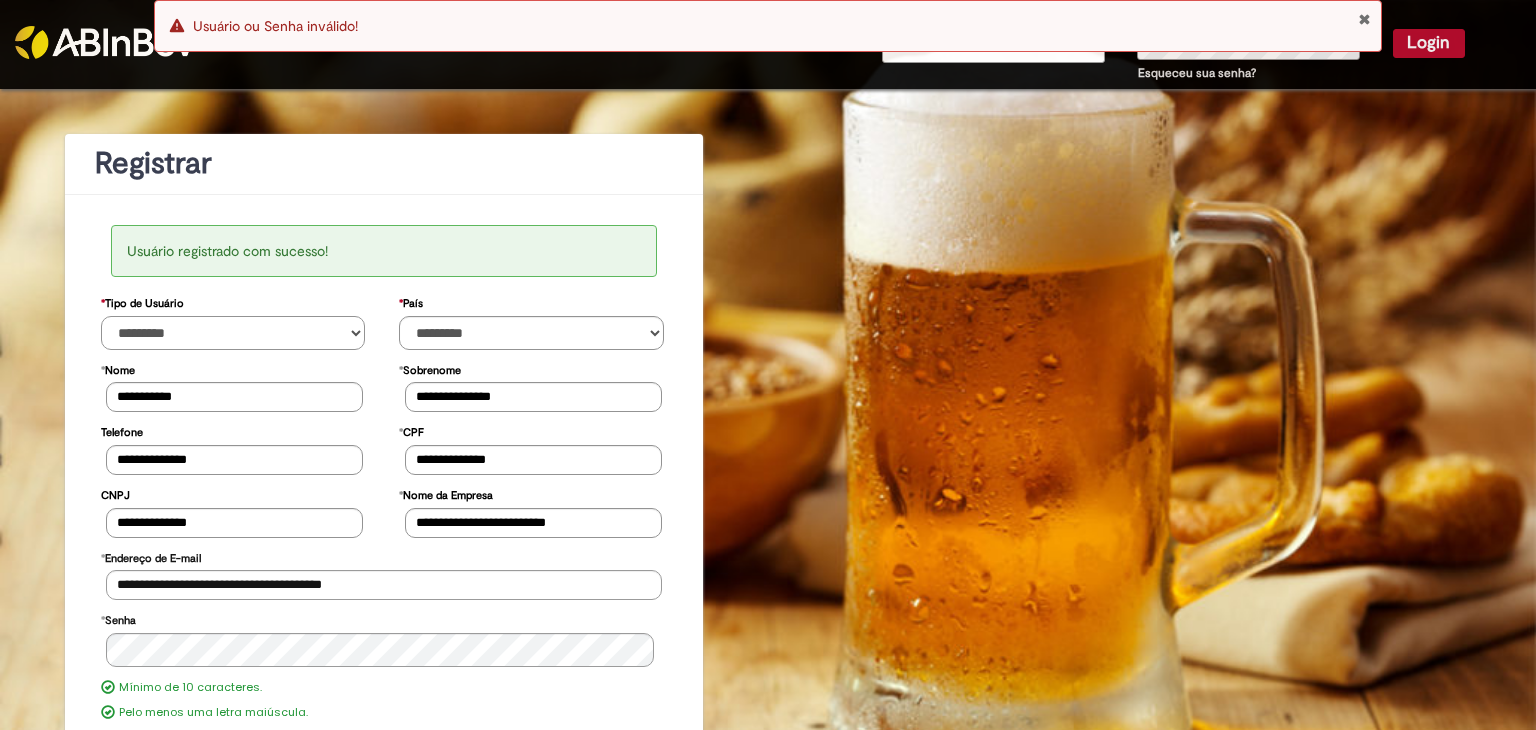 click on "**********" at bounding box center [233, 333] 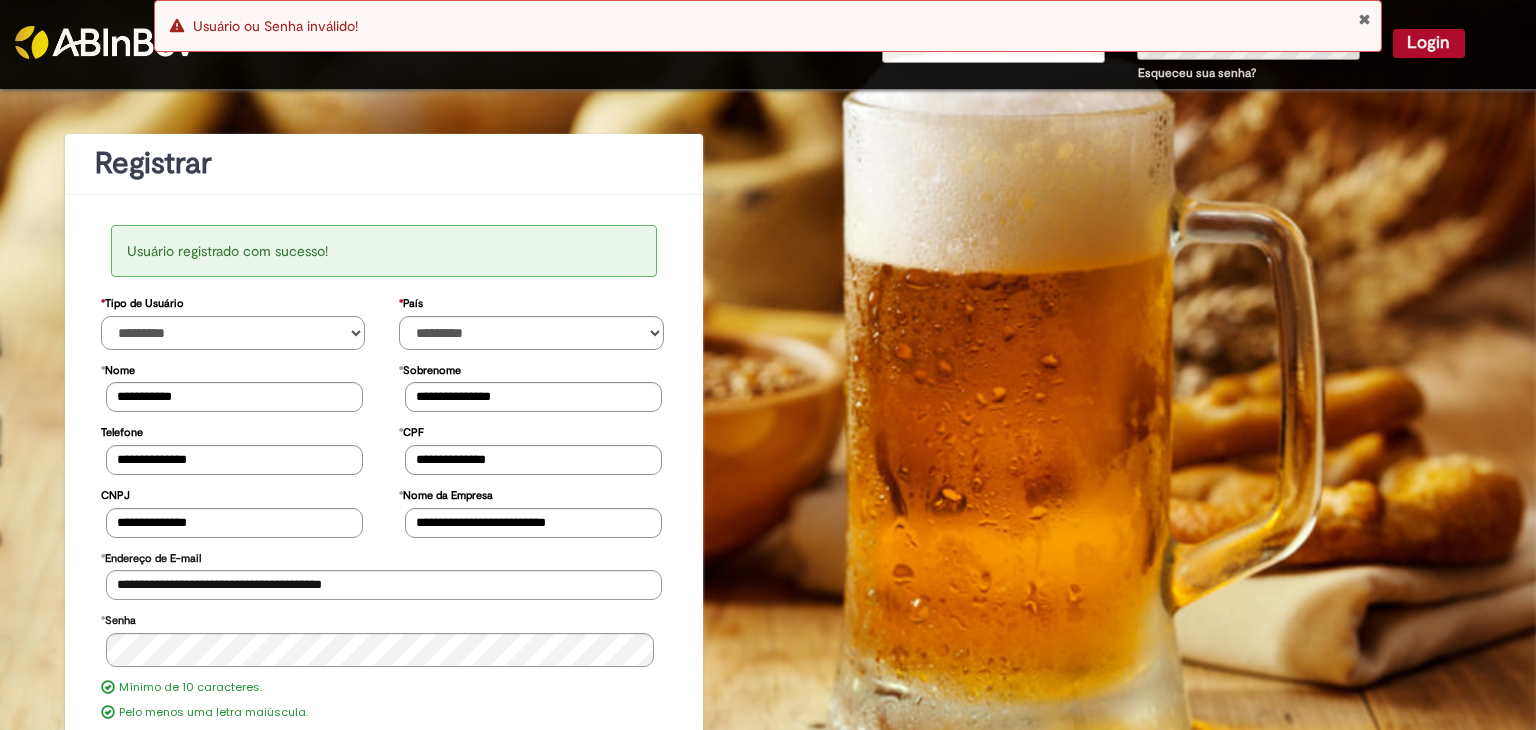 click on "**********" at bounding box center (233, 333) 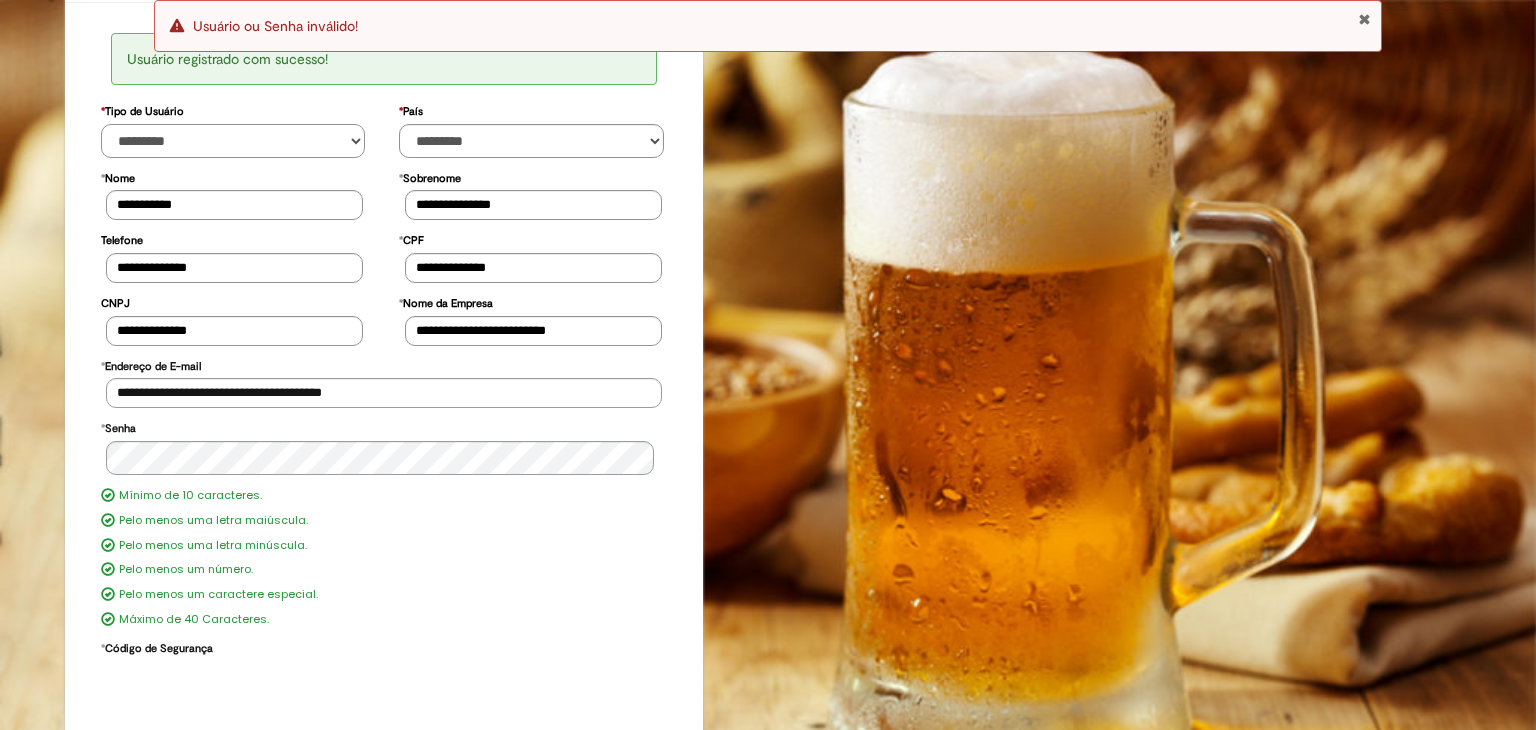 scroll, scrollTop: 229, scrollLeft: 0, axis: vertical 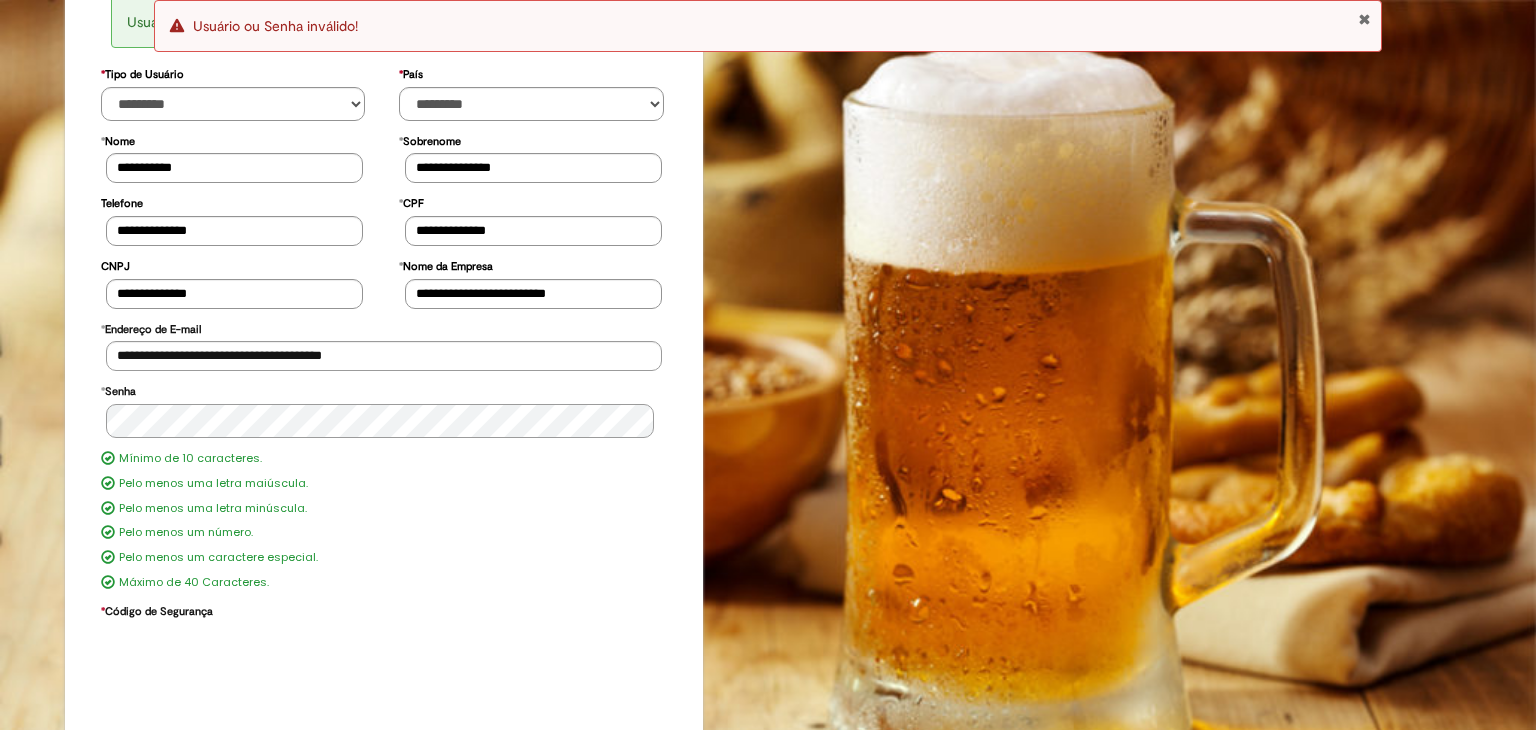 click on "**********" at bounding box center [384, 351] 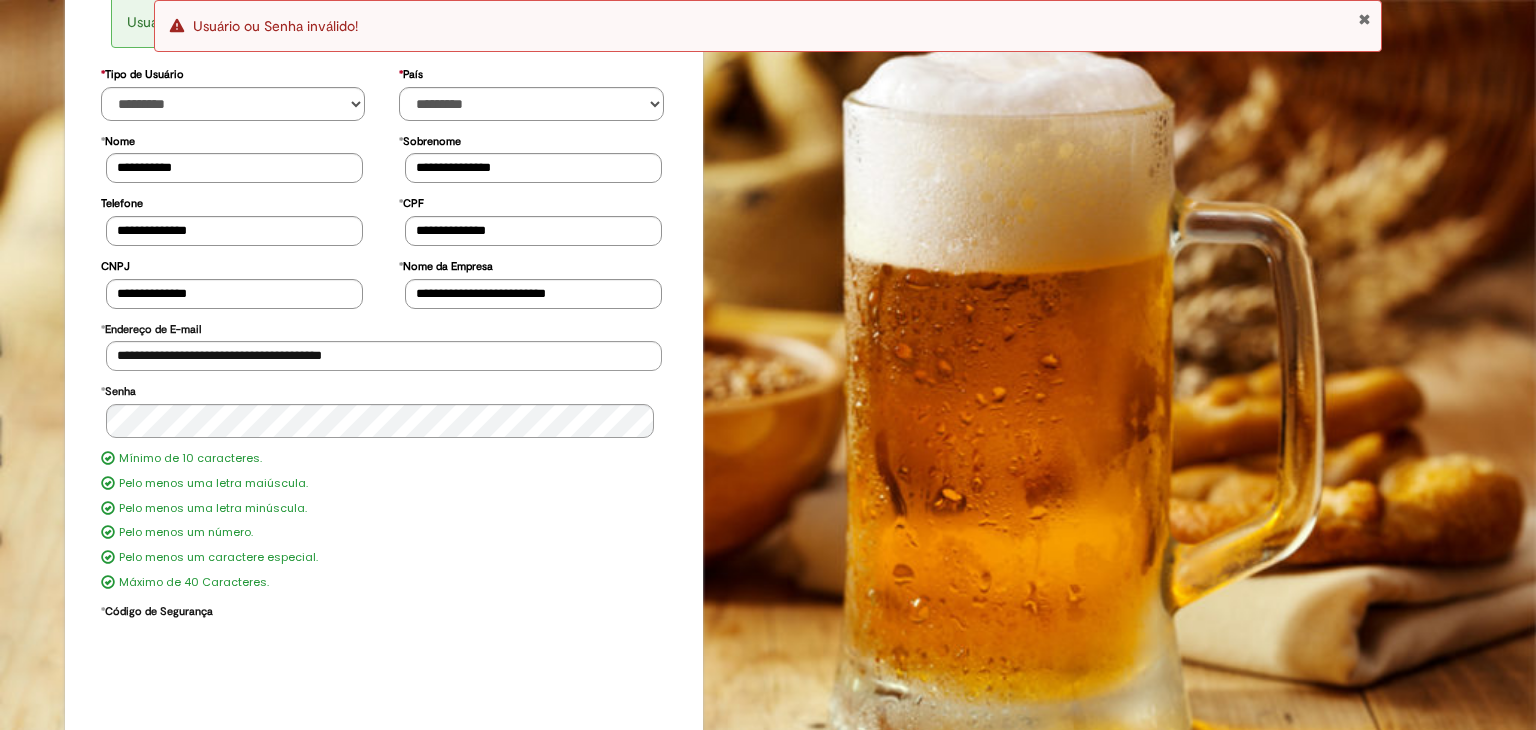 scroll, scrollTop: 0, scrollLeft: 0, axis: both 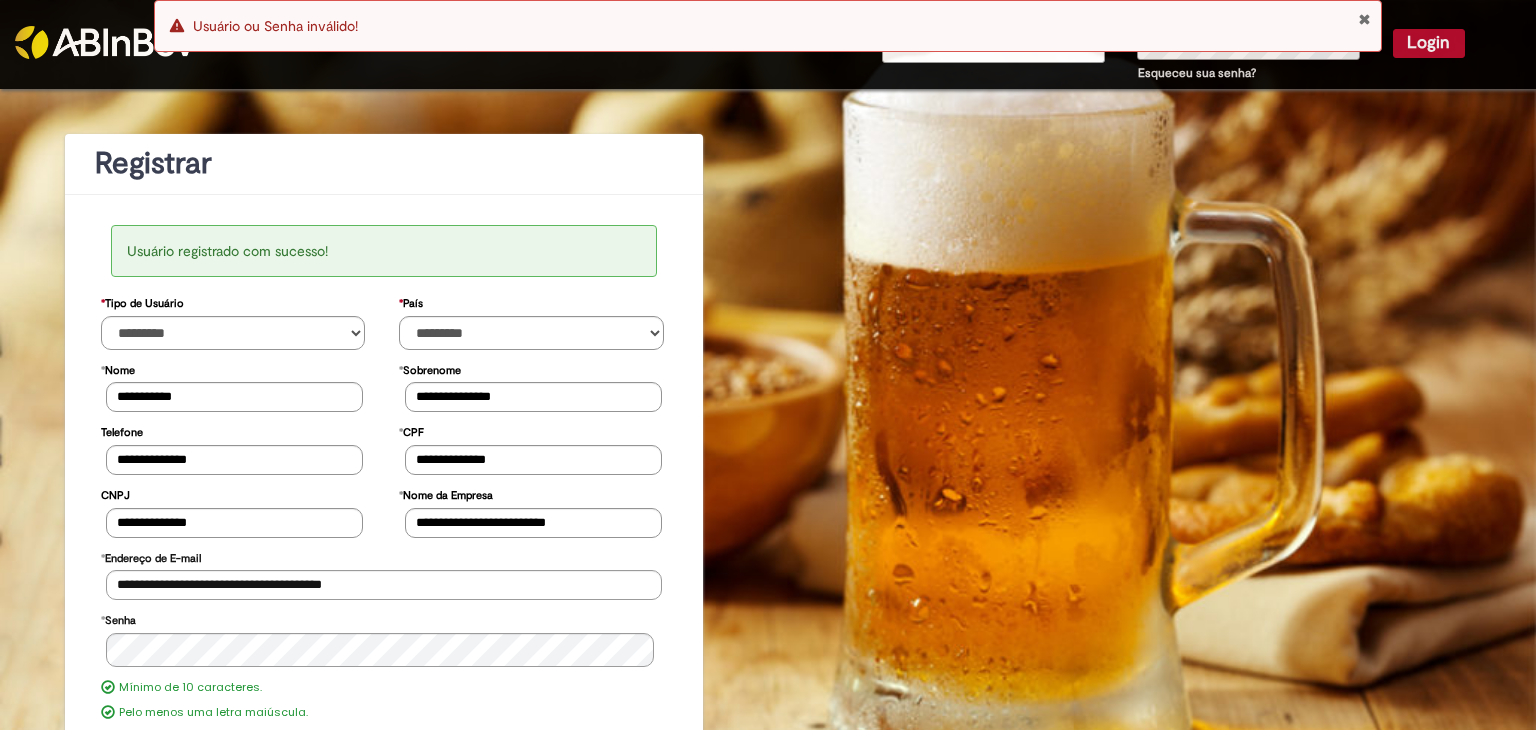 click at bounding box center (1364, 19) 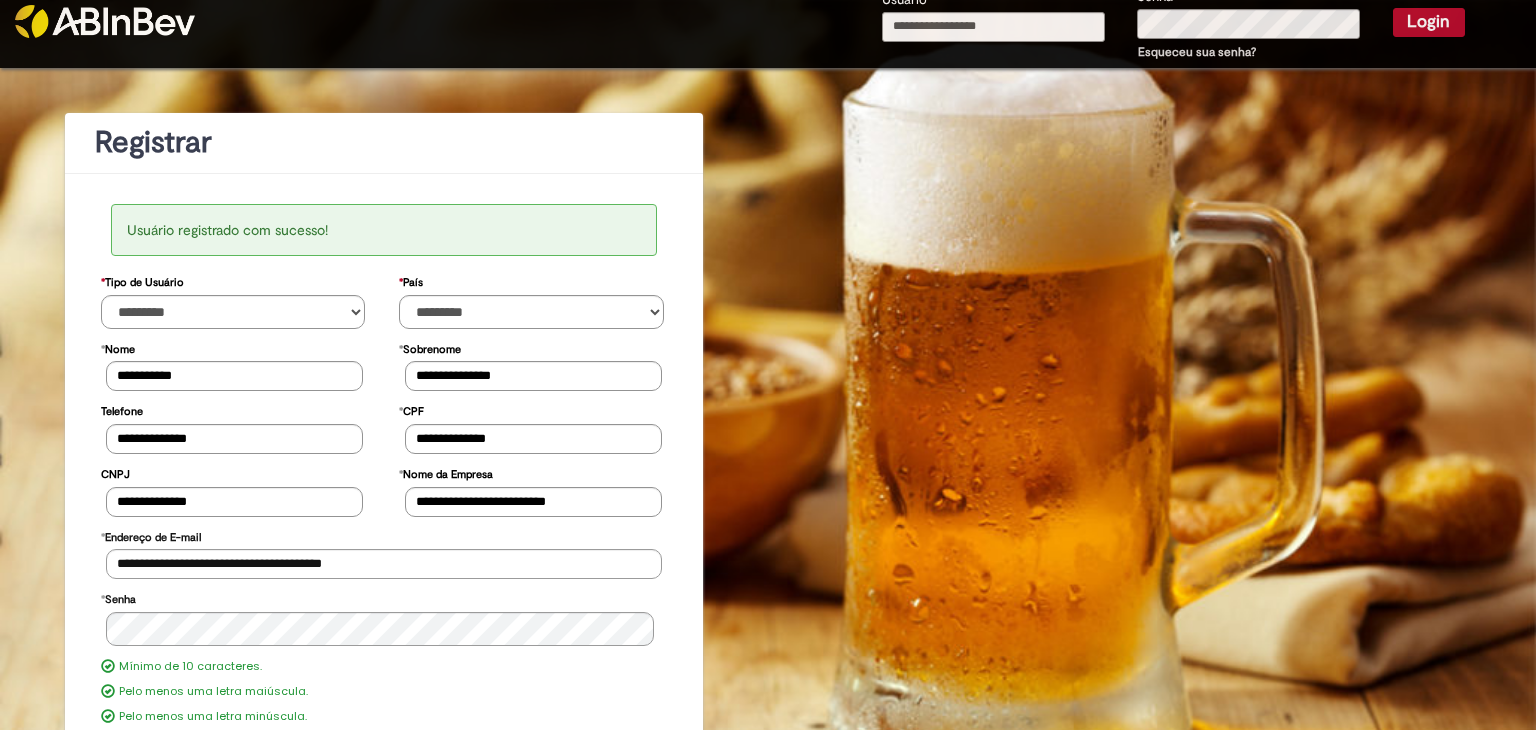 scroll, scrollTop: 0, scrollLeft: 0, axis: both 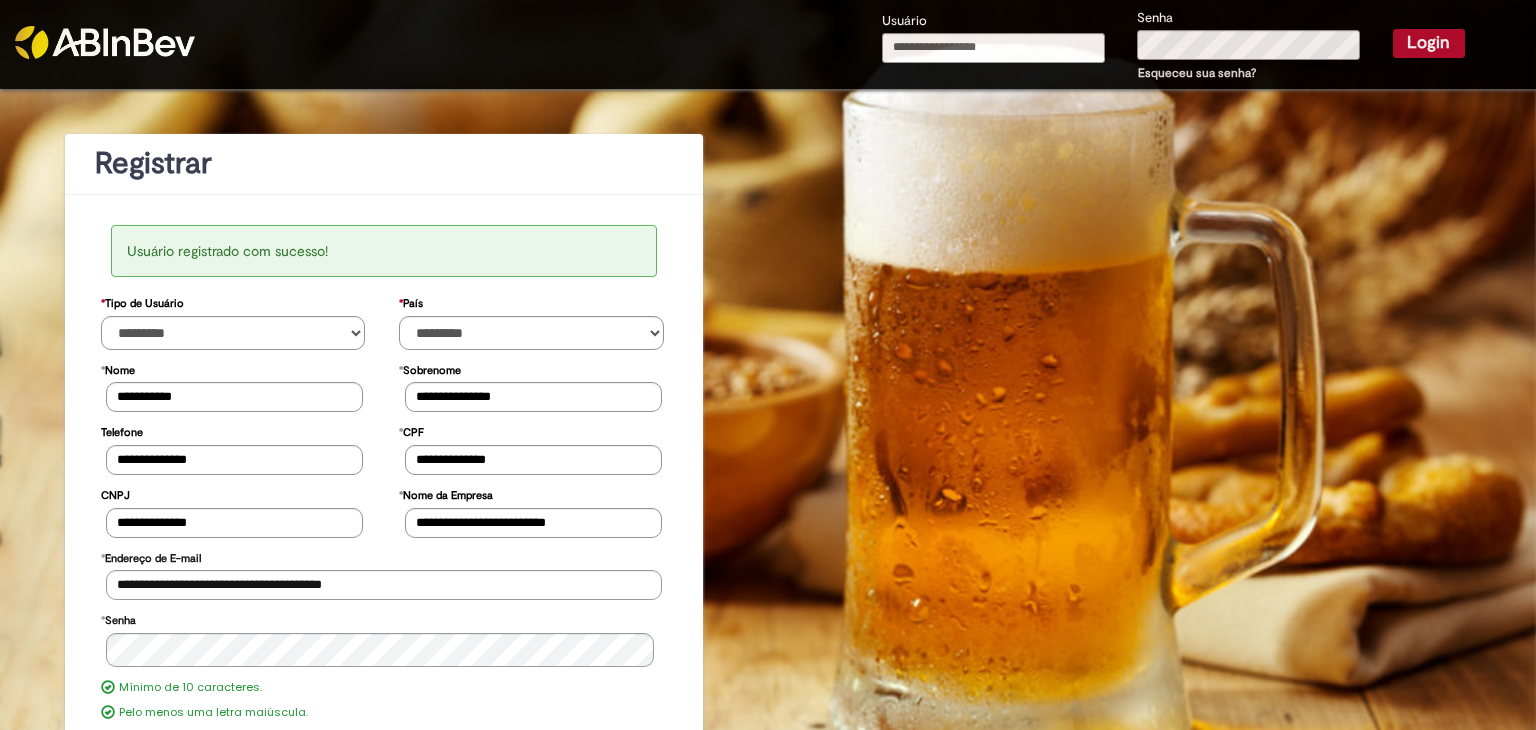 click at bounding box center [192, 29] 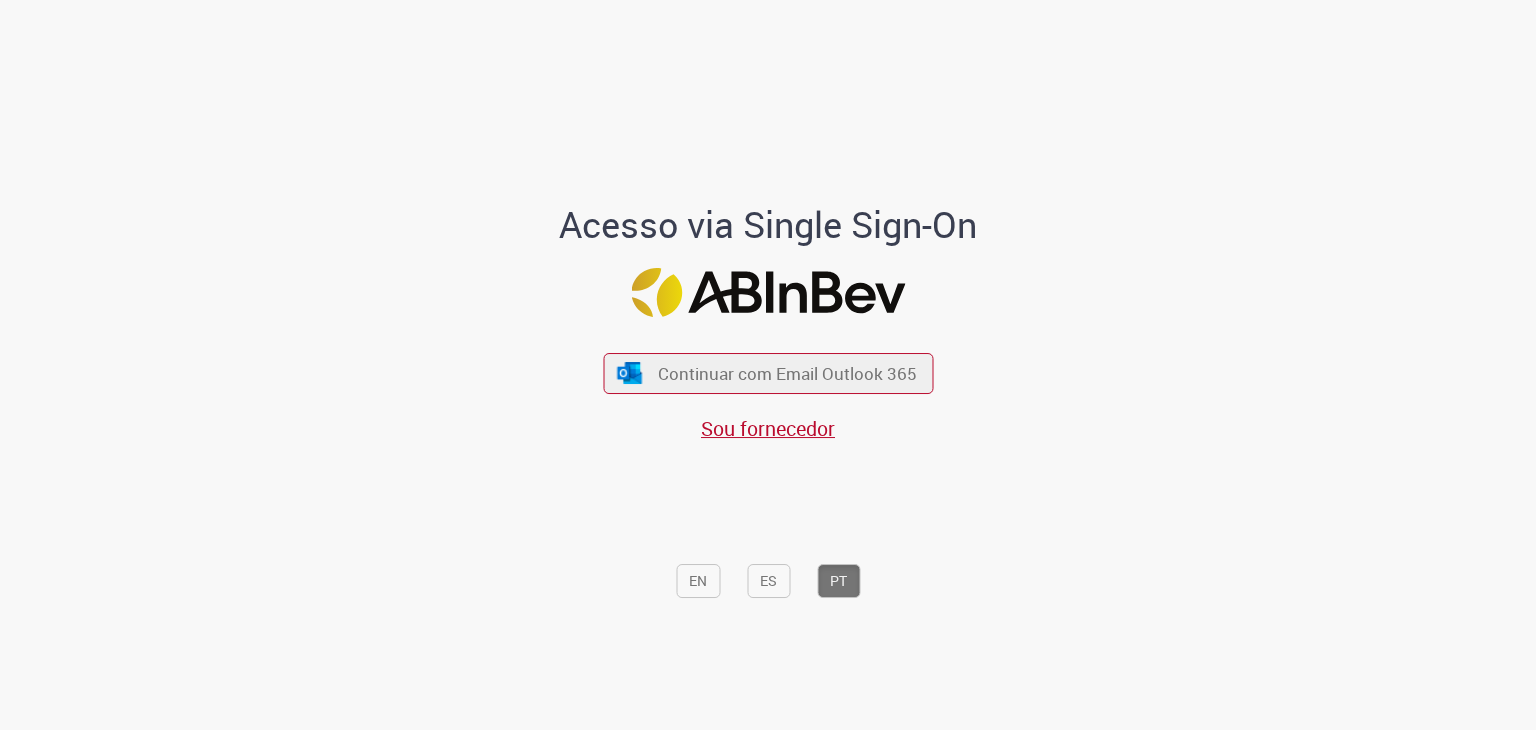 scroll, scrollTop: 0, scrollLeft: 0, axis: both 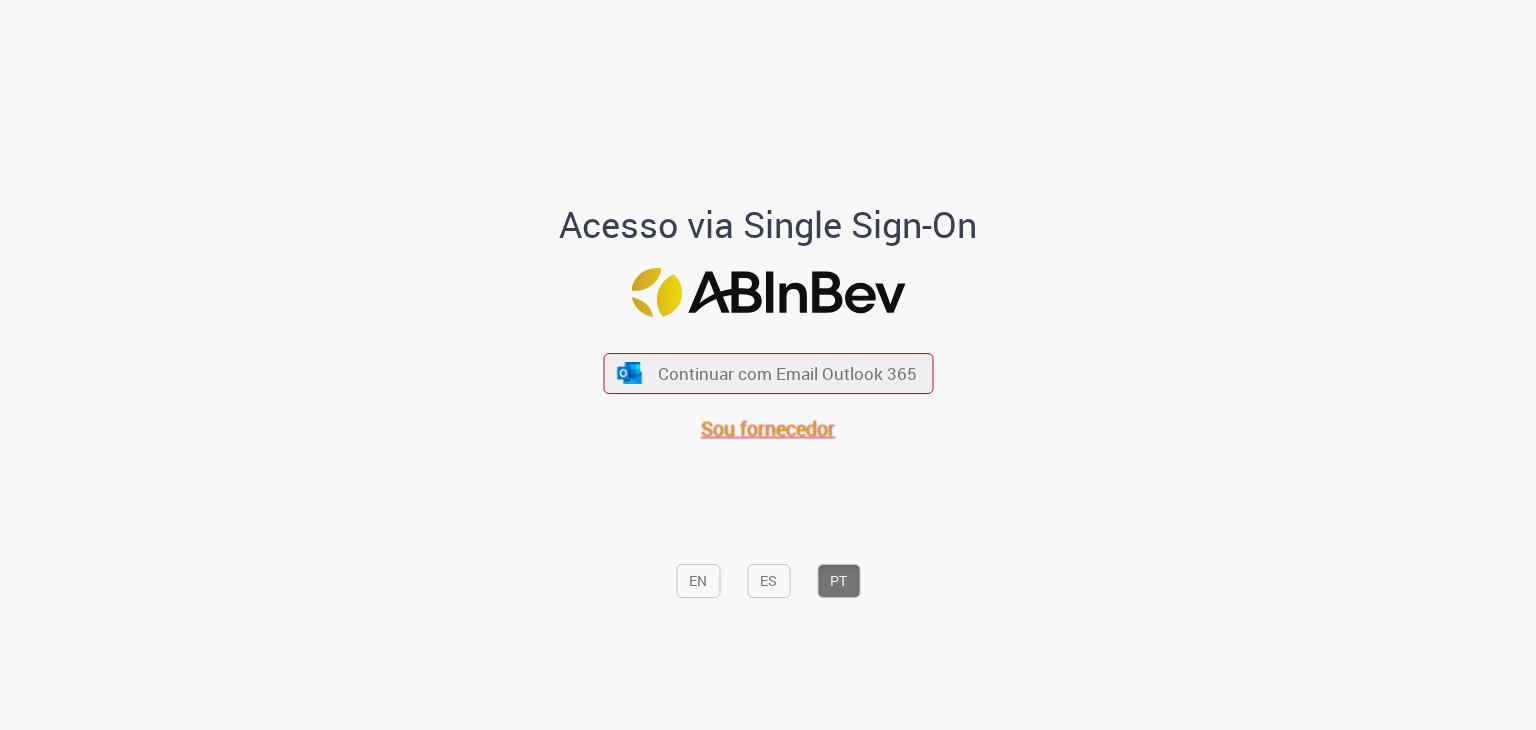 click on "Sou fornecedor" at bounding box center (768, 428) 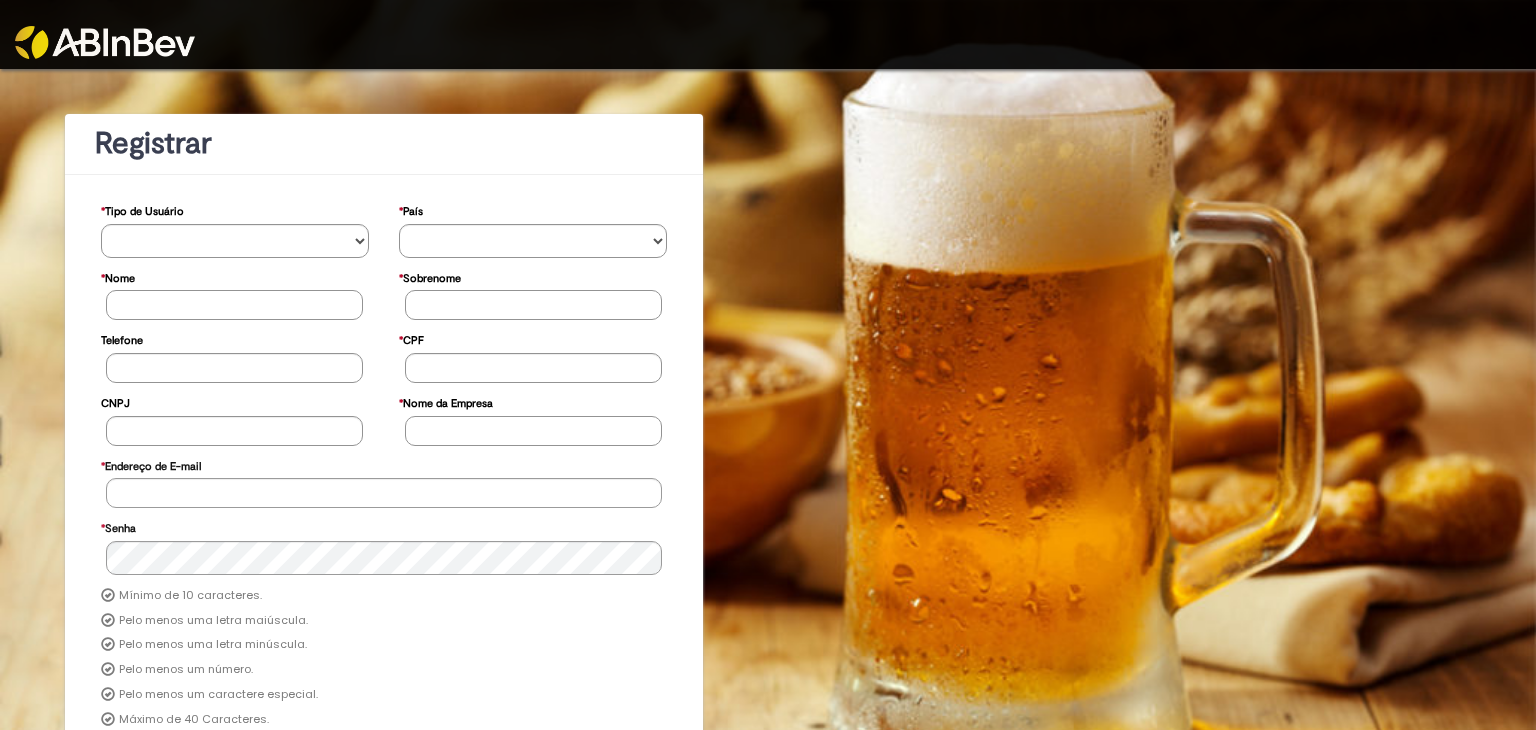 scroll, scrollTop: 0, scrollLeft: 0, axis: both 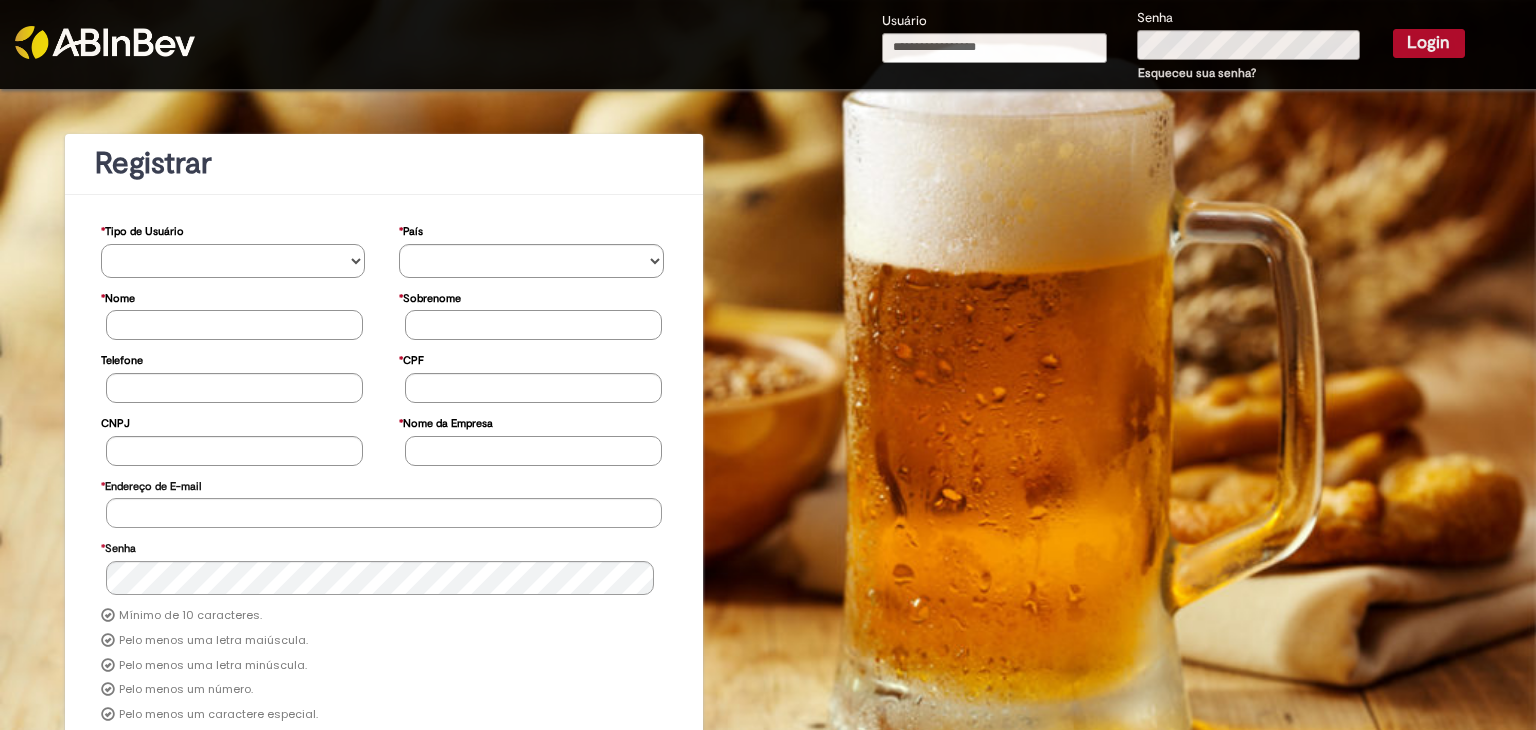 click on "**********" at bounding box center (233, 261) 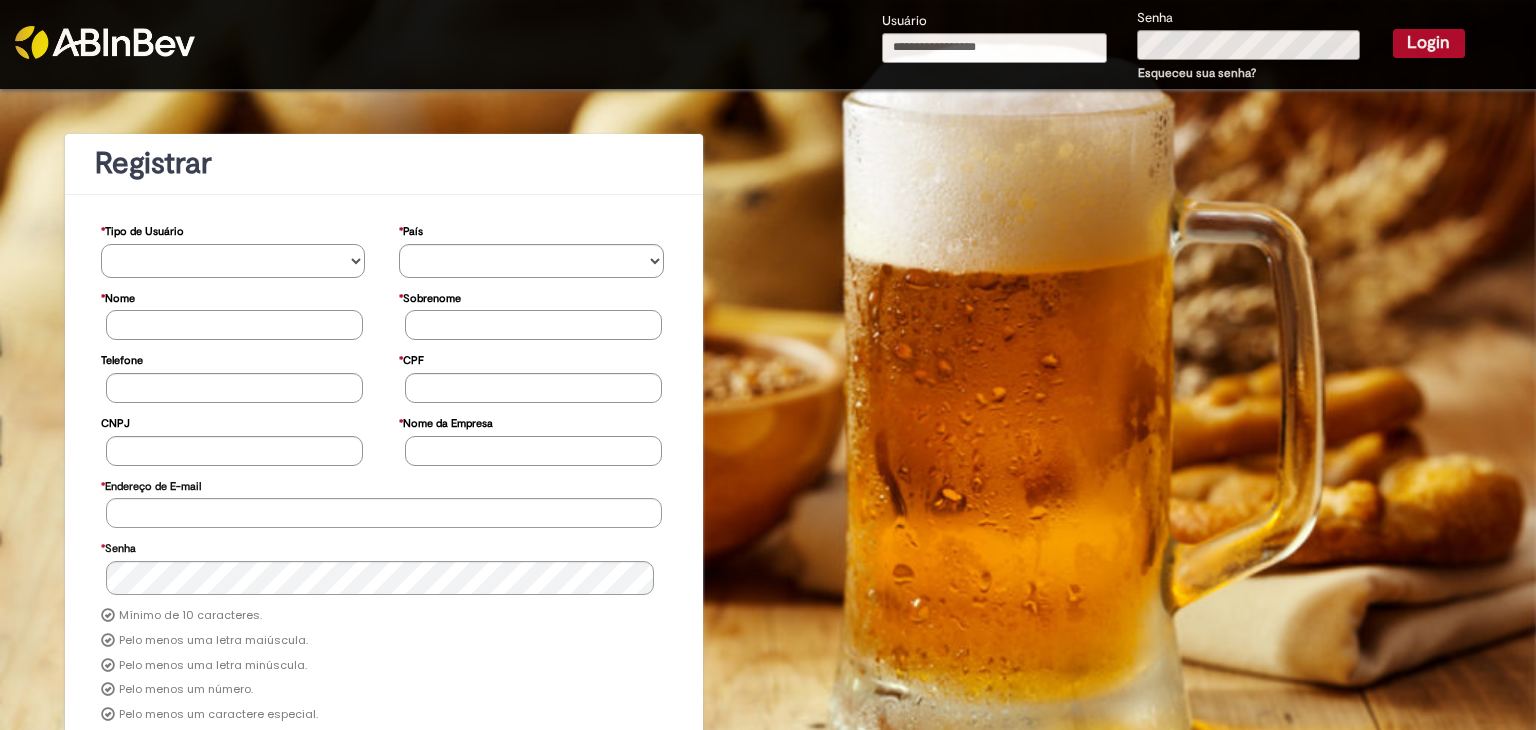 select on "*********" 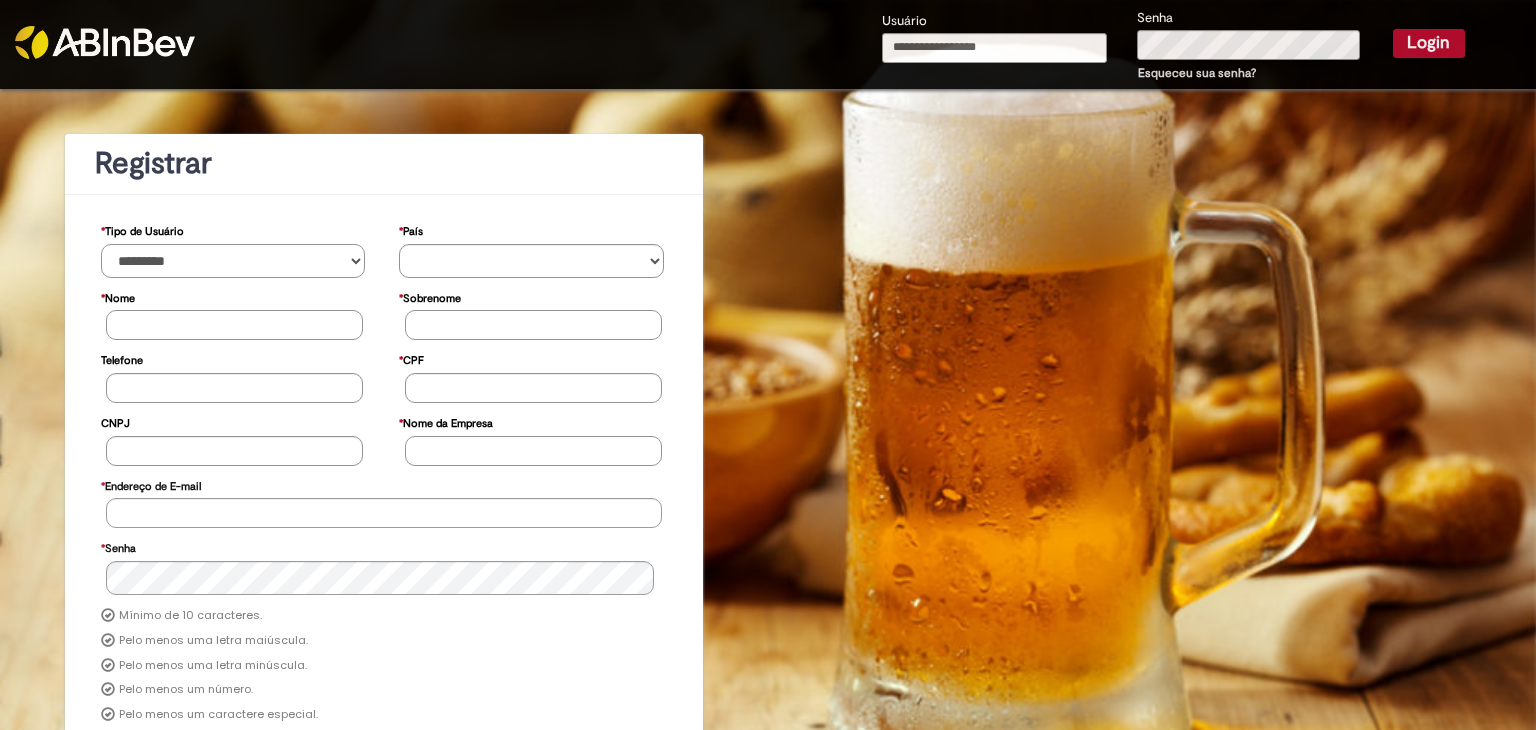 click on "**********" at bounding box center (233, 261) 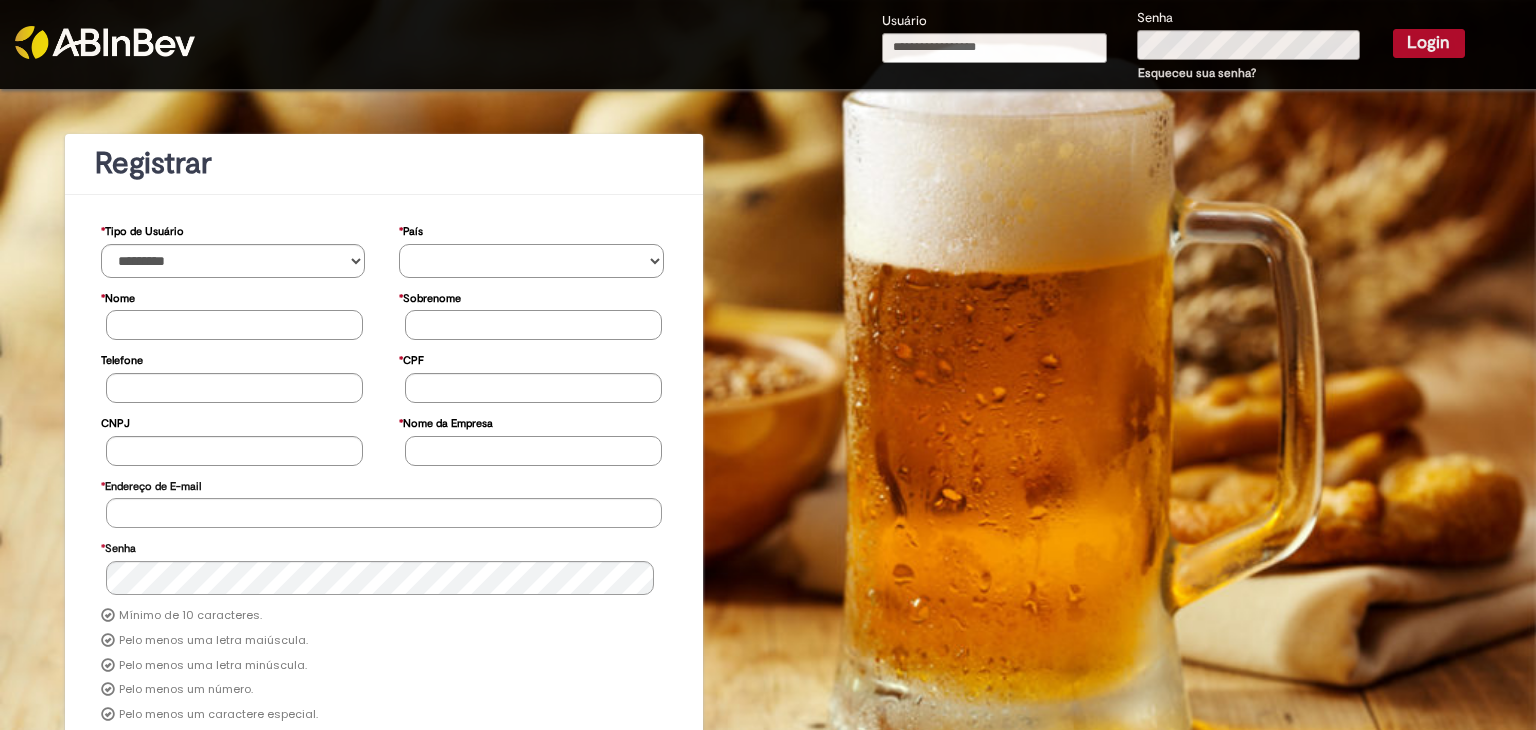 click on "*********   *******   ******   *****   ********   *******" at bounding box center (531, 261) 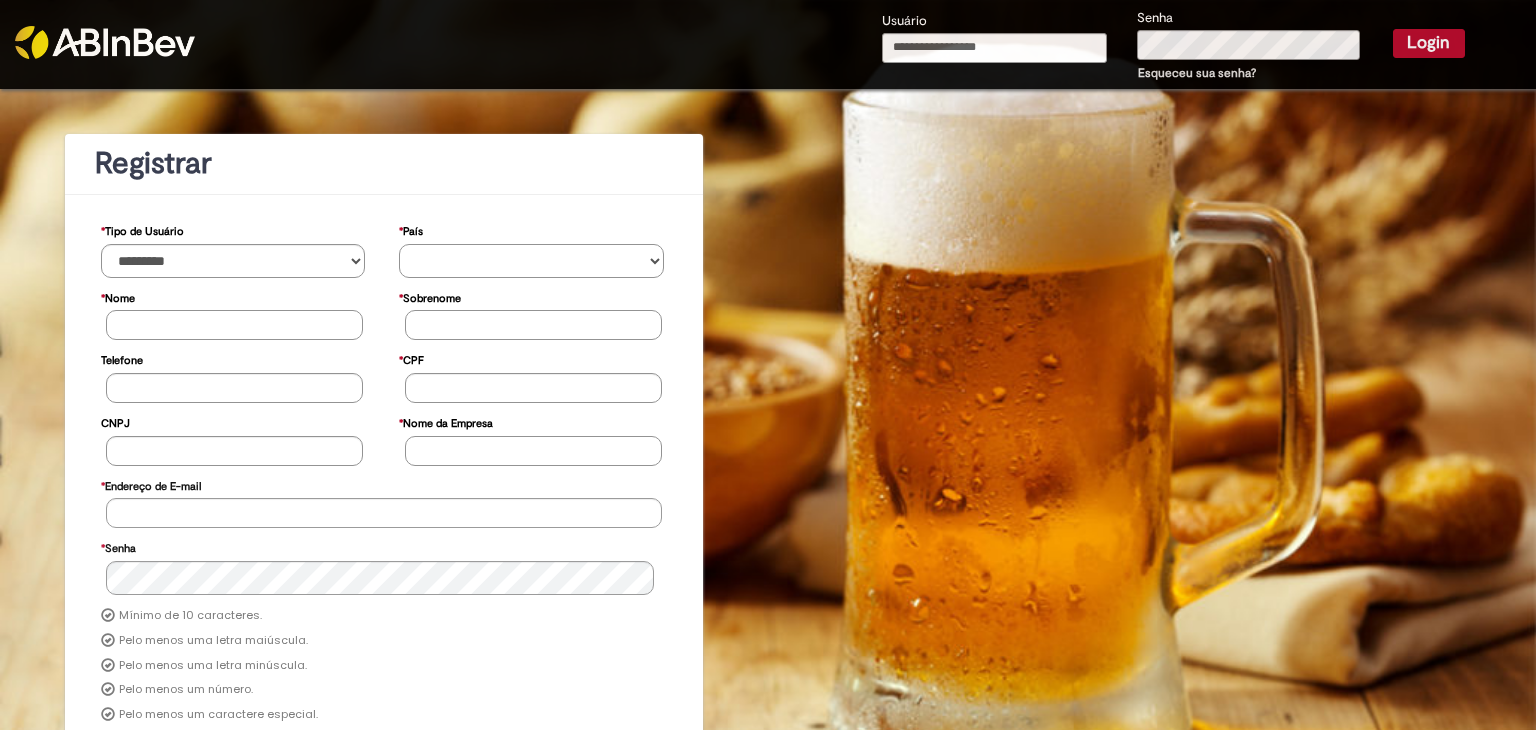 select on "**" 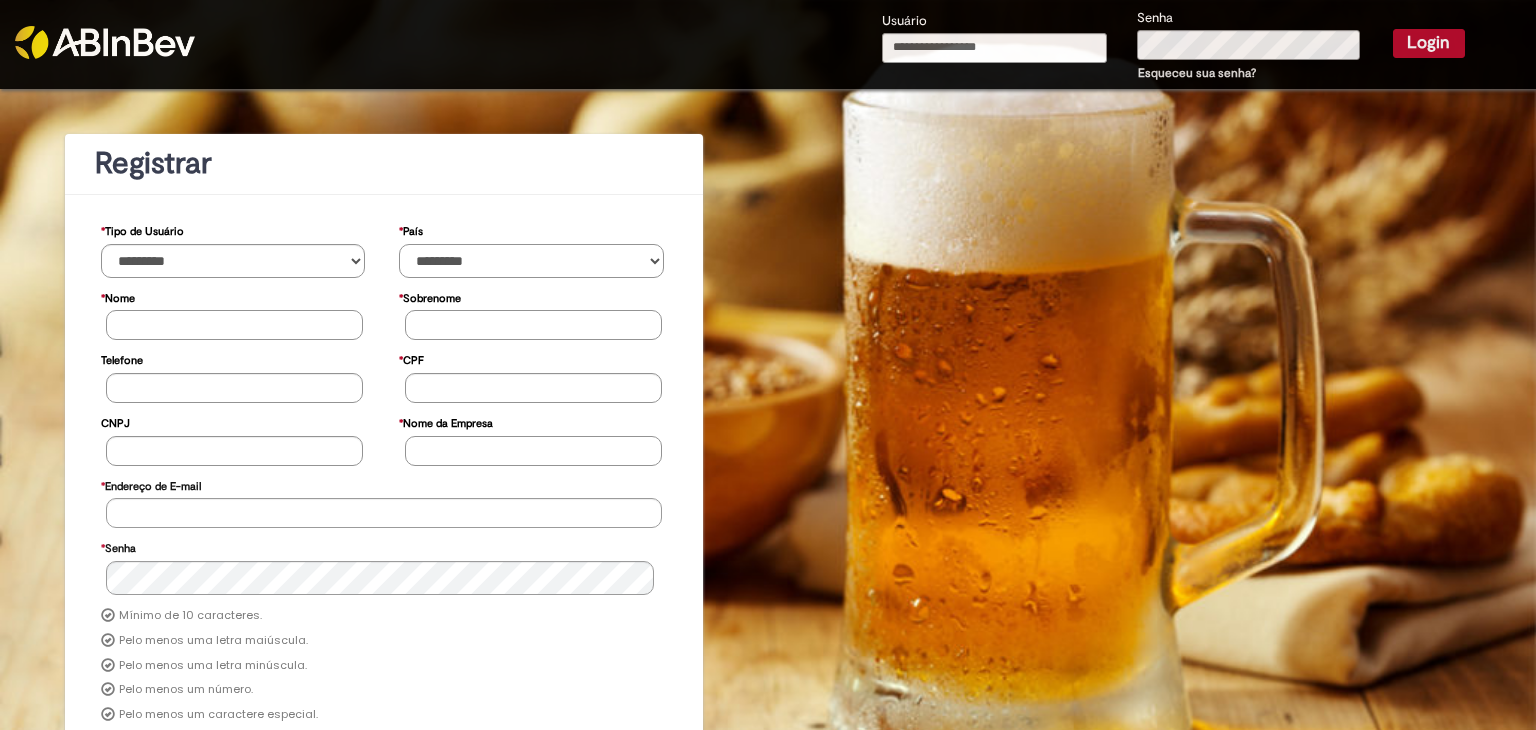 click on "*********   *******   ******   *****   ********   *******" at bounding box center (531, 261) 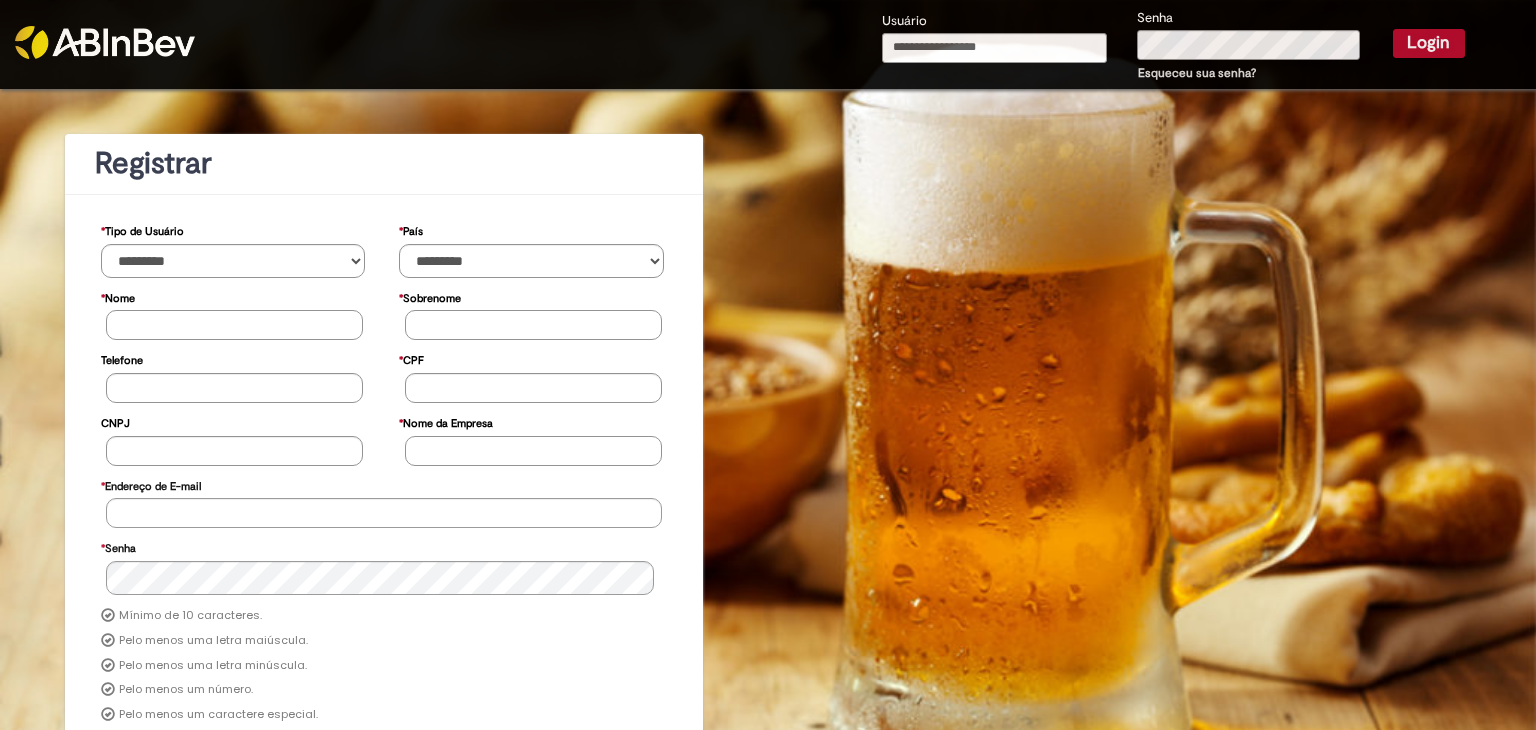 click on "*  Nome" at bounding box center (234, 325) 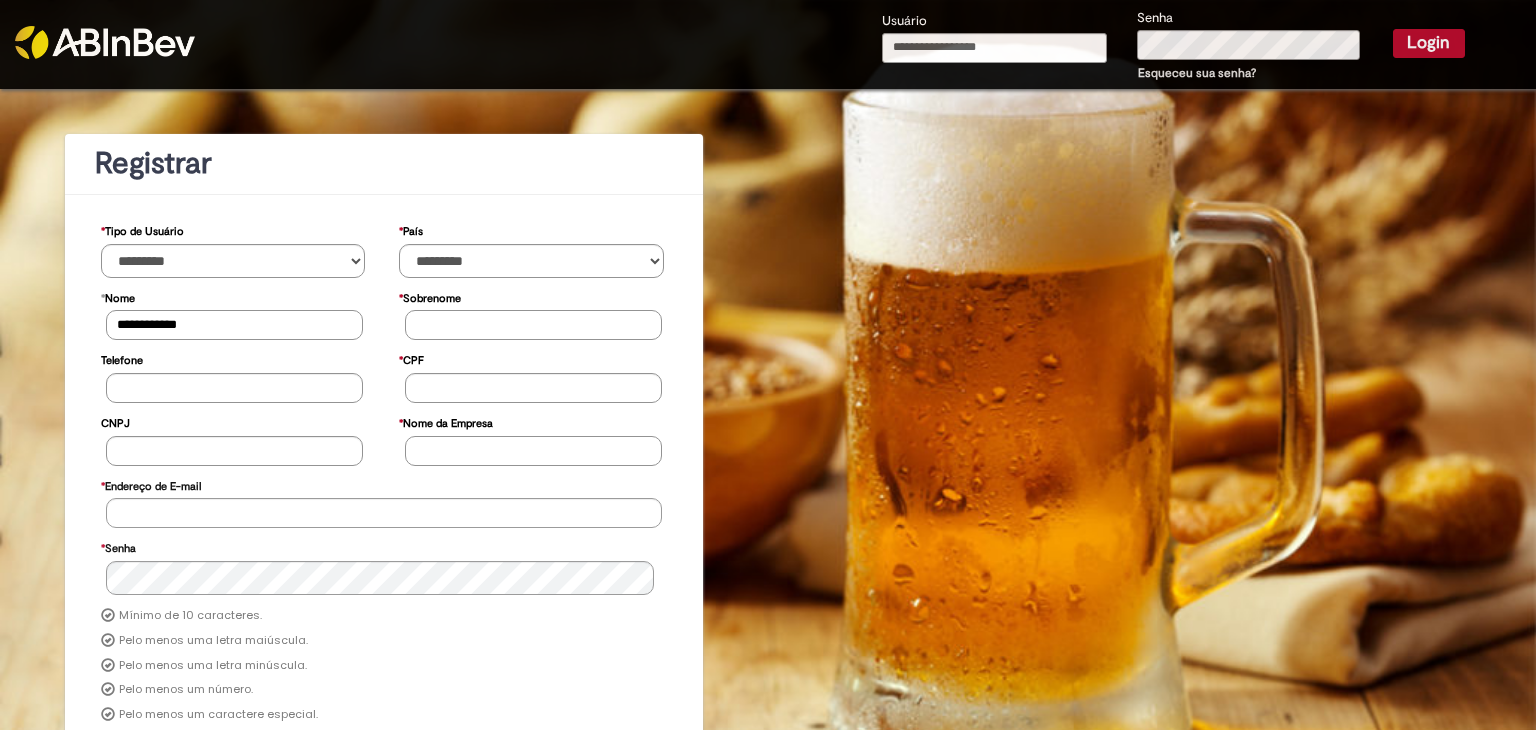 type on "**********" 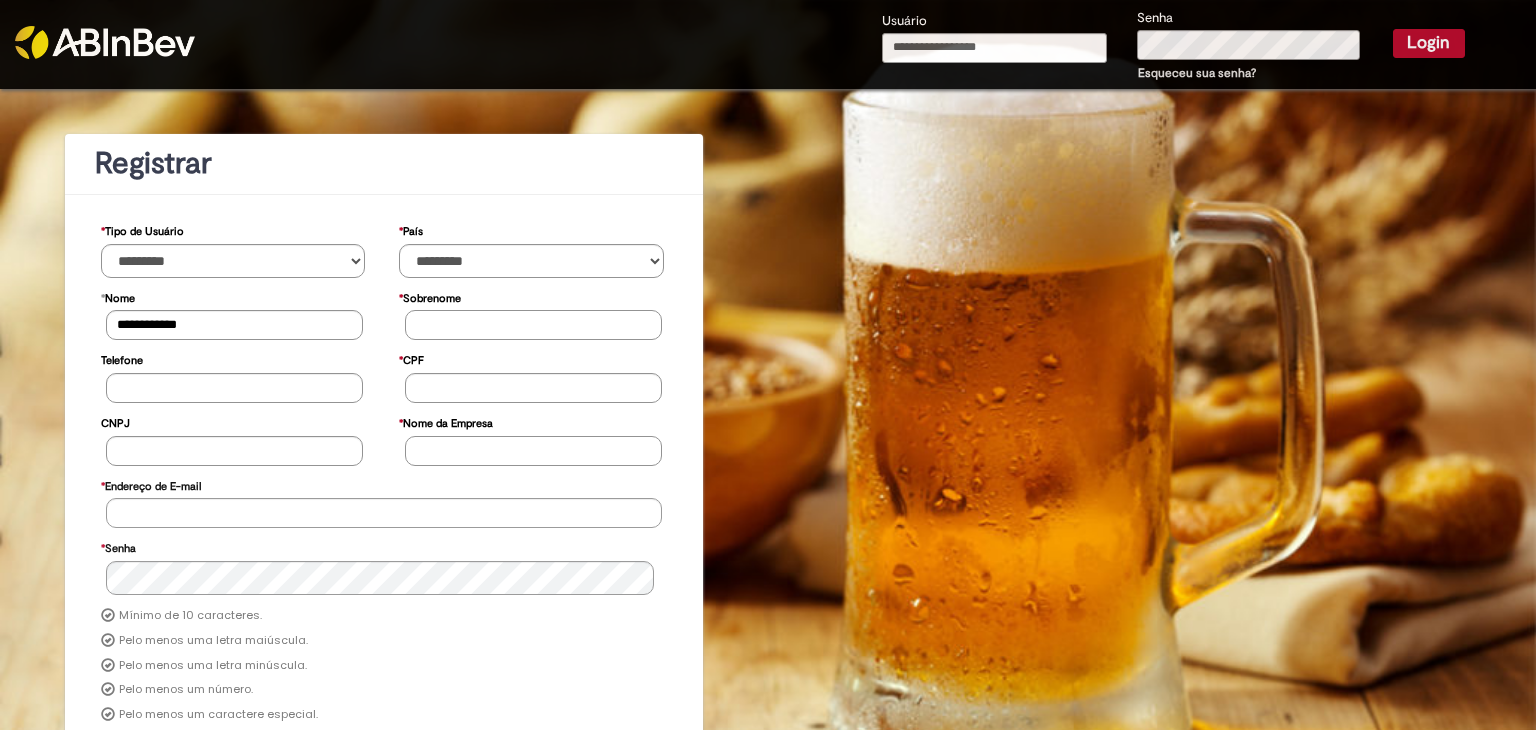 click on "*  Sobrenome" at bounding box center [533, 325] 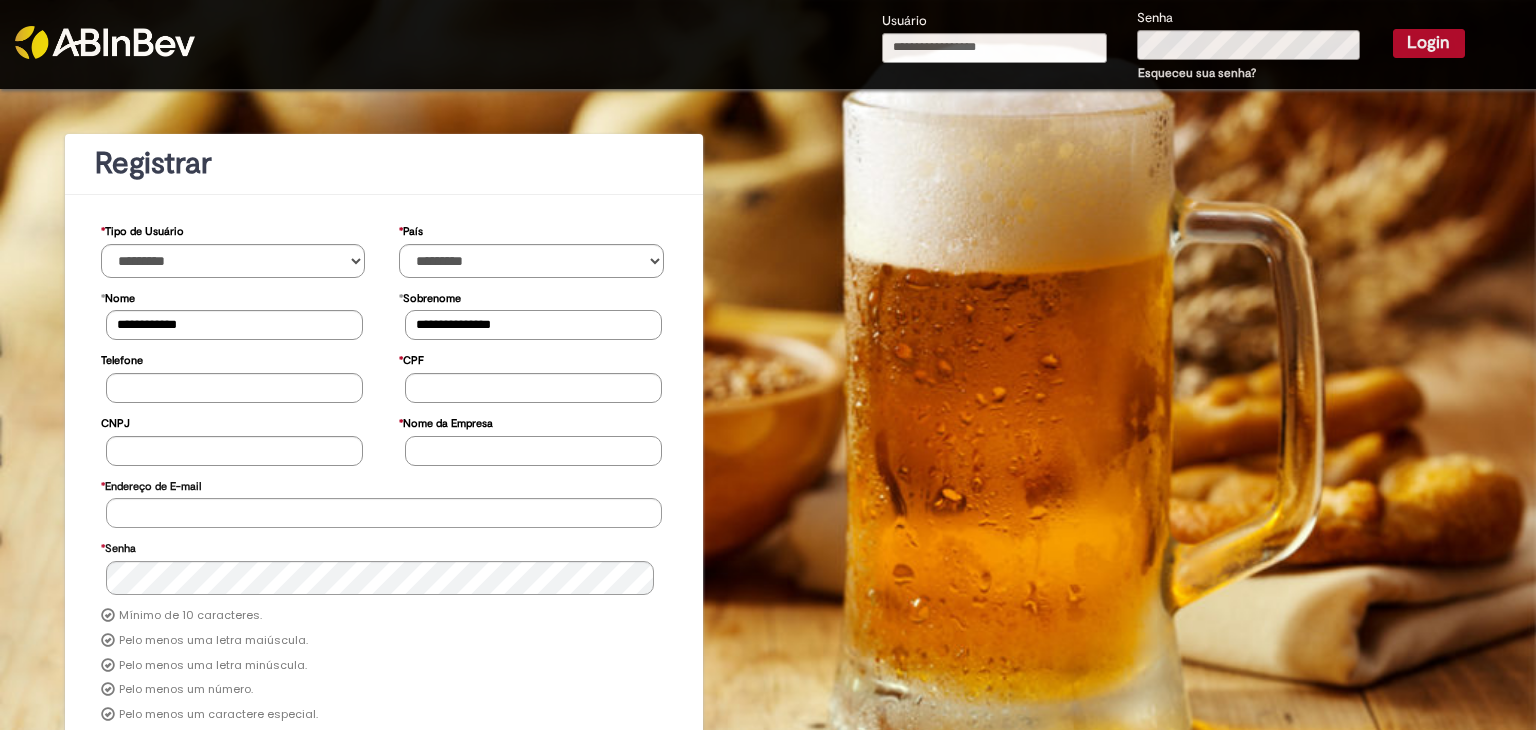 type on "**********" 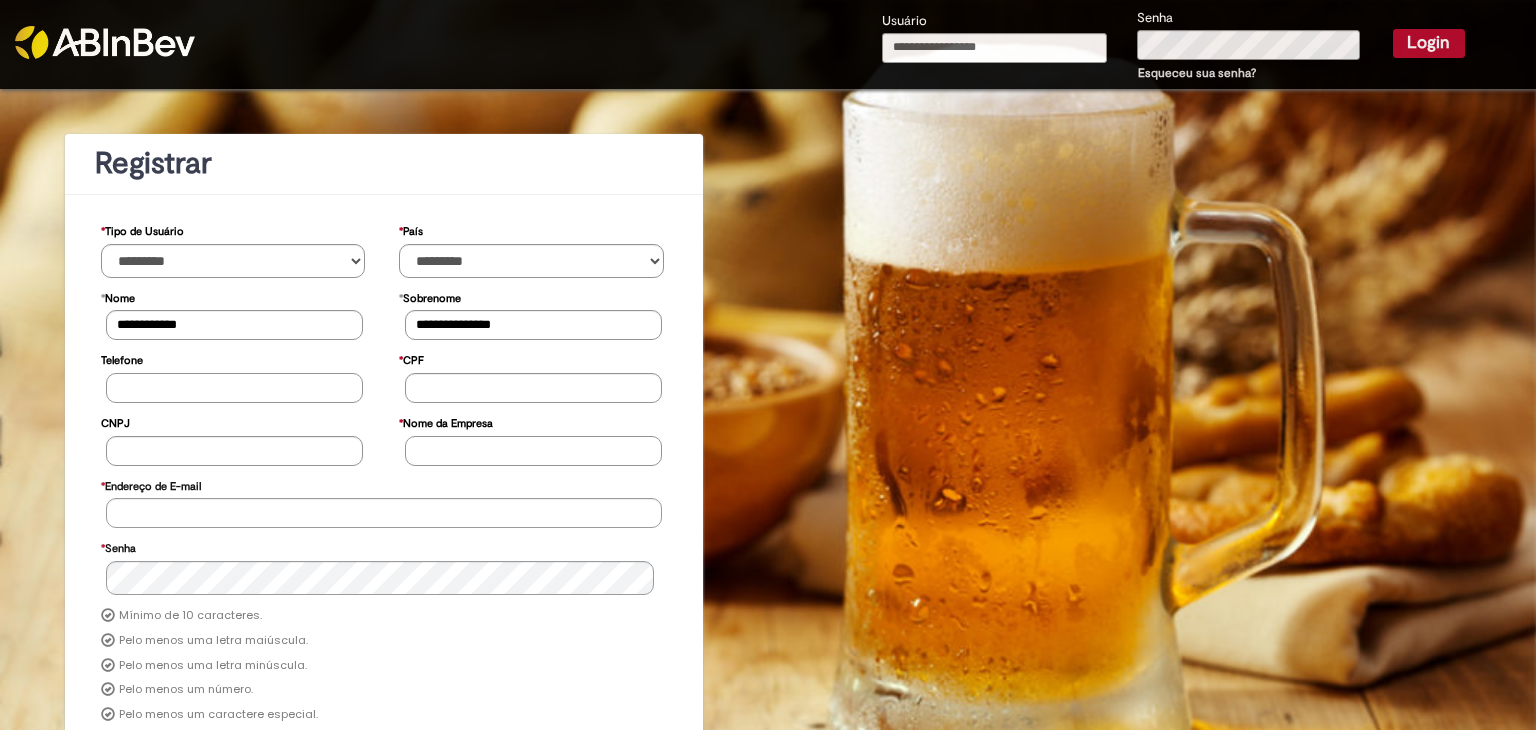 click on "Telefone" at bounding box center [234, 388] 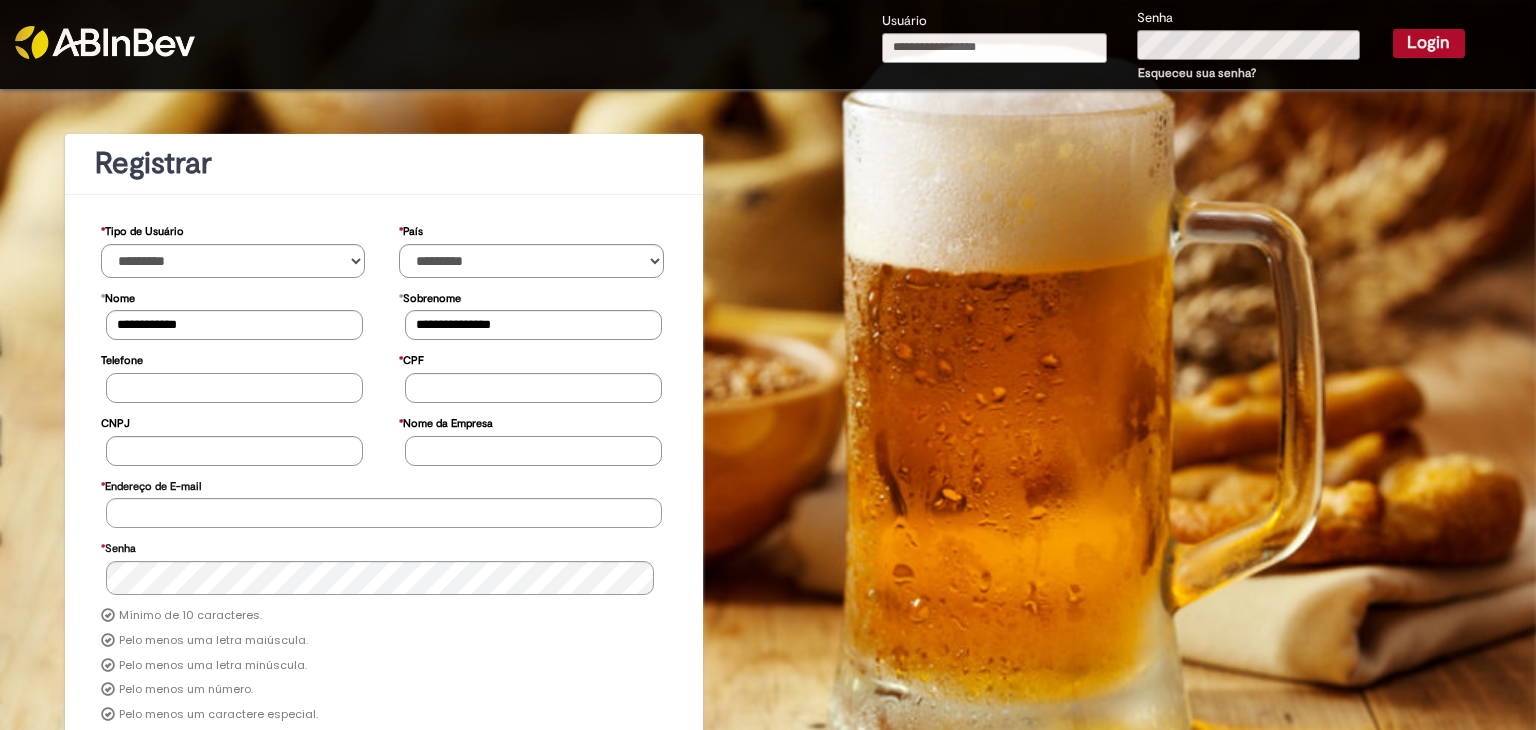 type on "**********" 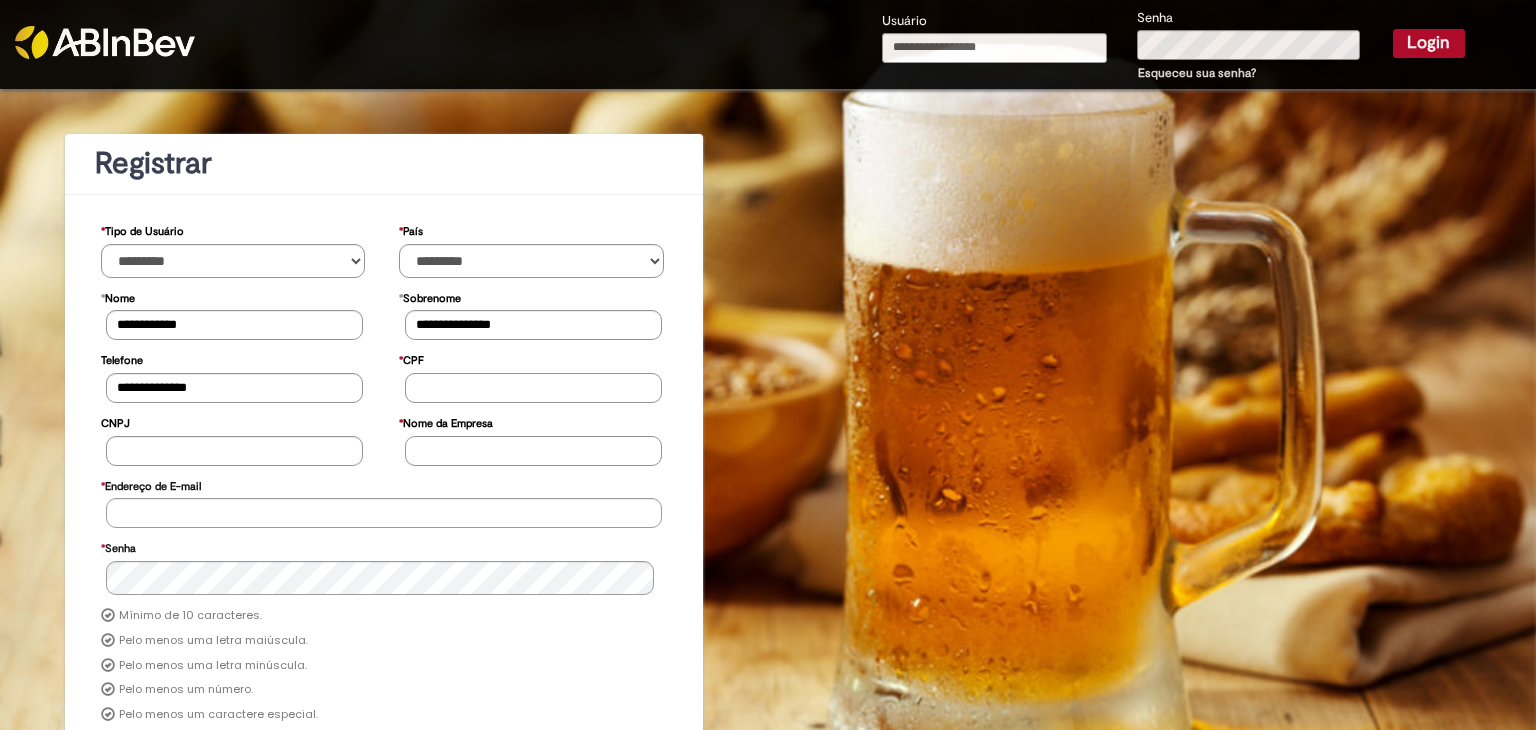click on "*  CPF" at bounding box center (533, 388) 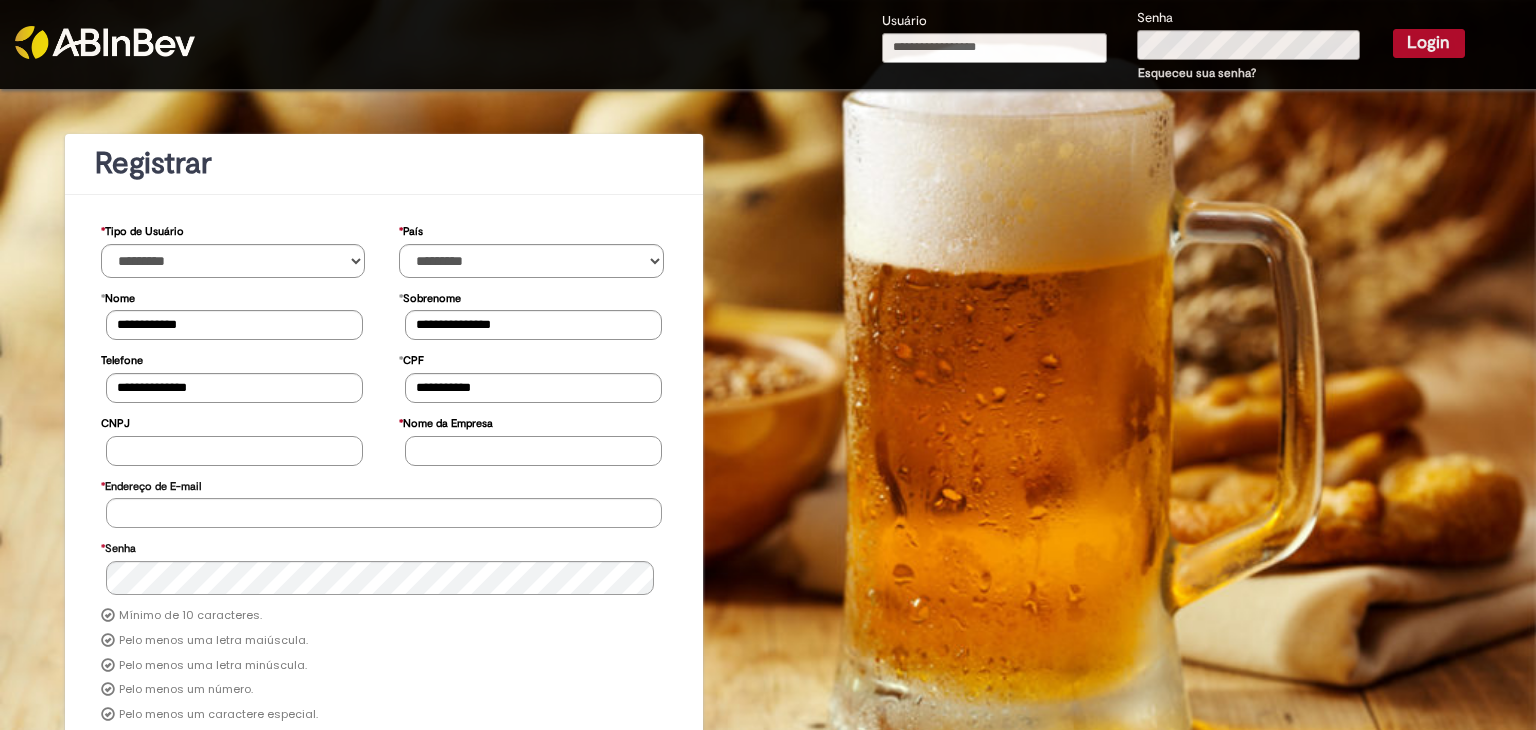 type on "**********" 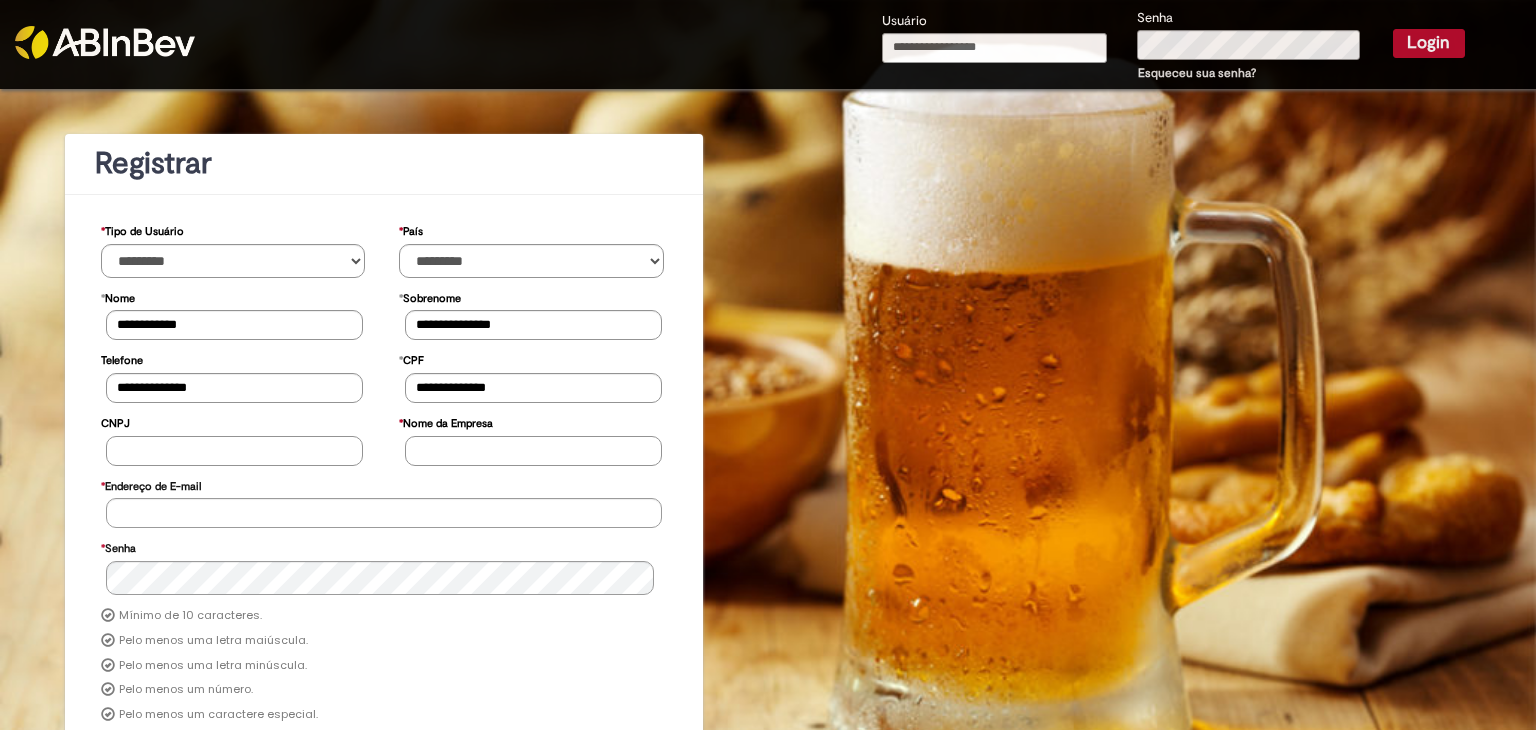 click on "CNPJ" at bounding box center [234, 451] 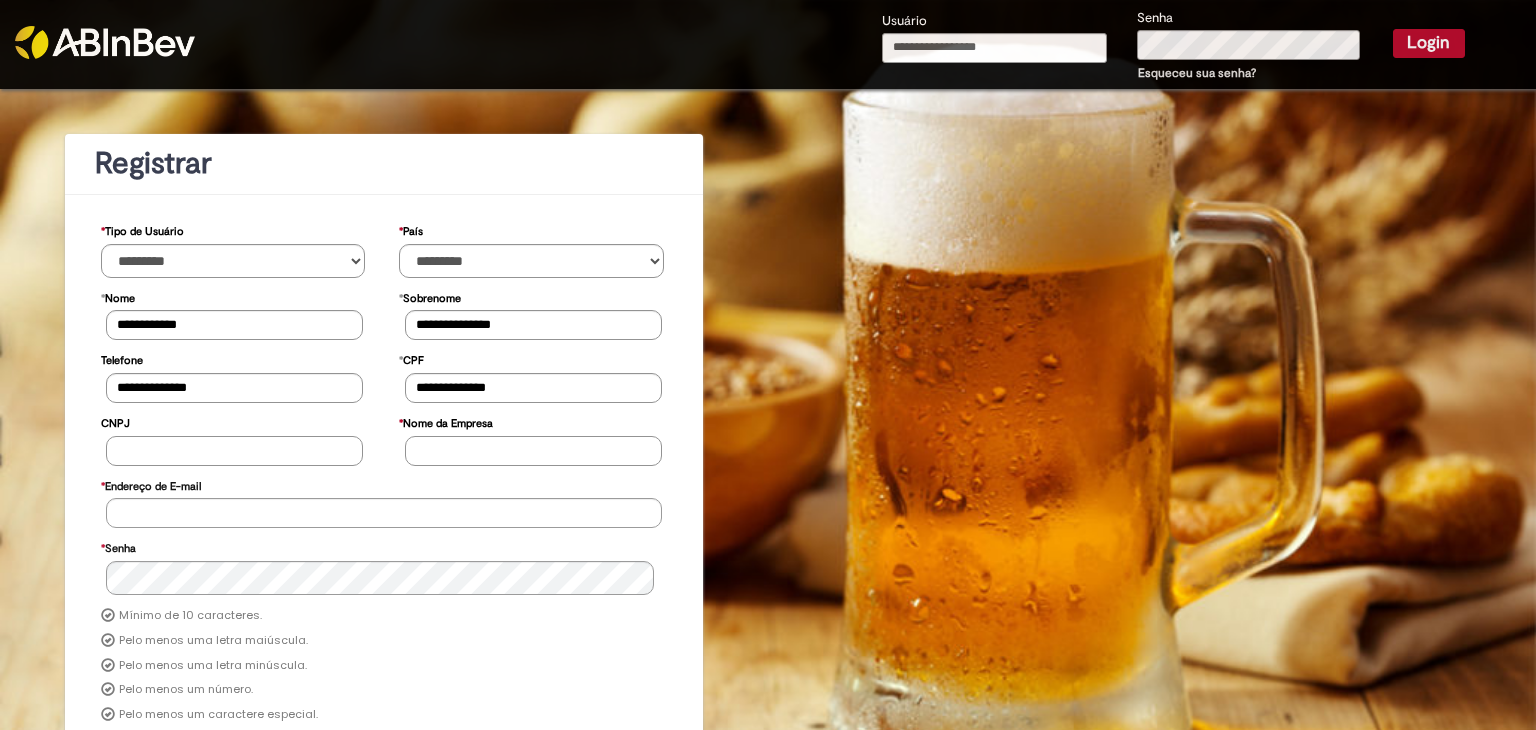 type on "**********" 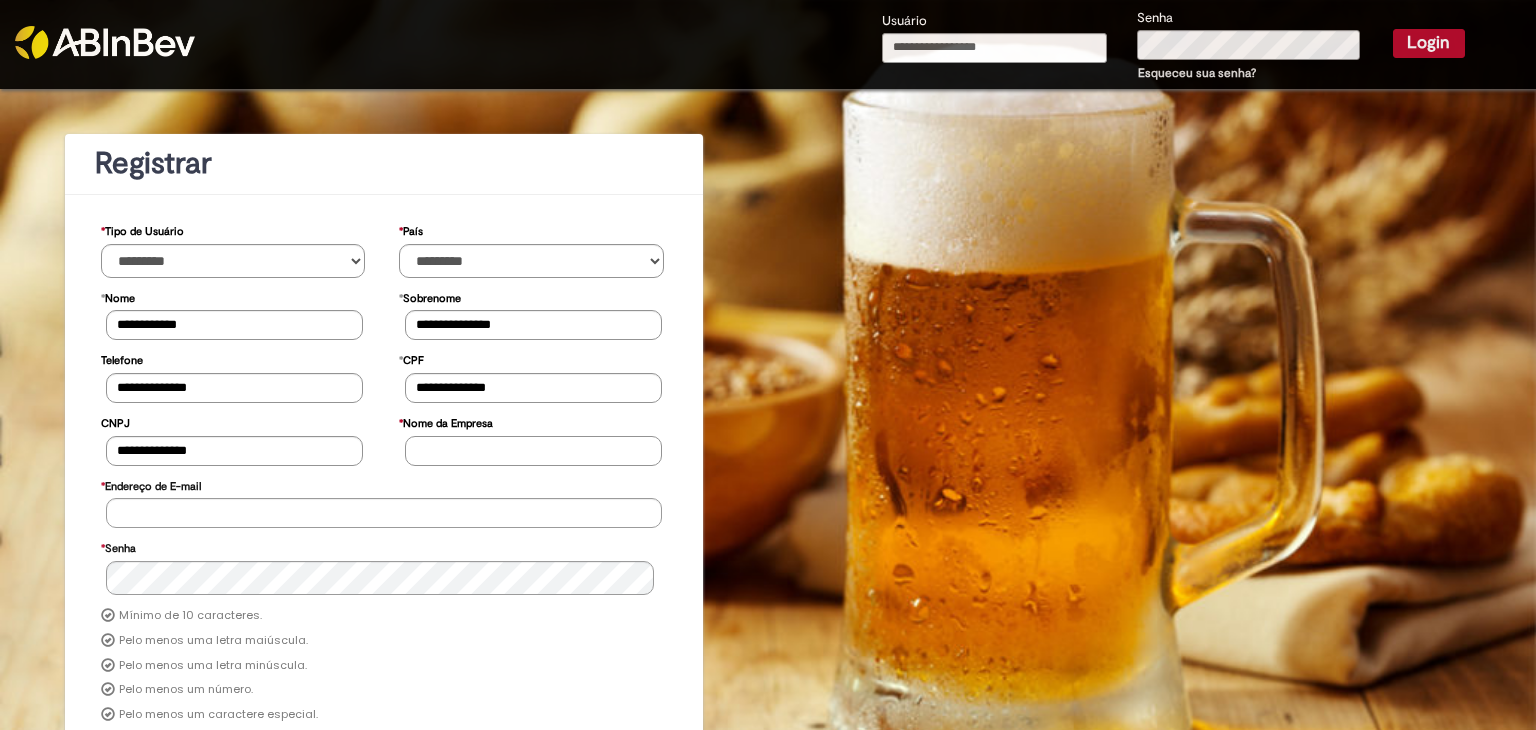 click on "*  Nome da Empresa" at bounding box center [533, 451] 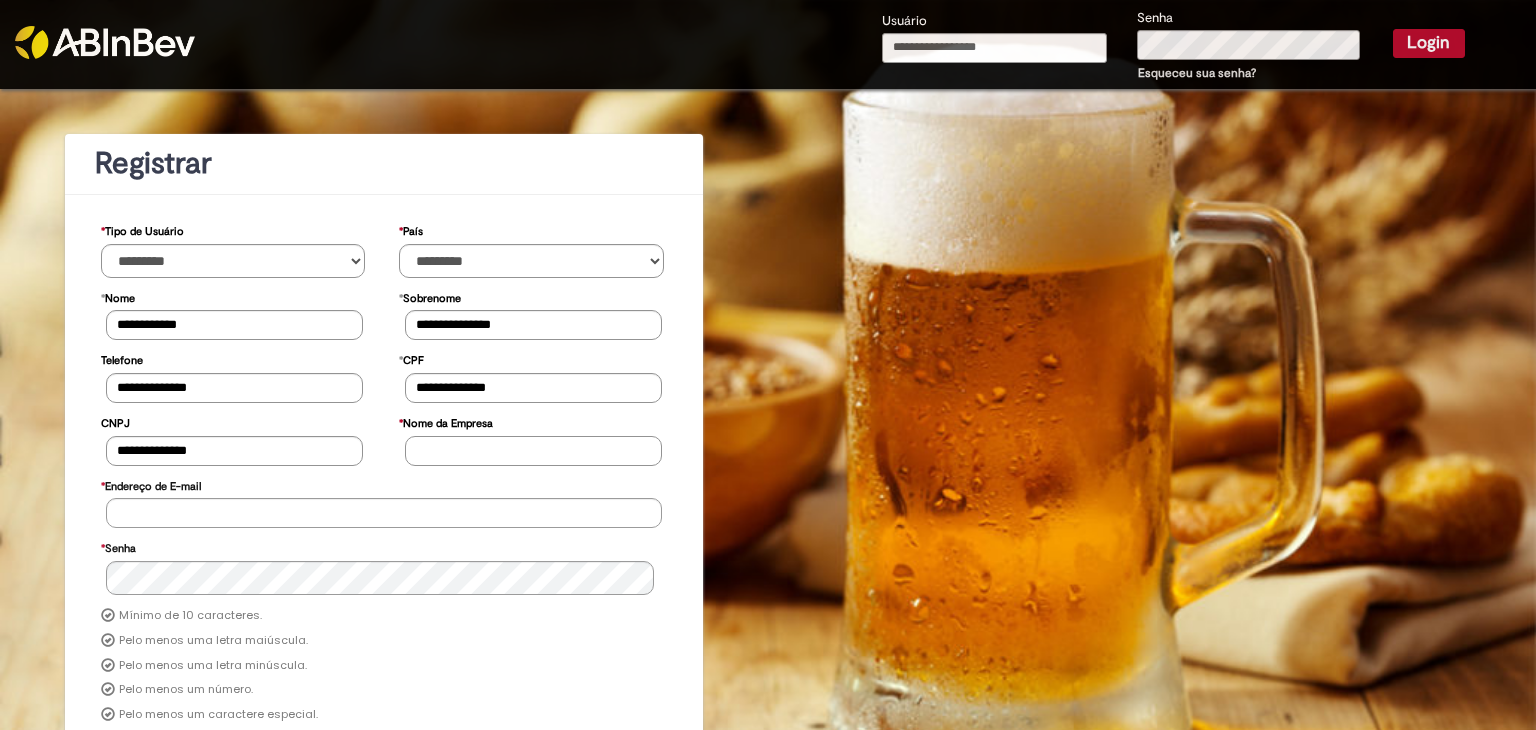 type on "**********" 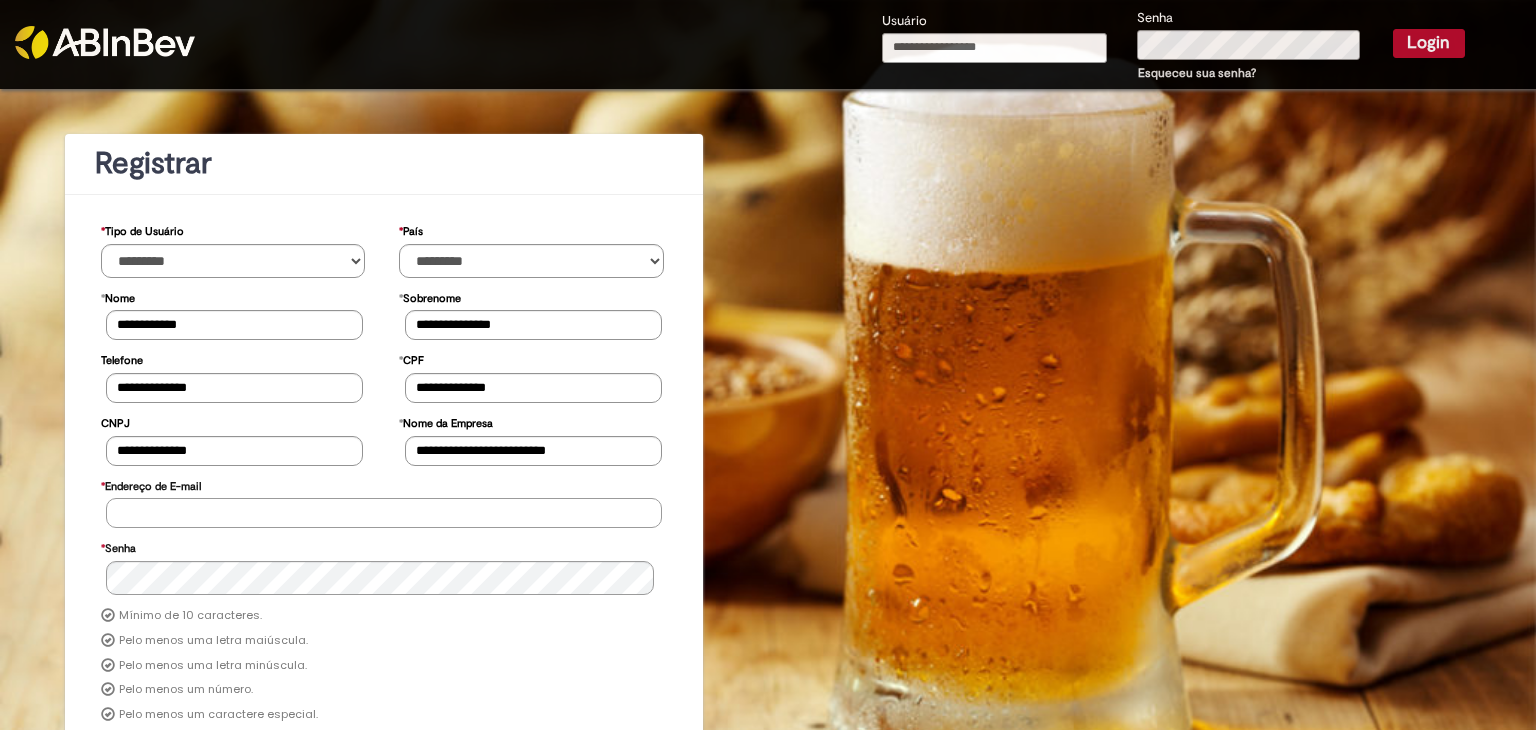 click on "*  Endereço de E-mail" at bounding box center (384, 513) 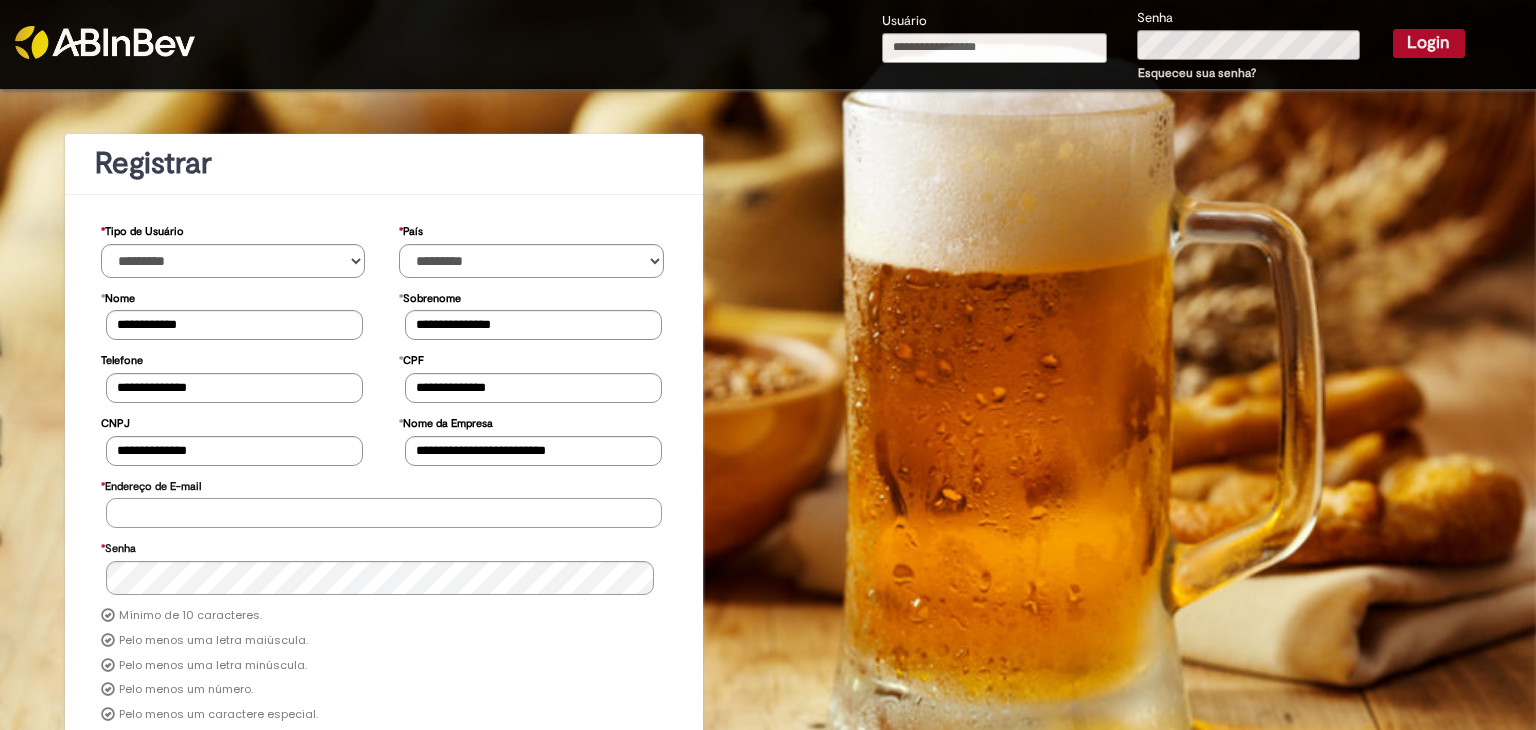 type on "**********" 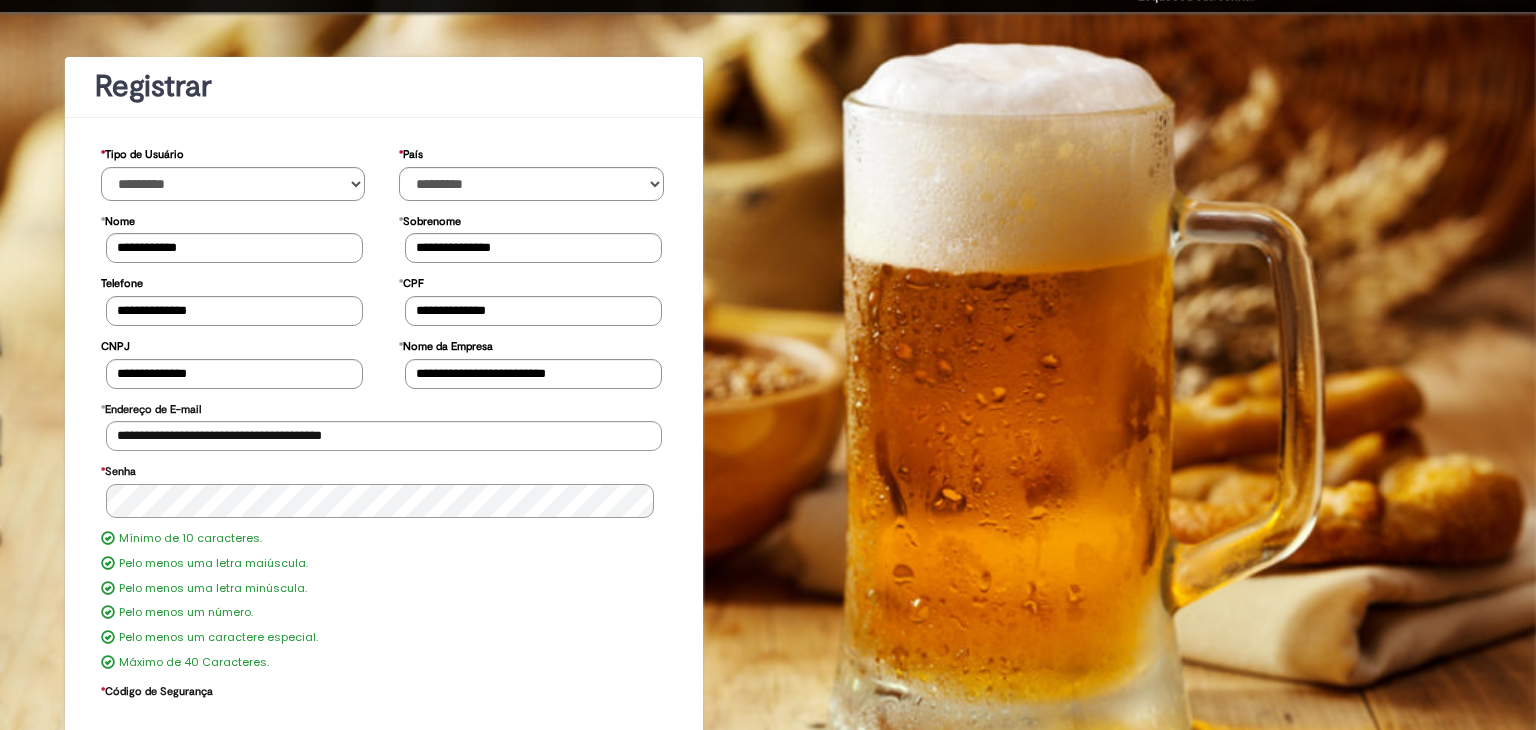 scroll, scrollTop: 190, scrollLeft: 0, axis: vertical 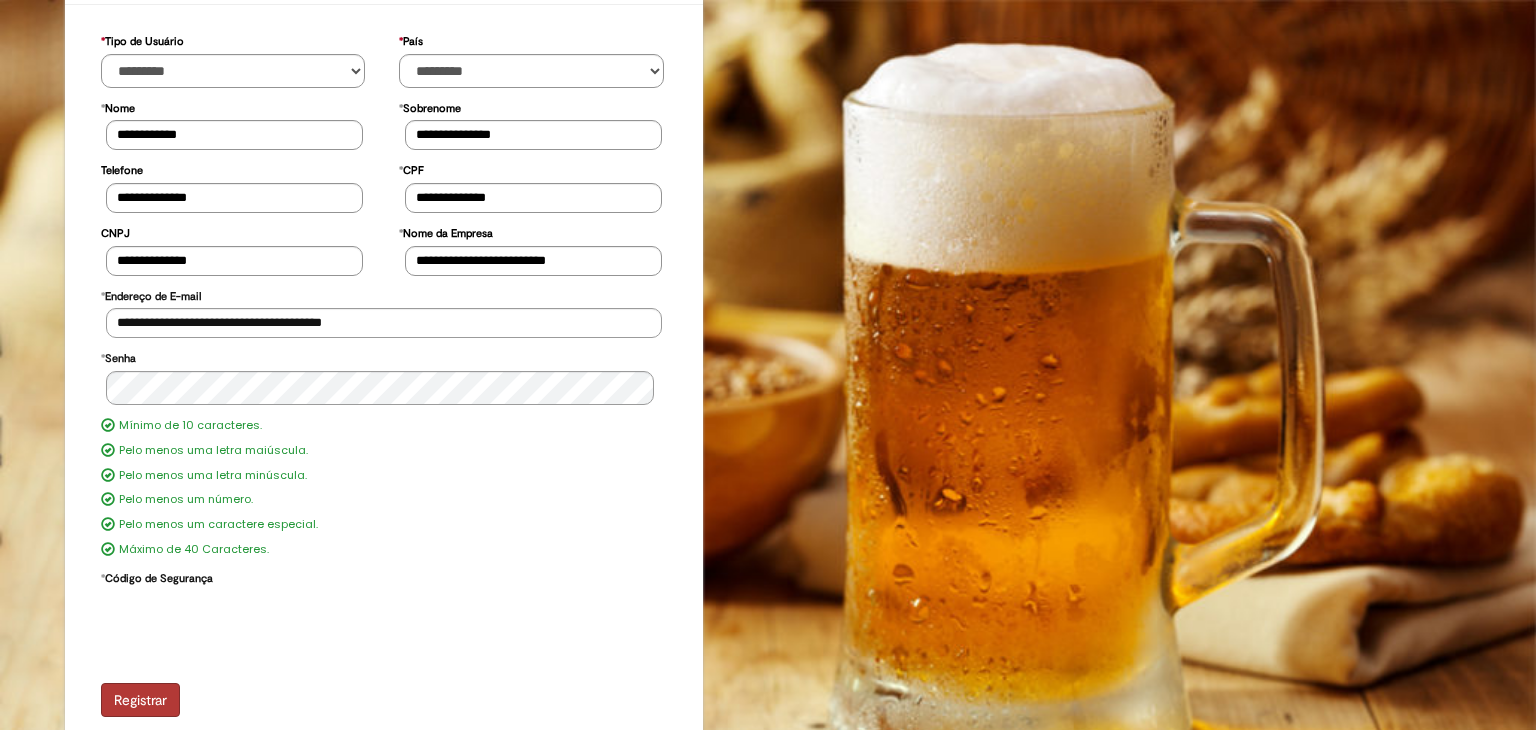 click on "Registrar" at bounding box center (140, 700) 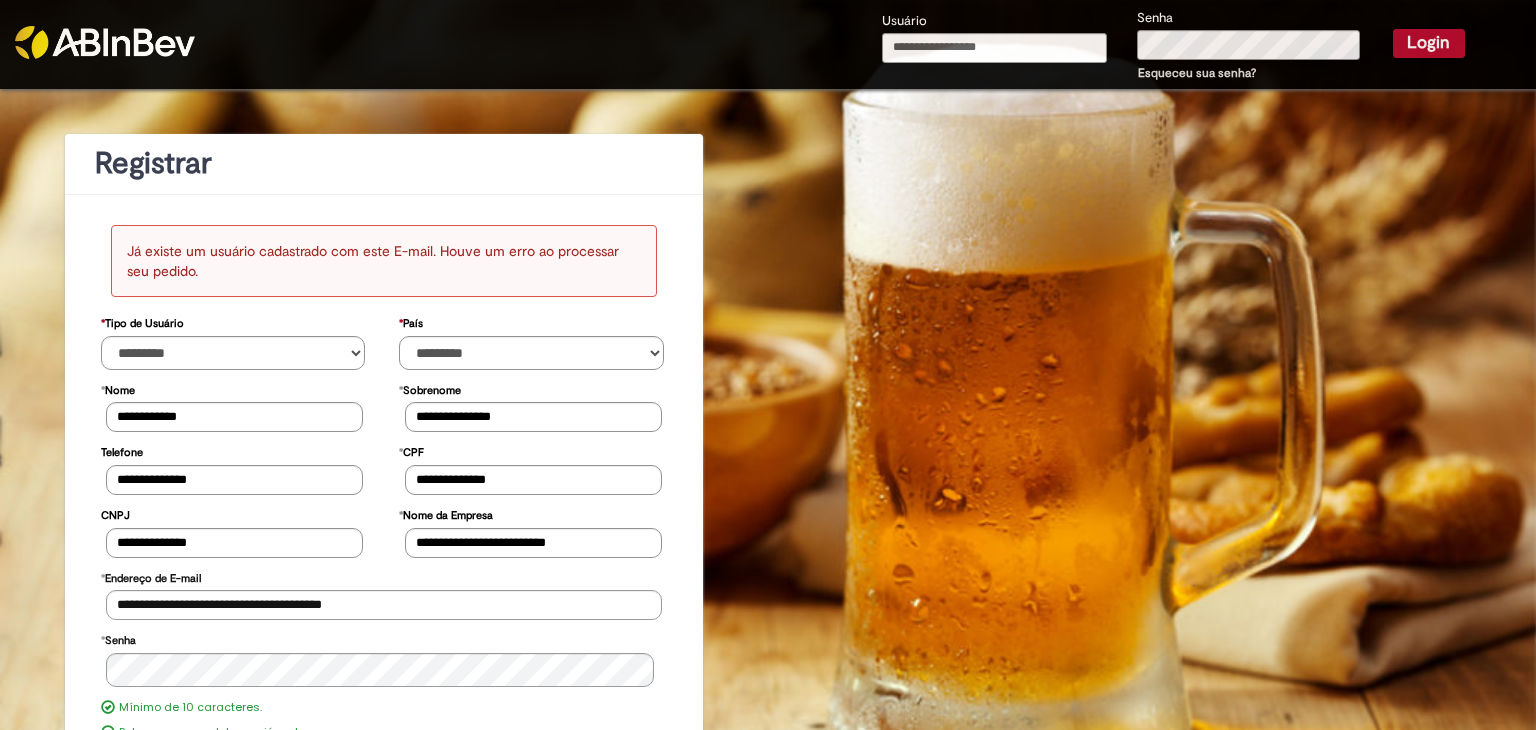 scroll, scrollTop: 249, scrollLeft: 0, axis: vertical 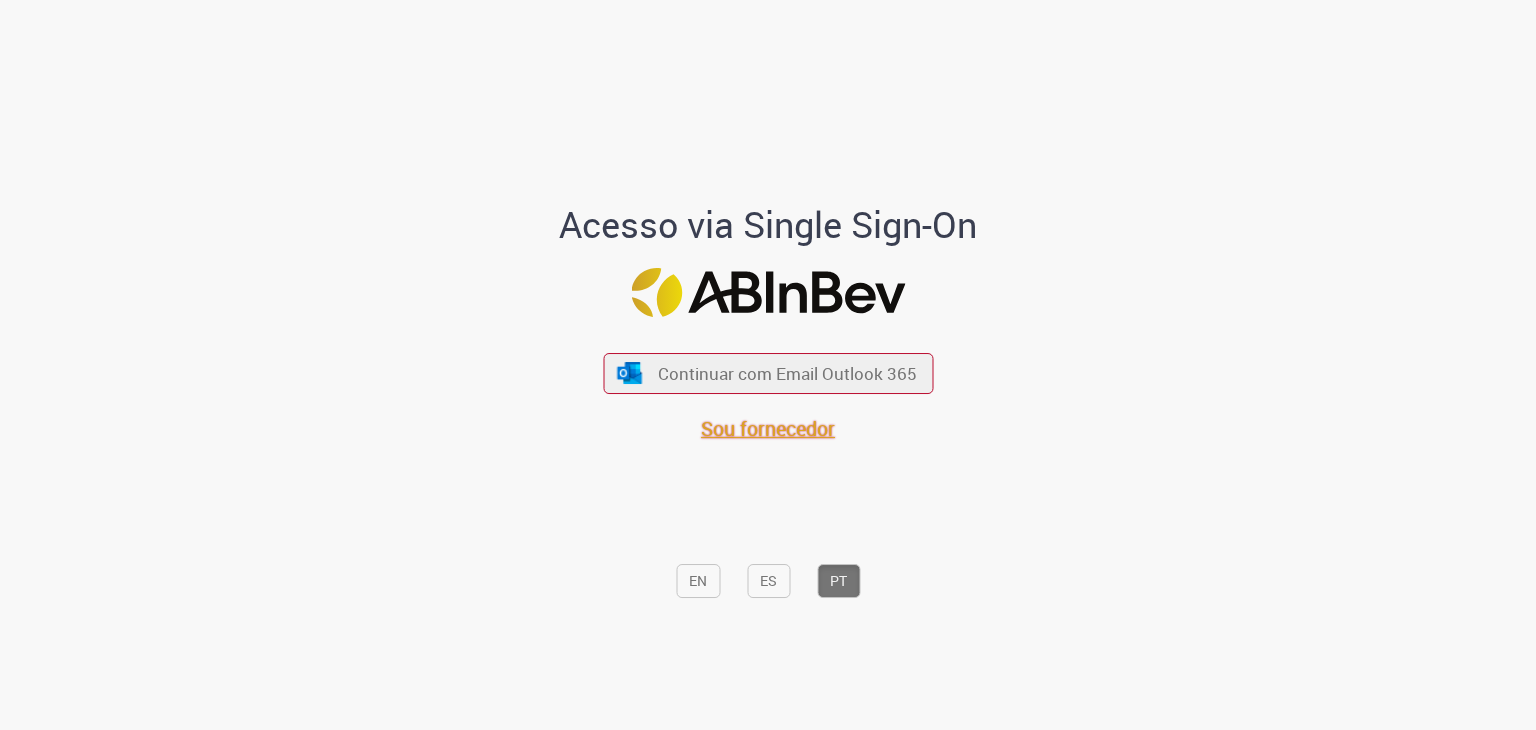 click on "Sou fornecedor" at bounding box center (768, 428) 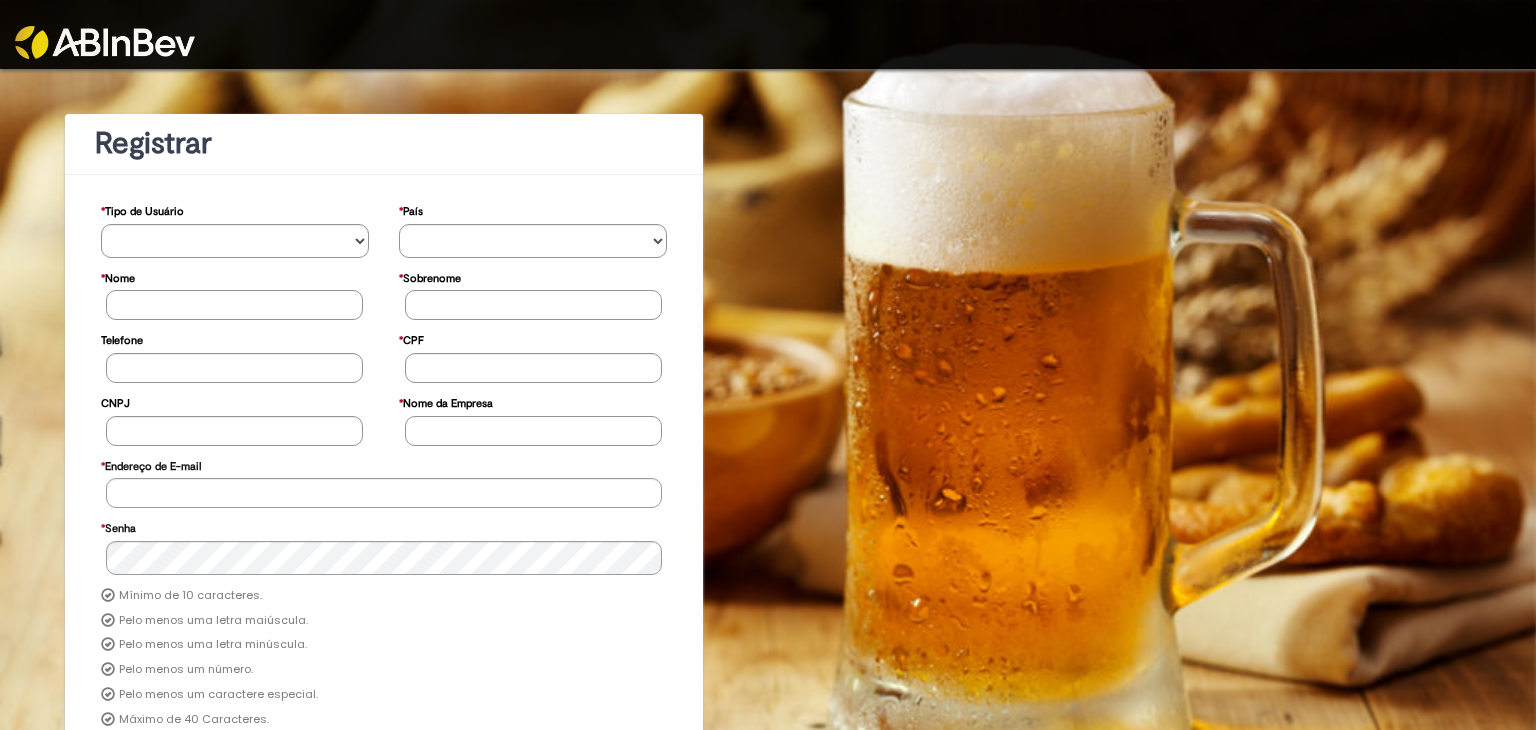 scroll, scrollTop: 0, scrollLeft: 0, axis: both 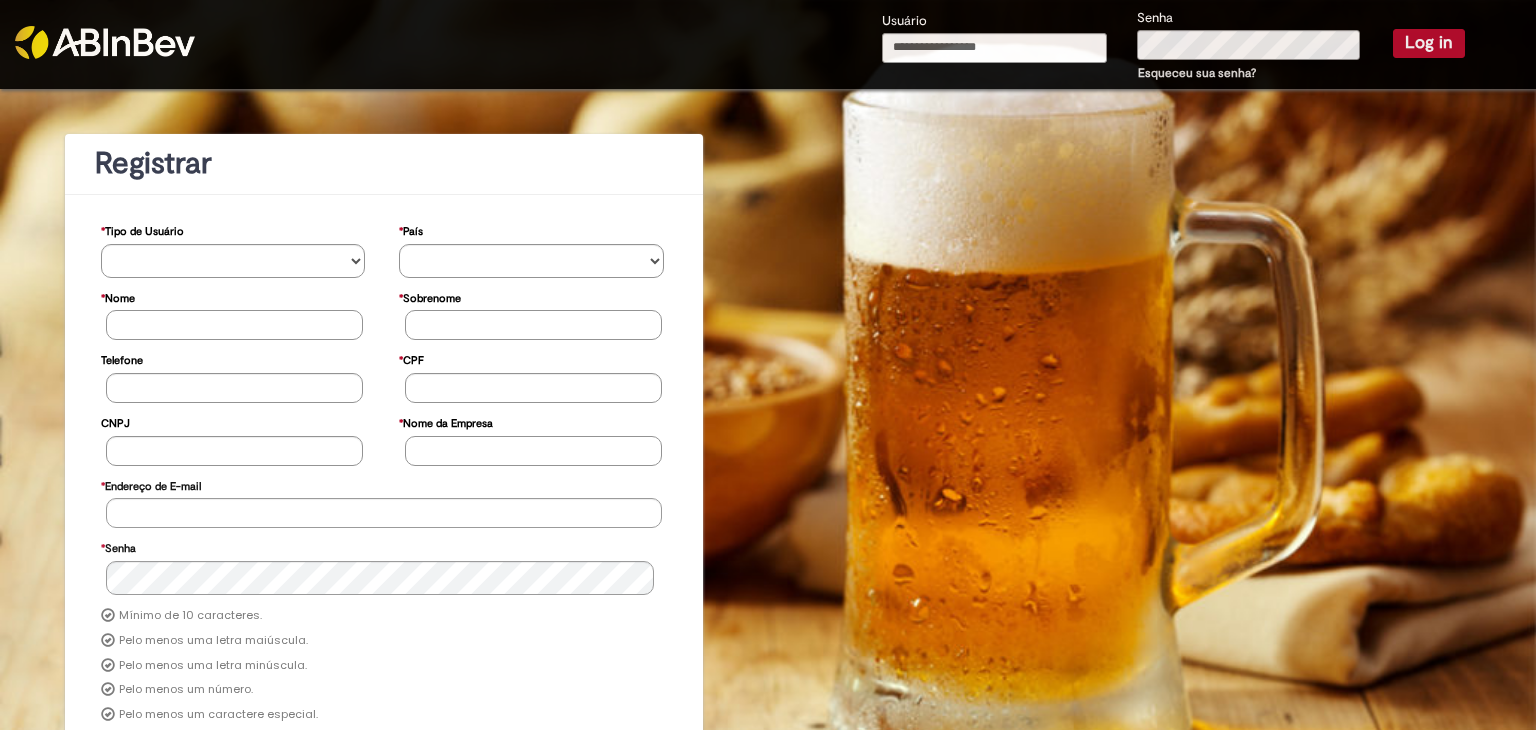 click on "Usuário" at bounding box center (995, 48) 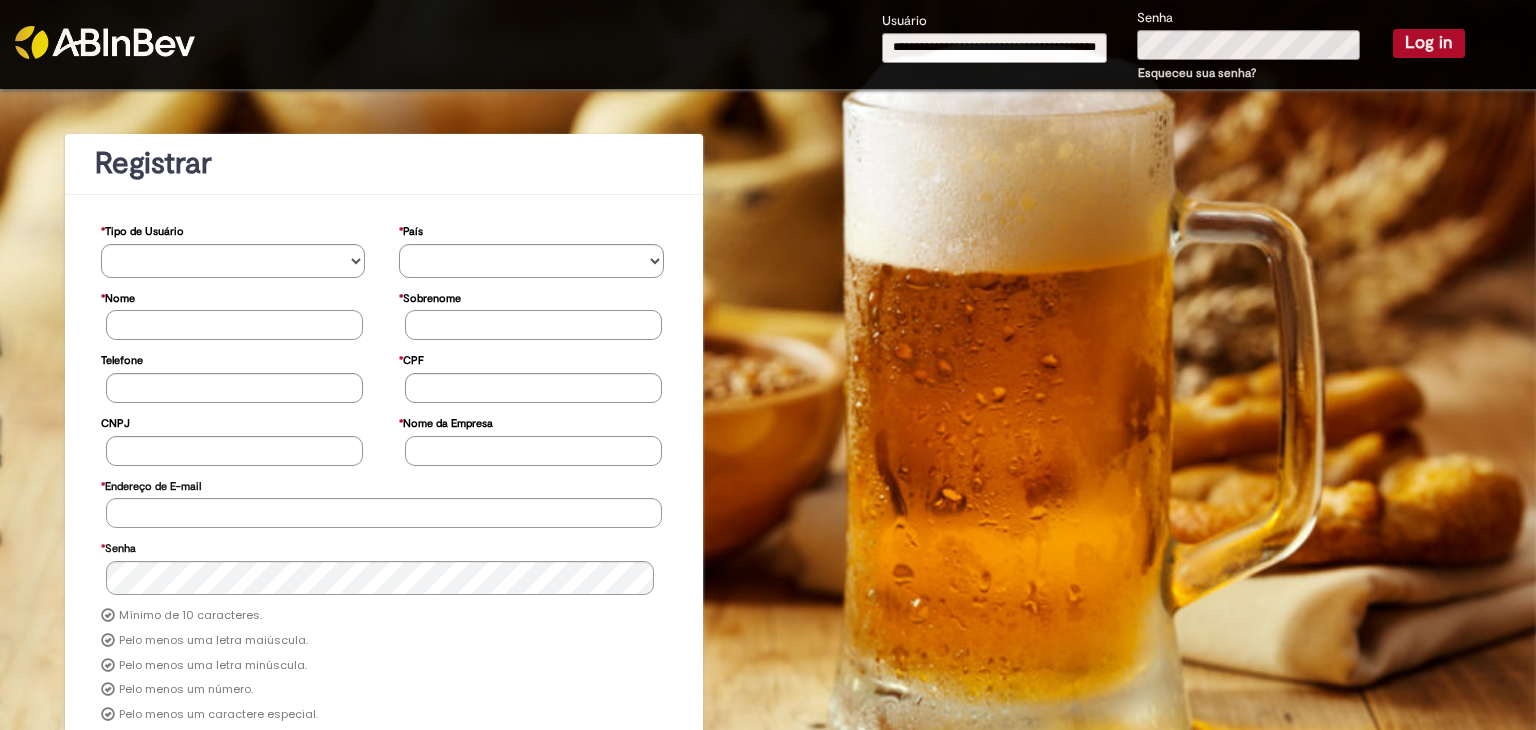 click on "Log in" at bounding box center [1429, 43] 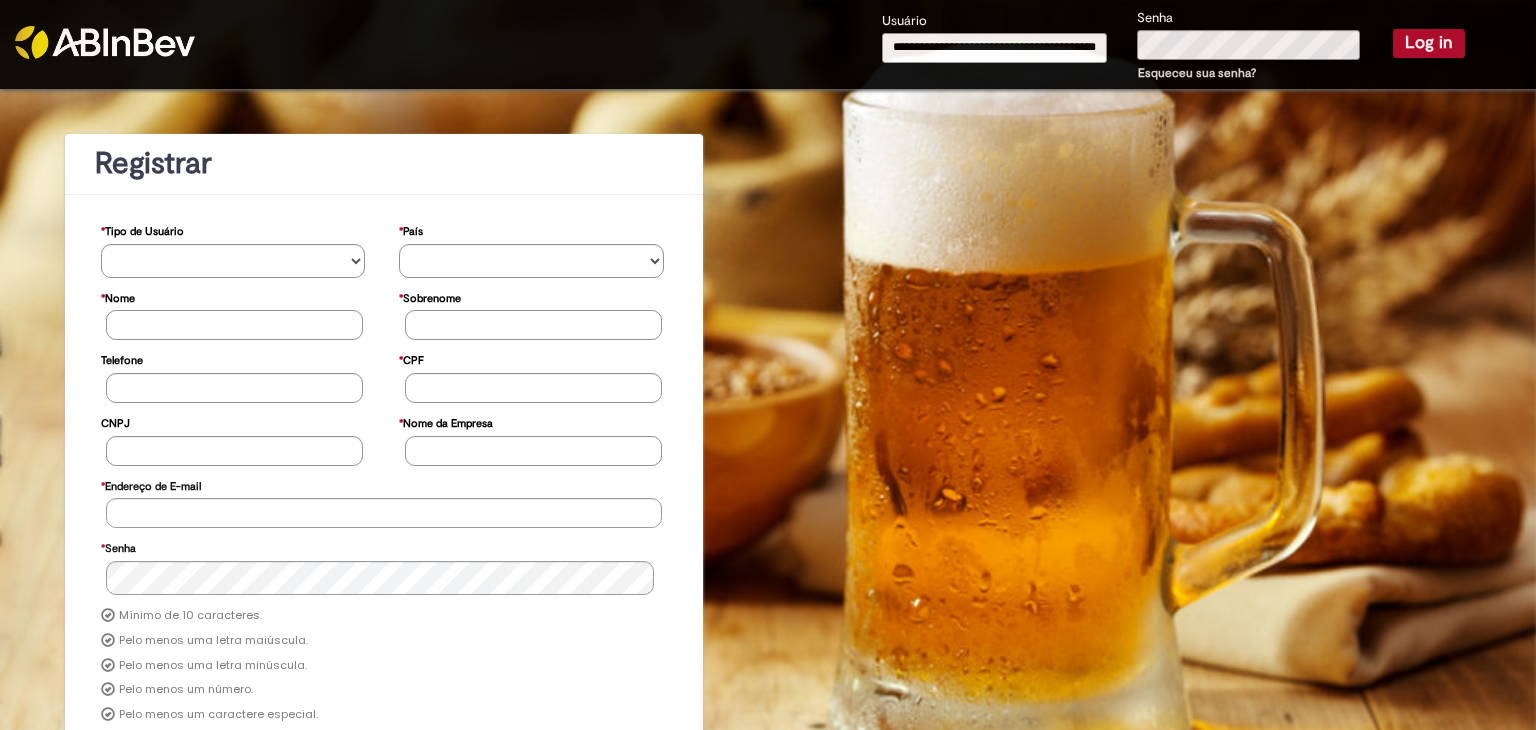 type 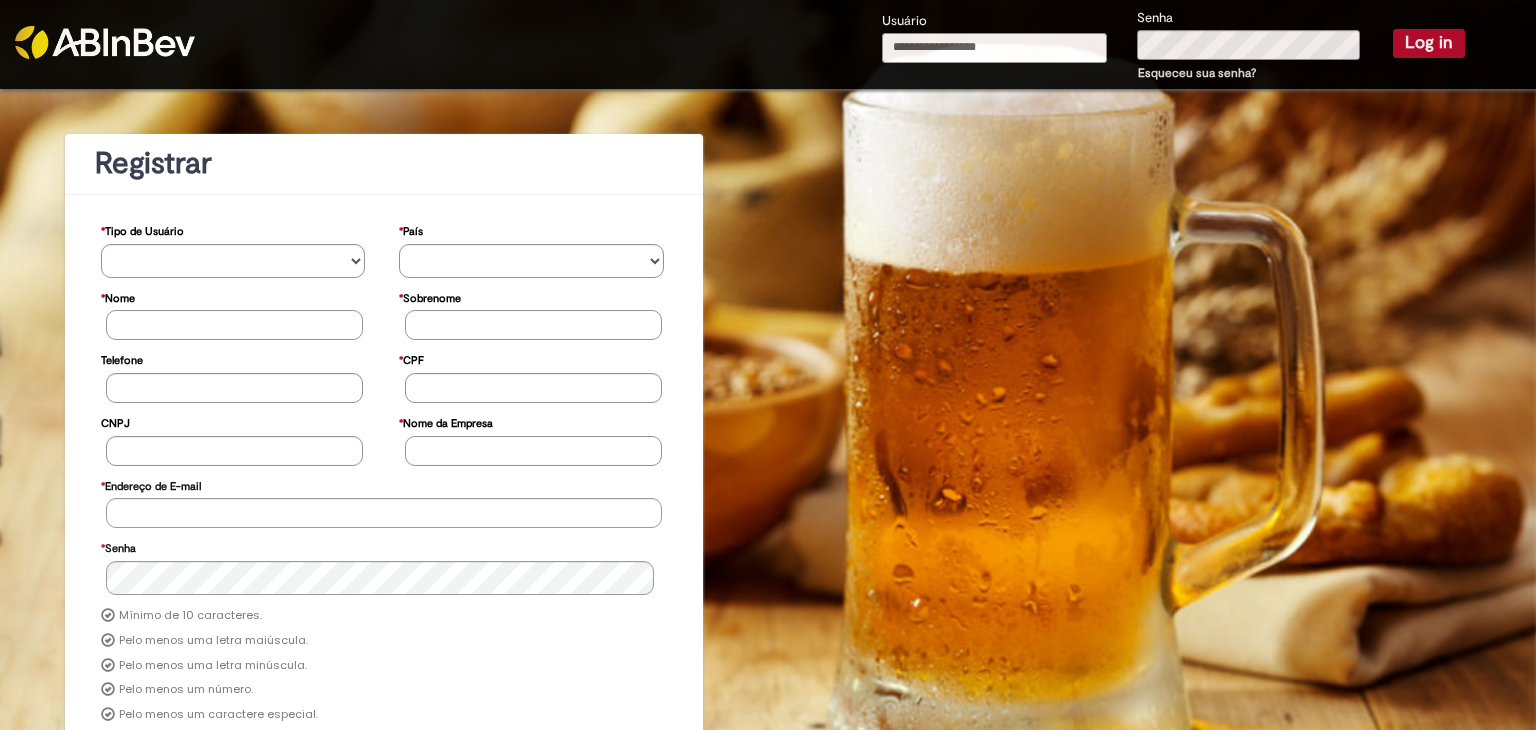 scroll, scrollTop: 0, scrollLeft: 0, axis: both 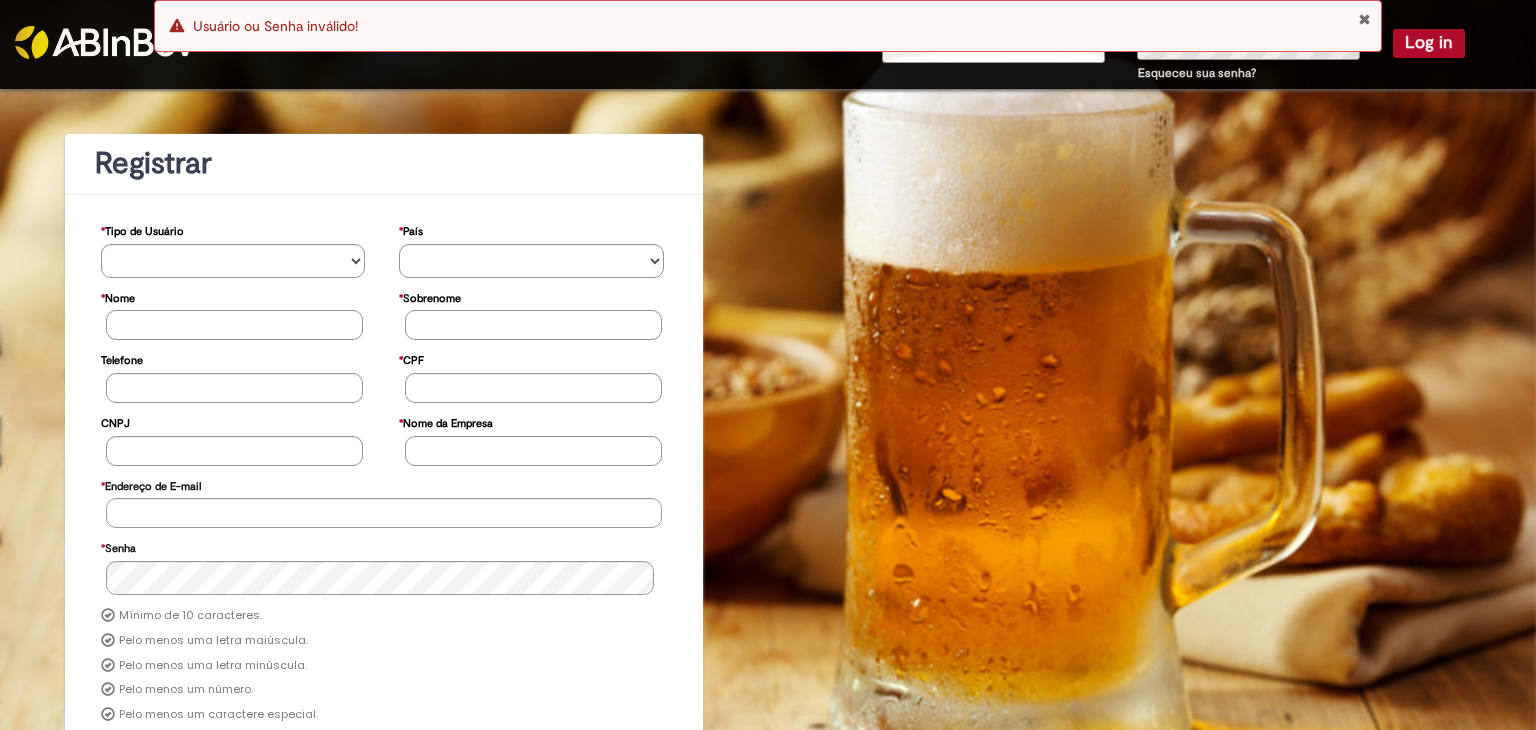click at bounding box center [1364, 19] 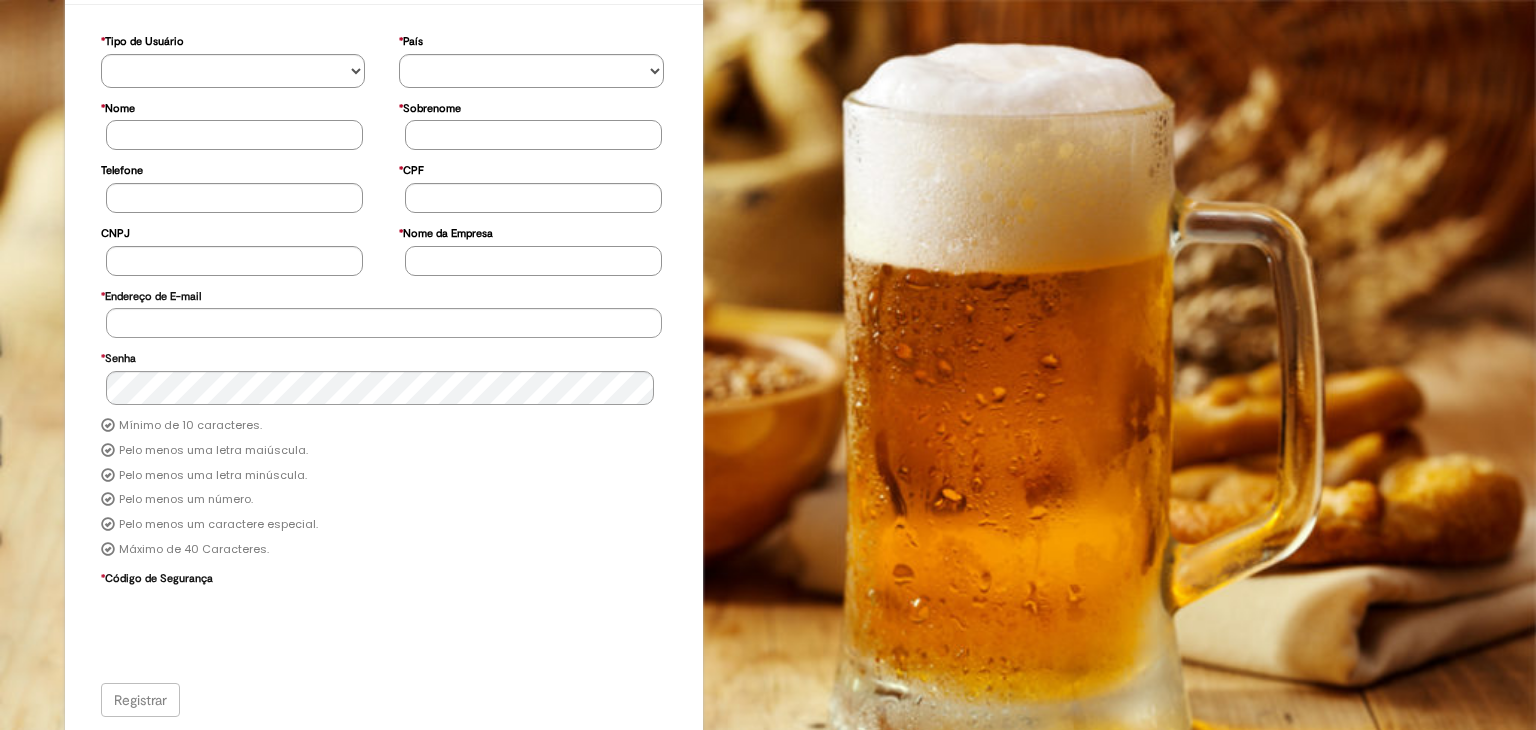 scroll, scrollTop: 0, scrollLeft: 0, axis: both 